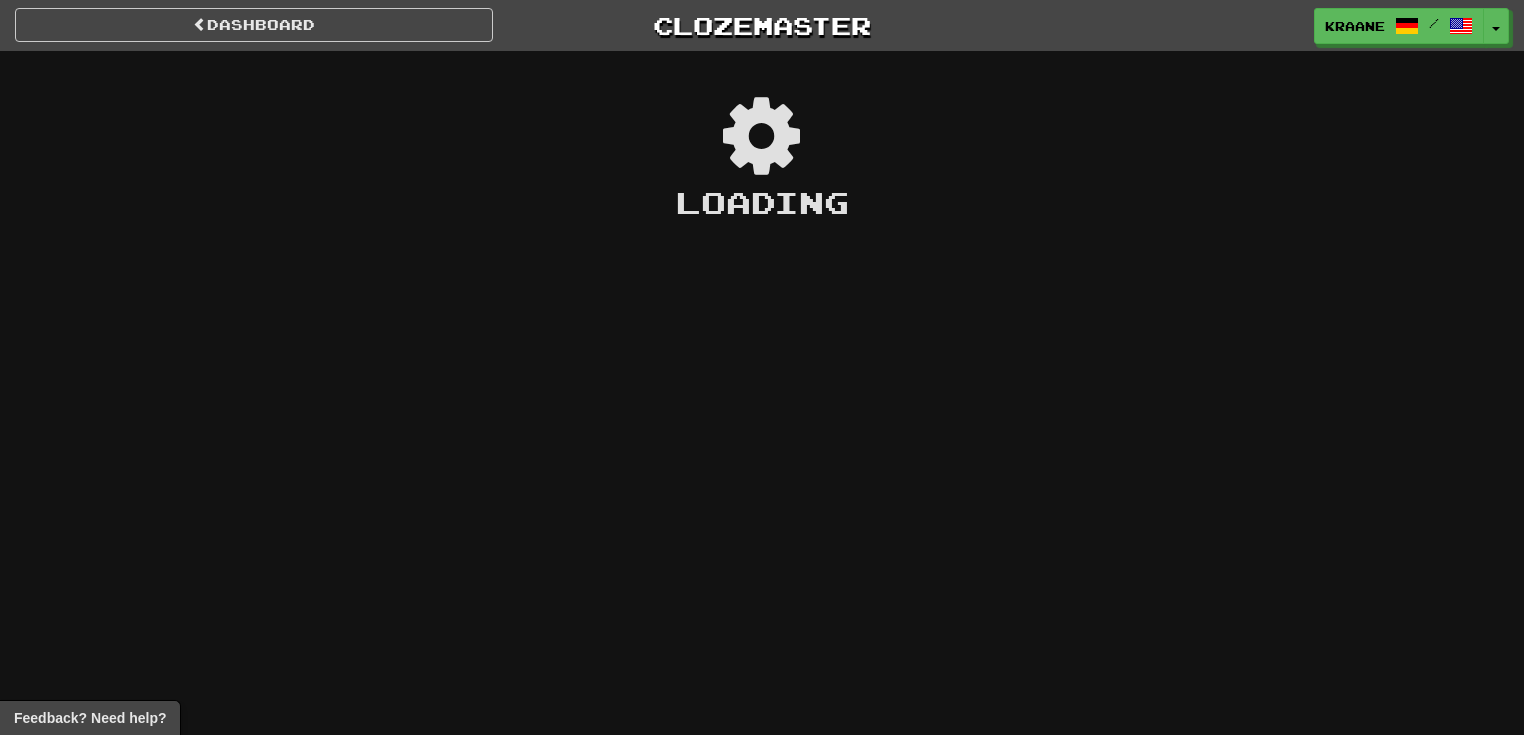 scroll, scrollTop: 0, scrollLeft: 0, axis: both 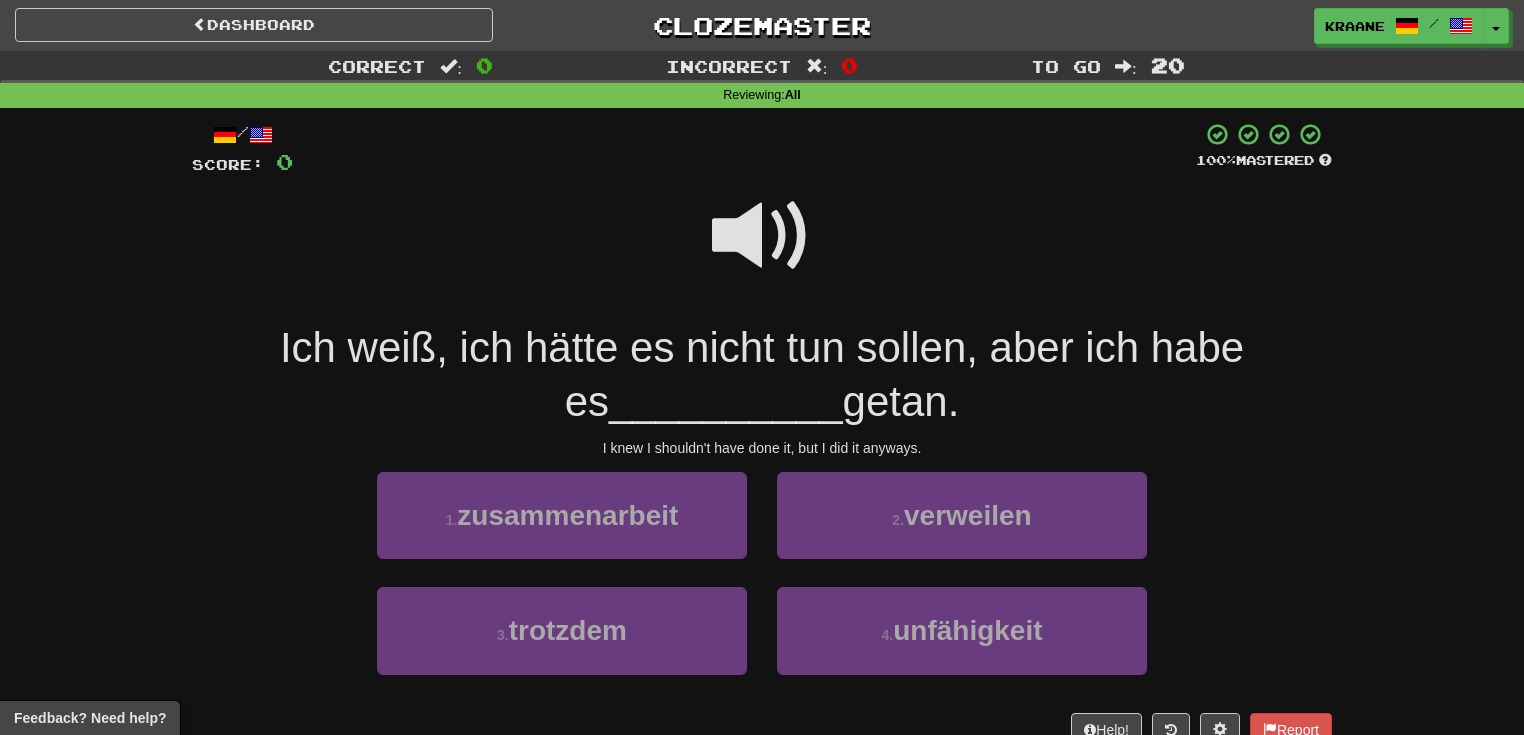 click at bounding box center (762, 236) 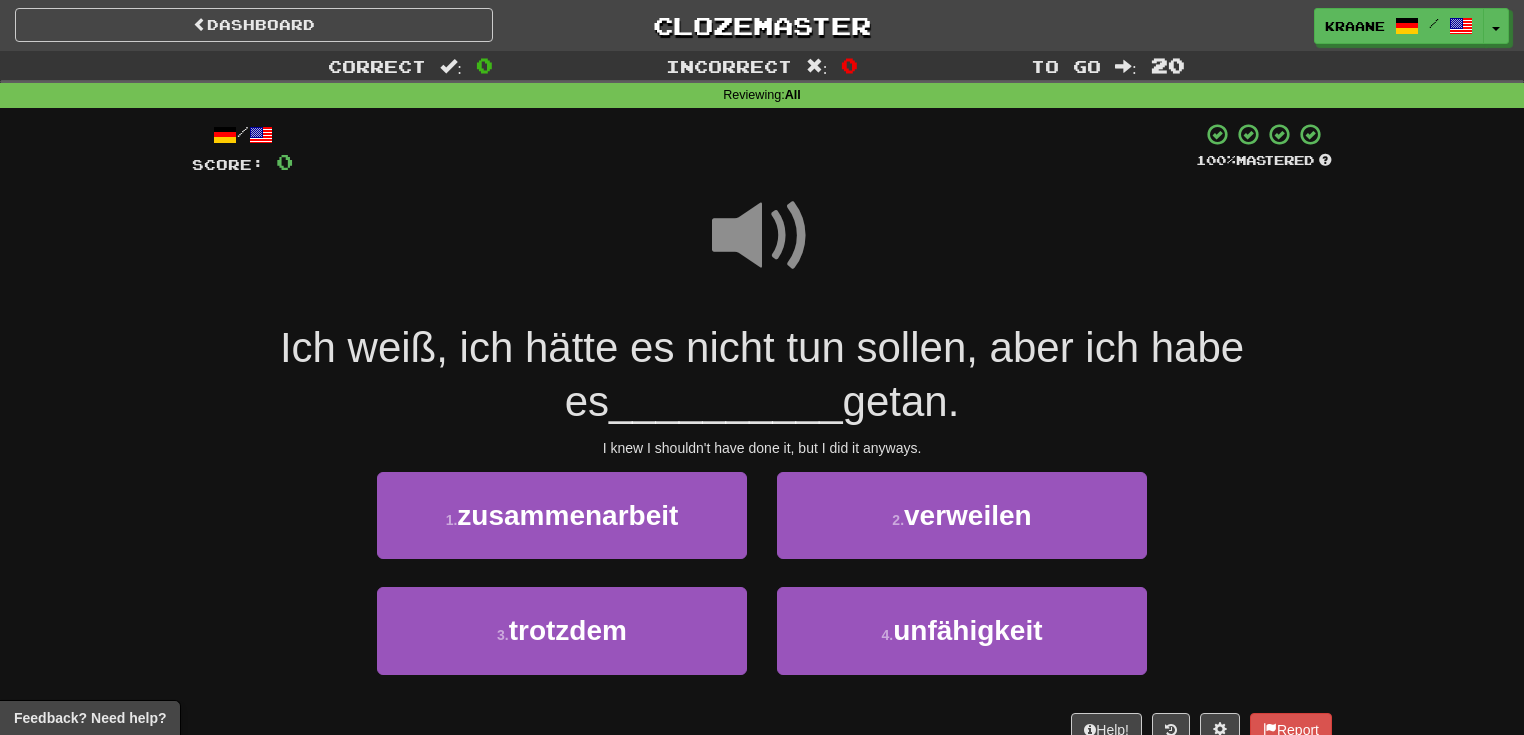 click at bounding box center [762, 236] 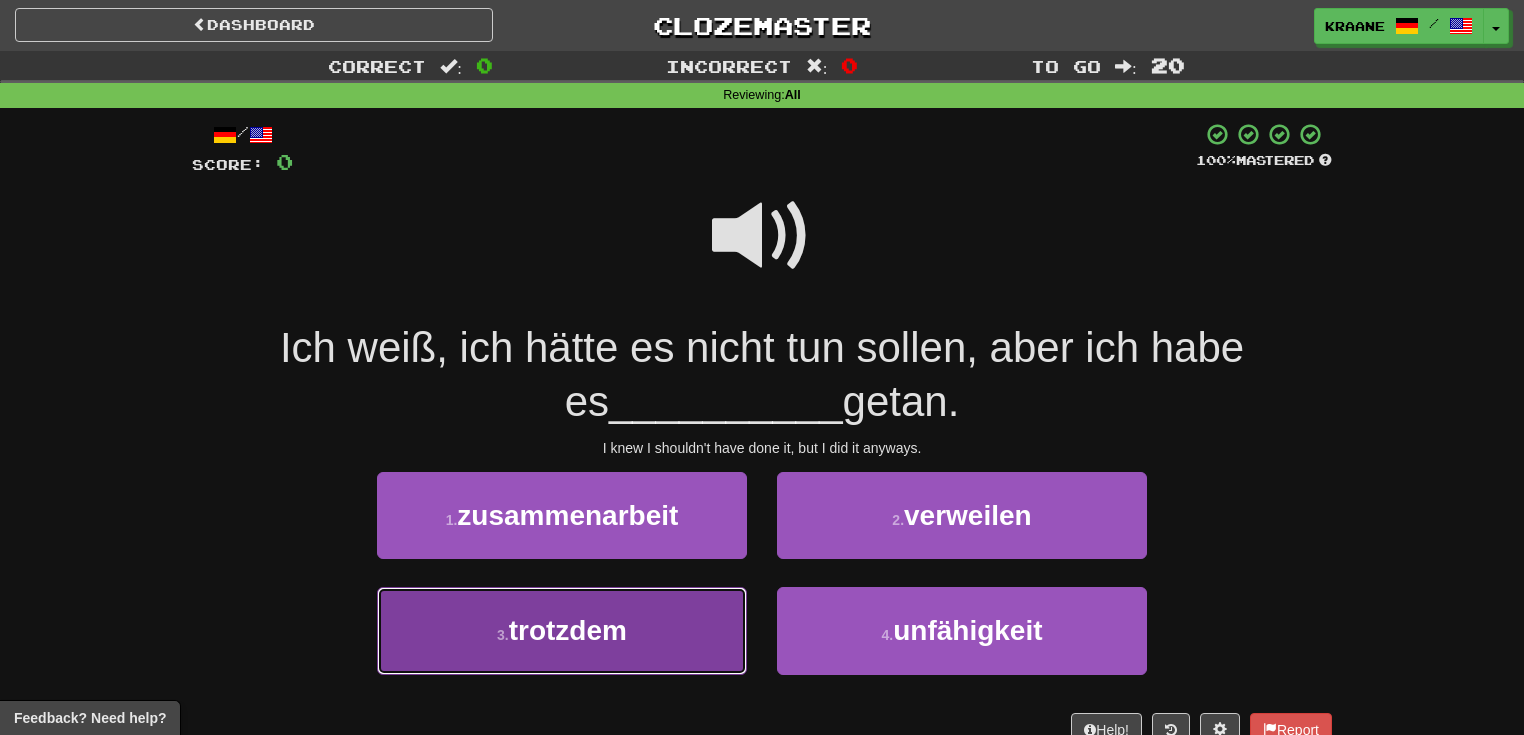 click on "trotzdem" at bounding box center [568, 630] 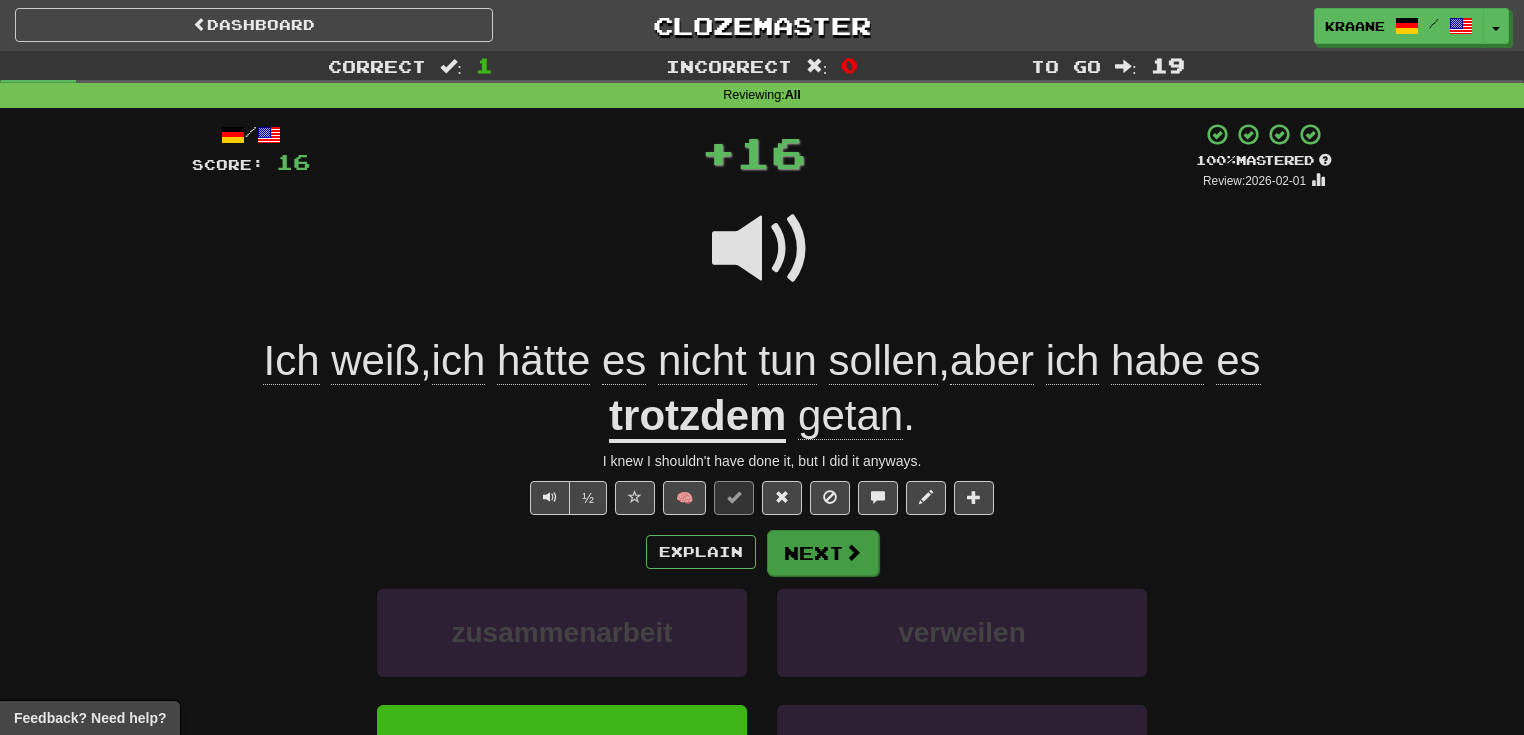 click on "Explain Next zusammenarbeit verweilen trotzdem unfähigkeit Learn more: zusammenarbeit verweilen trotzdem unfähigkeit" at bounding box center [762, 689] 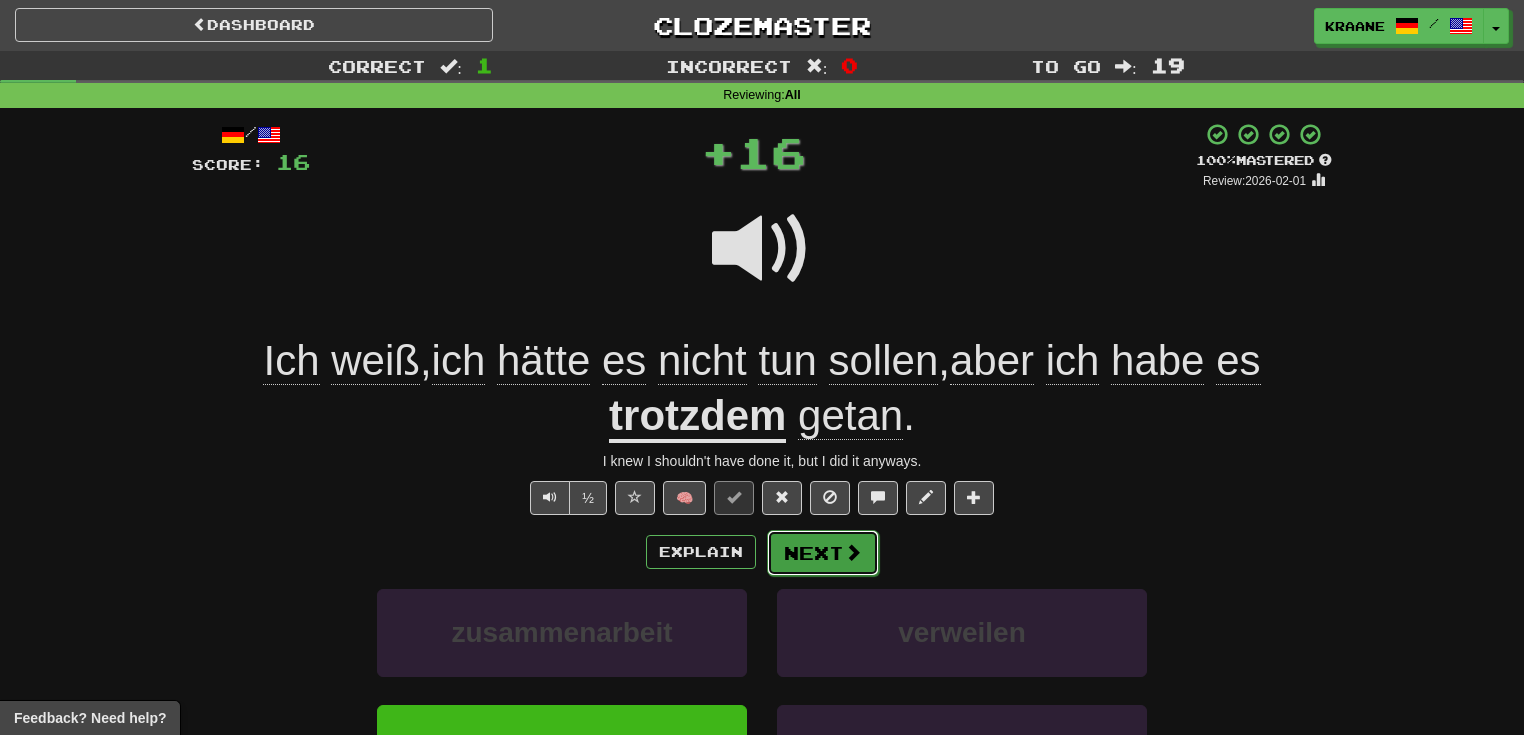 click on "Next" at bounding box center (823, 553) 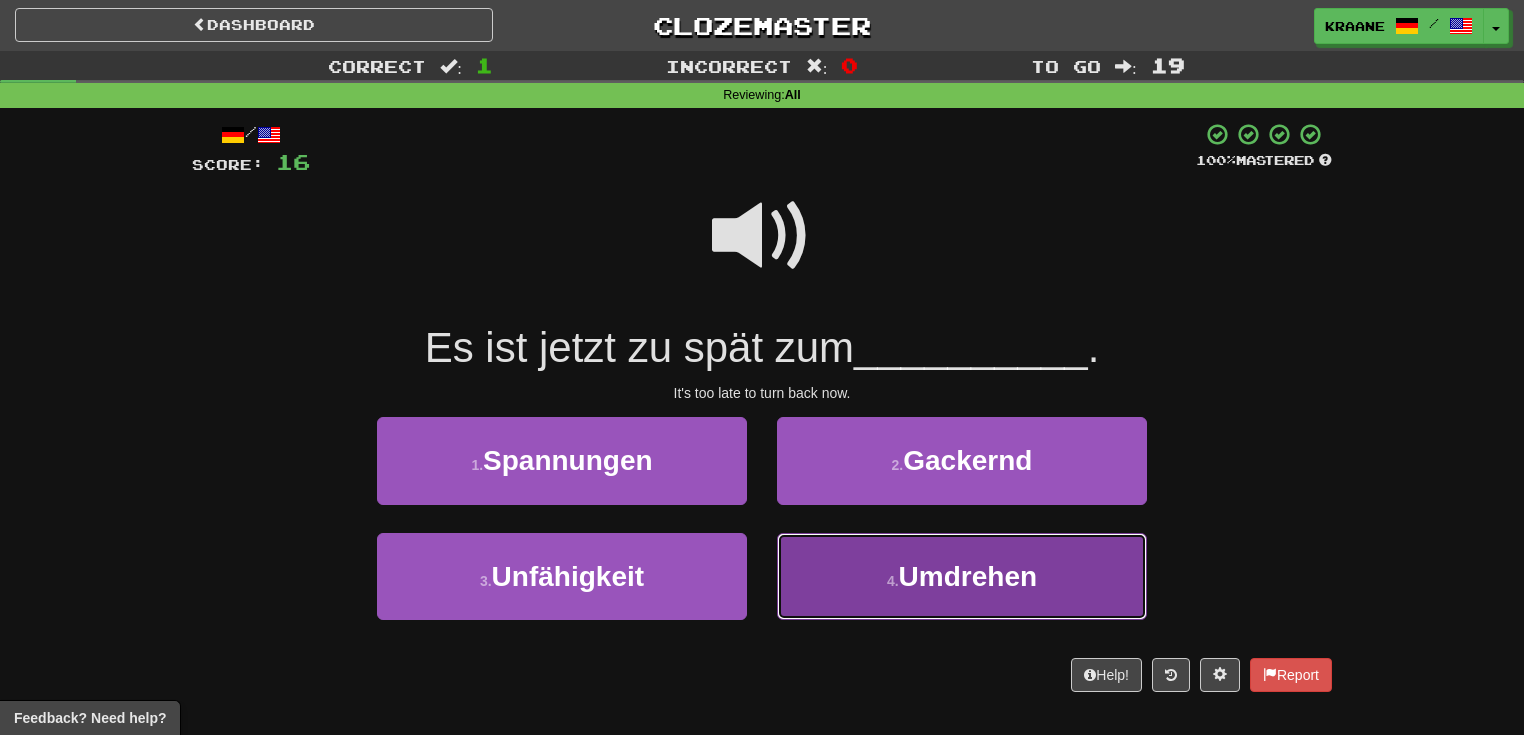 click on "4 .  Umdrehen" at bounding box center (962, 576) 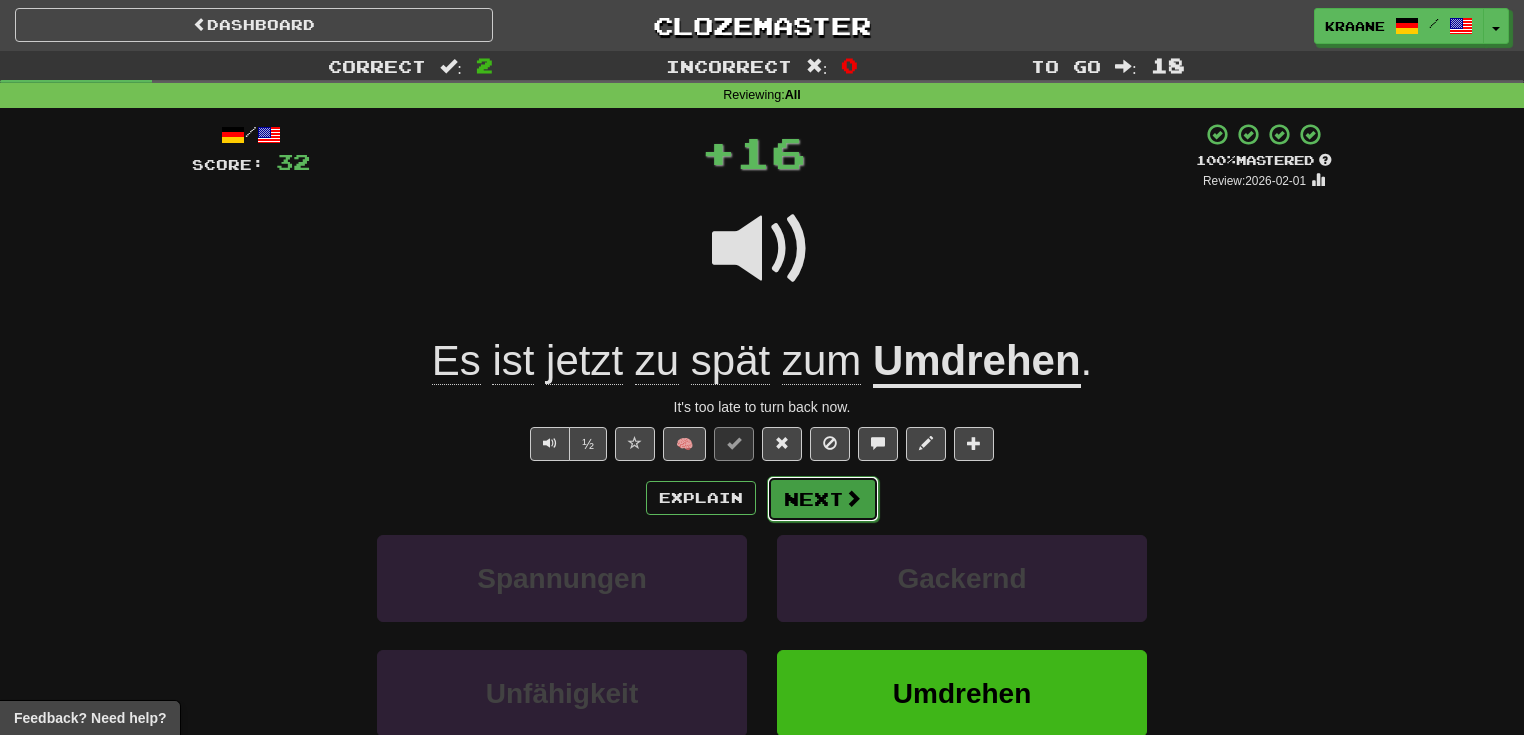 click on "Next" at bounding box center (823, 499) 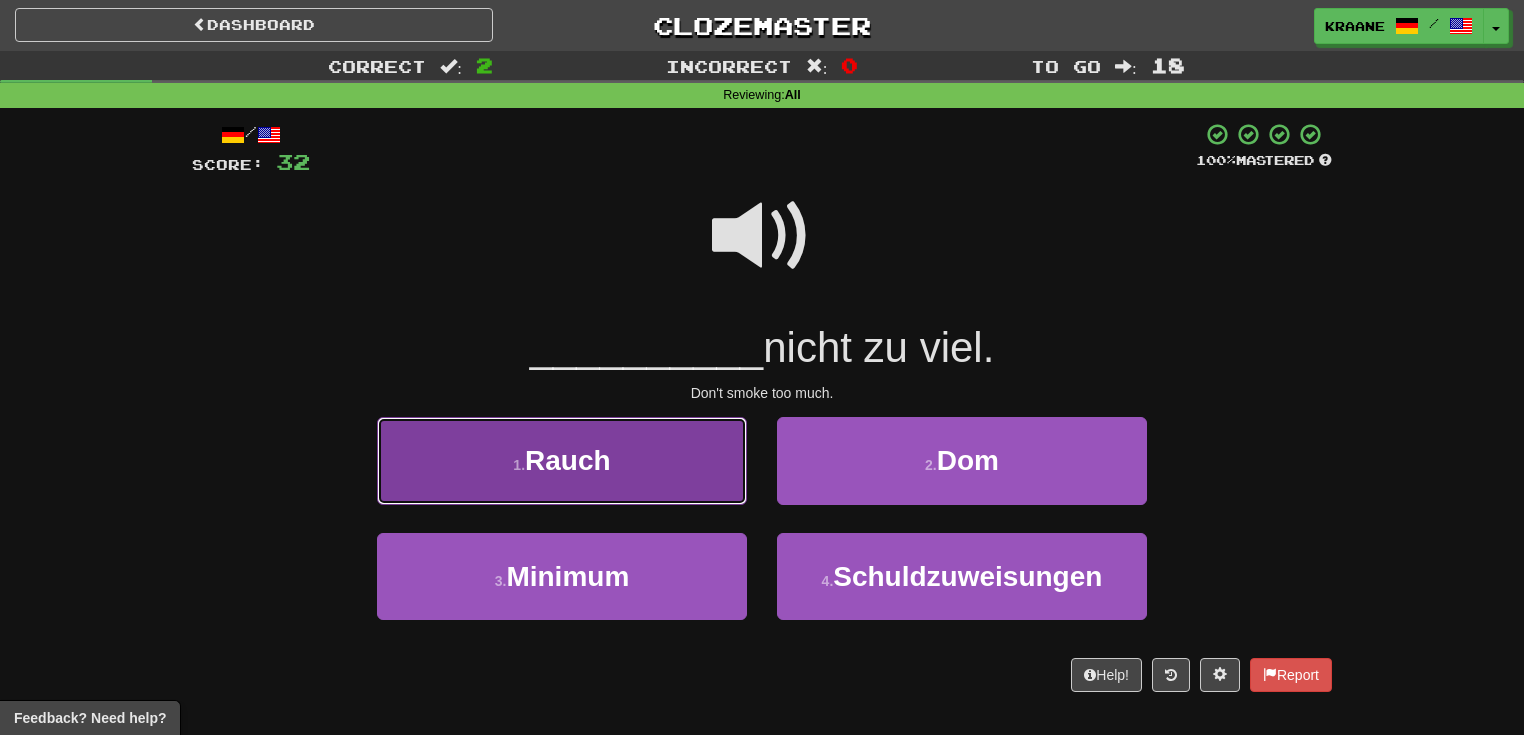 click on "1 .  Rauch" at bounding box center (562, 460) 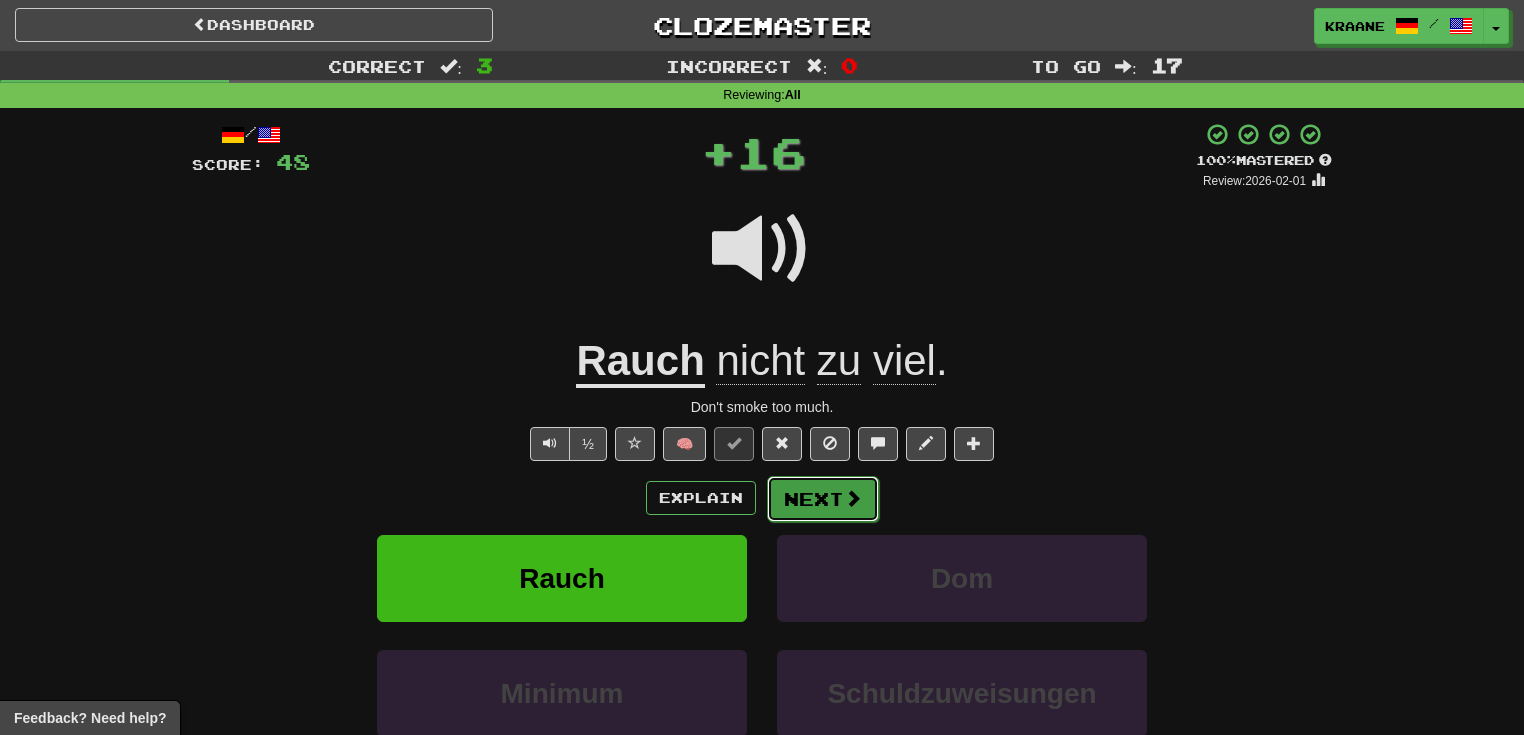 click on "Next" at bounding box center (823, 499) 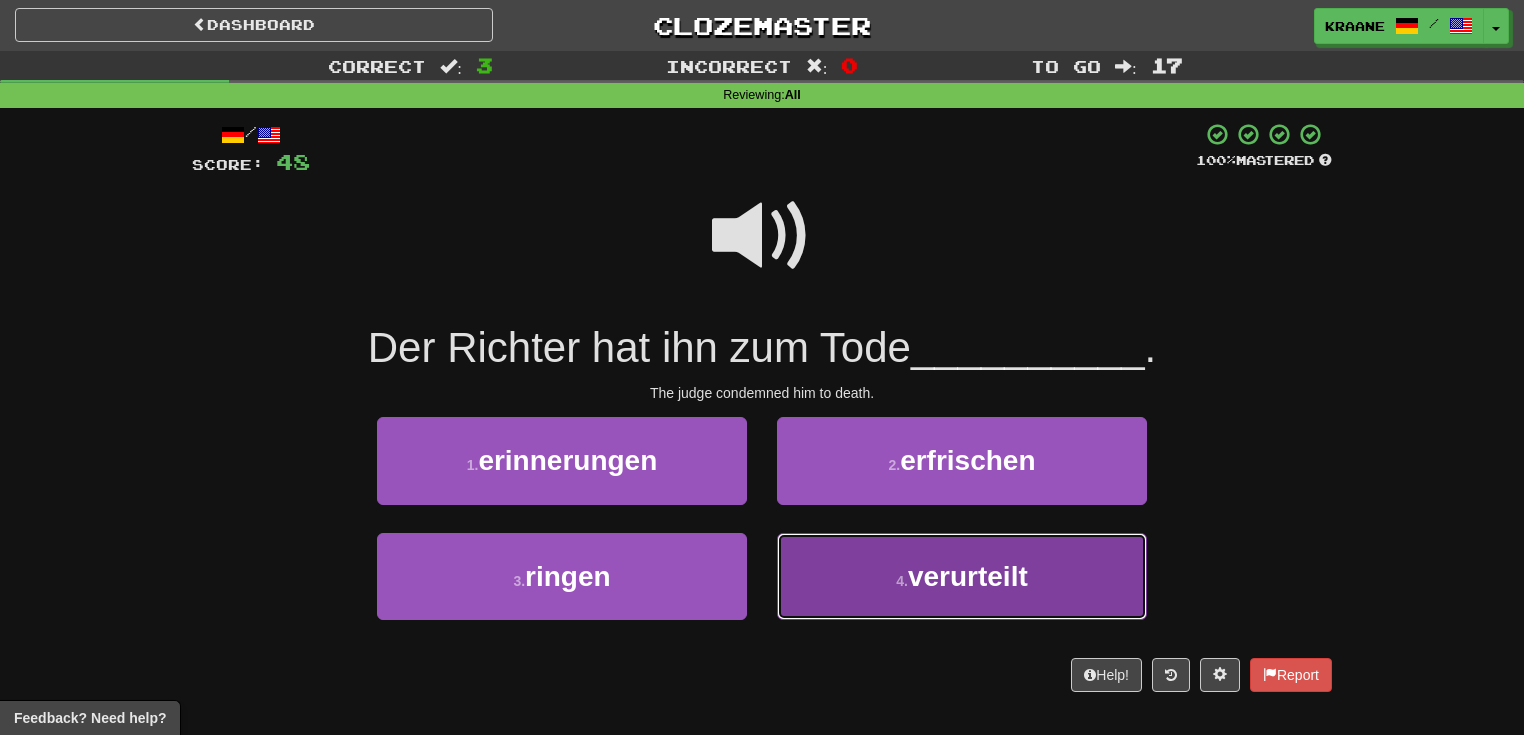 click on "4 .  verurteilt" at bounding box center (962, 576) 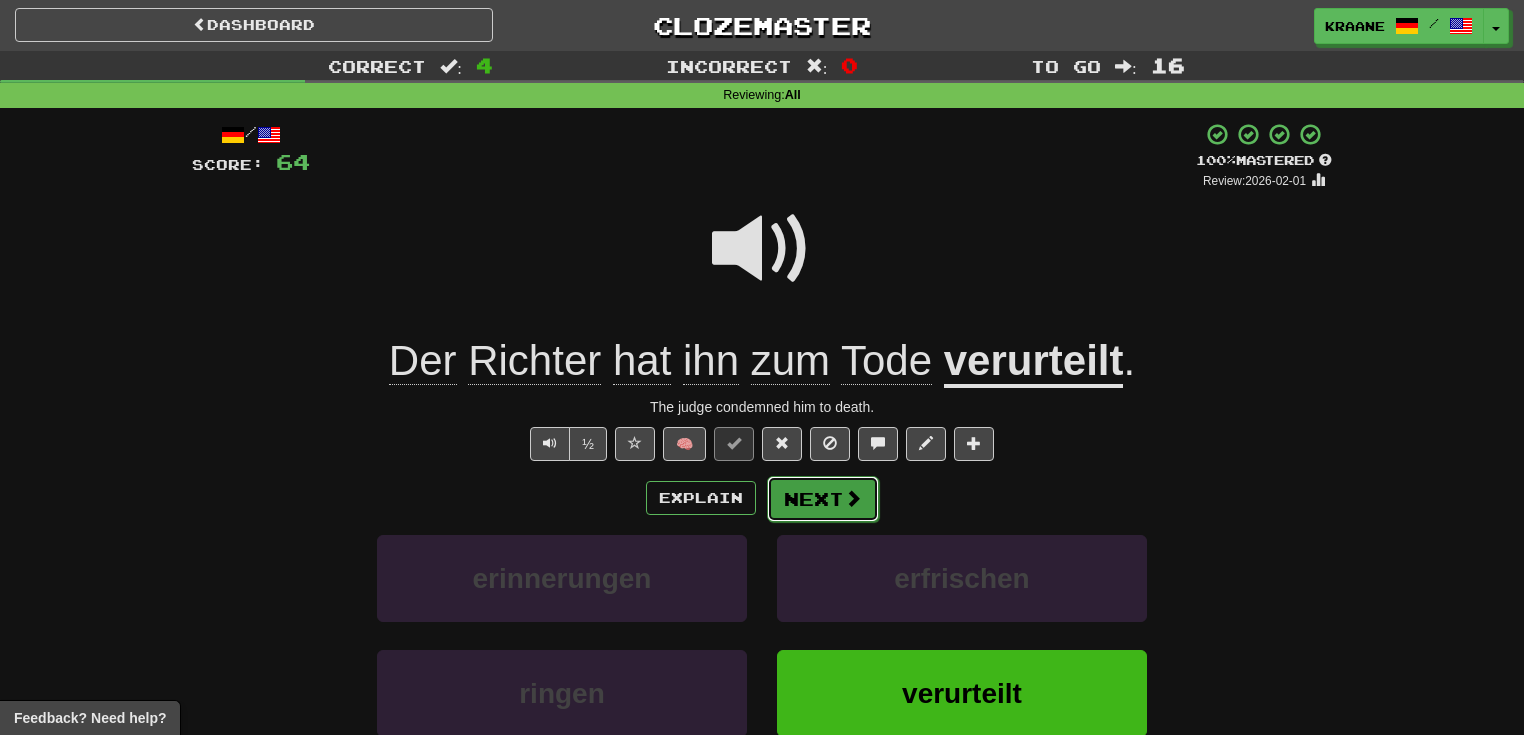 click on "Next" at bounding box center (823, 499) 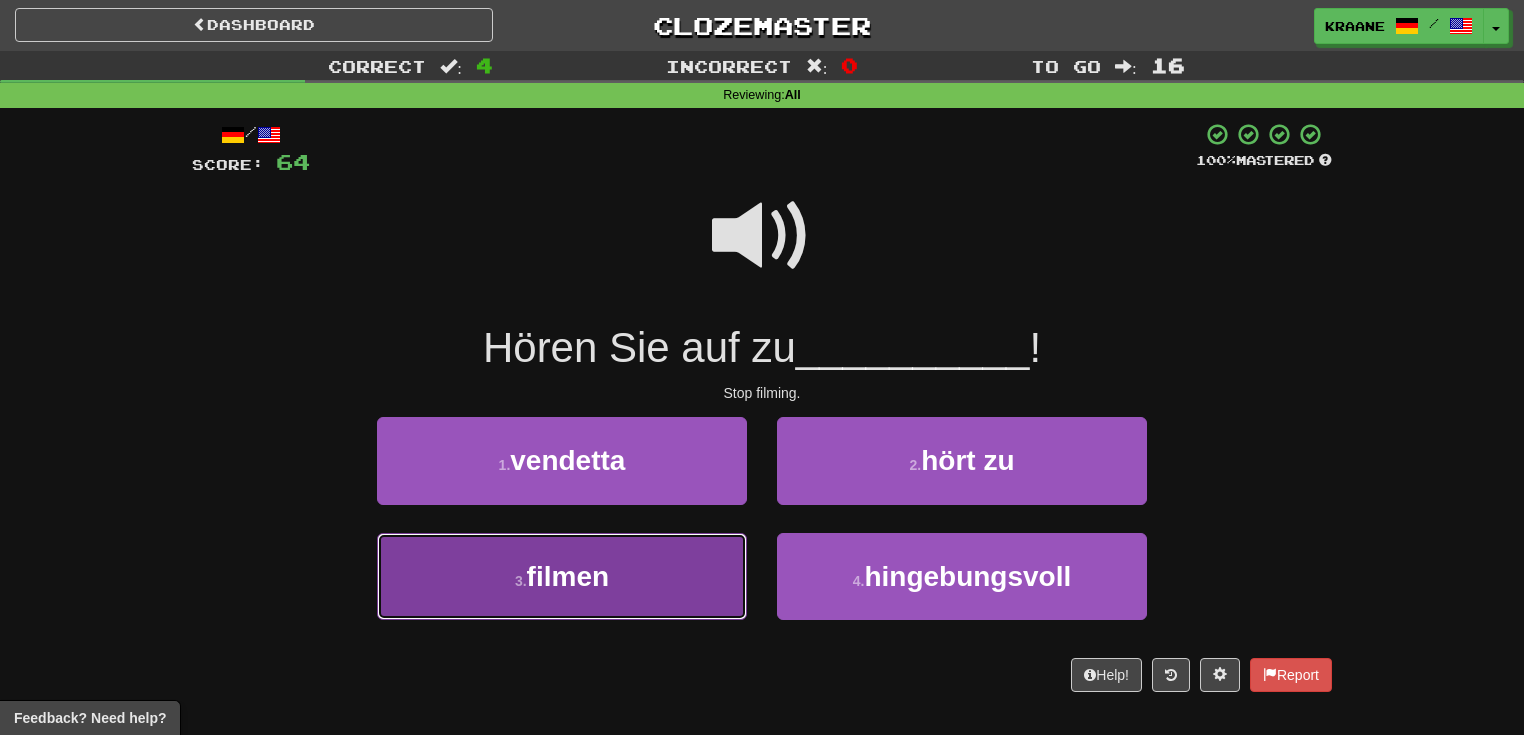 click on "3 .  filmen" at bounding box center (562, 576) 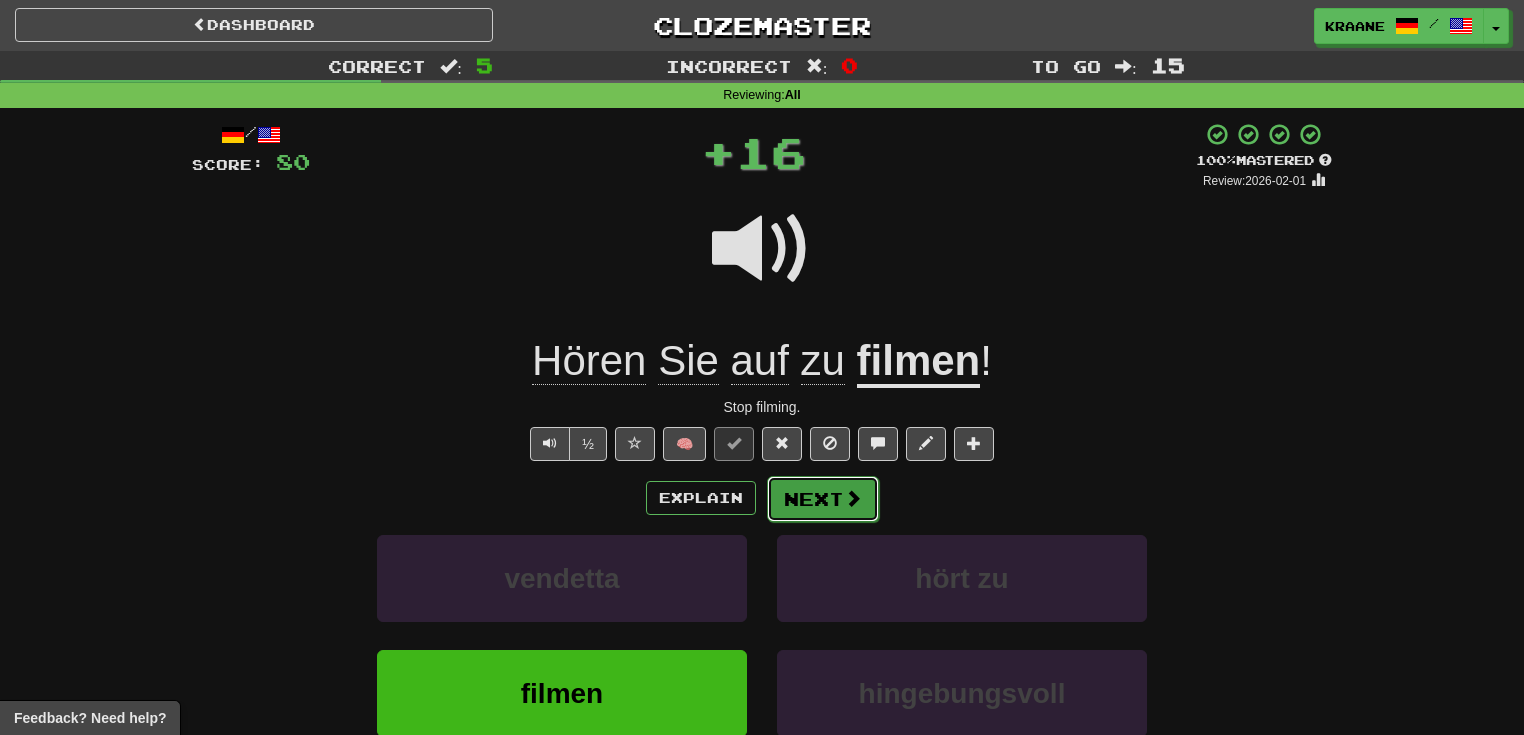 click on "Next" at bounding box center (823, 499) 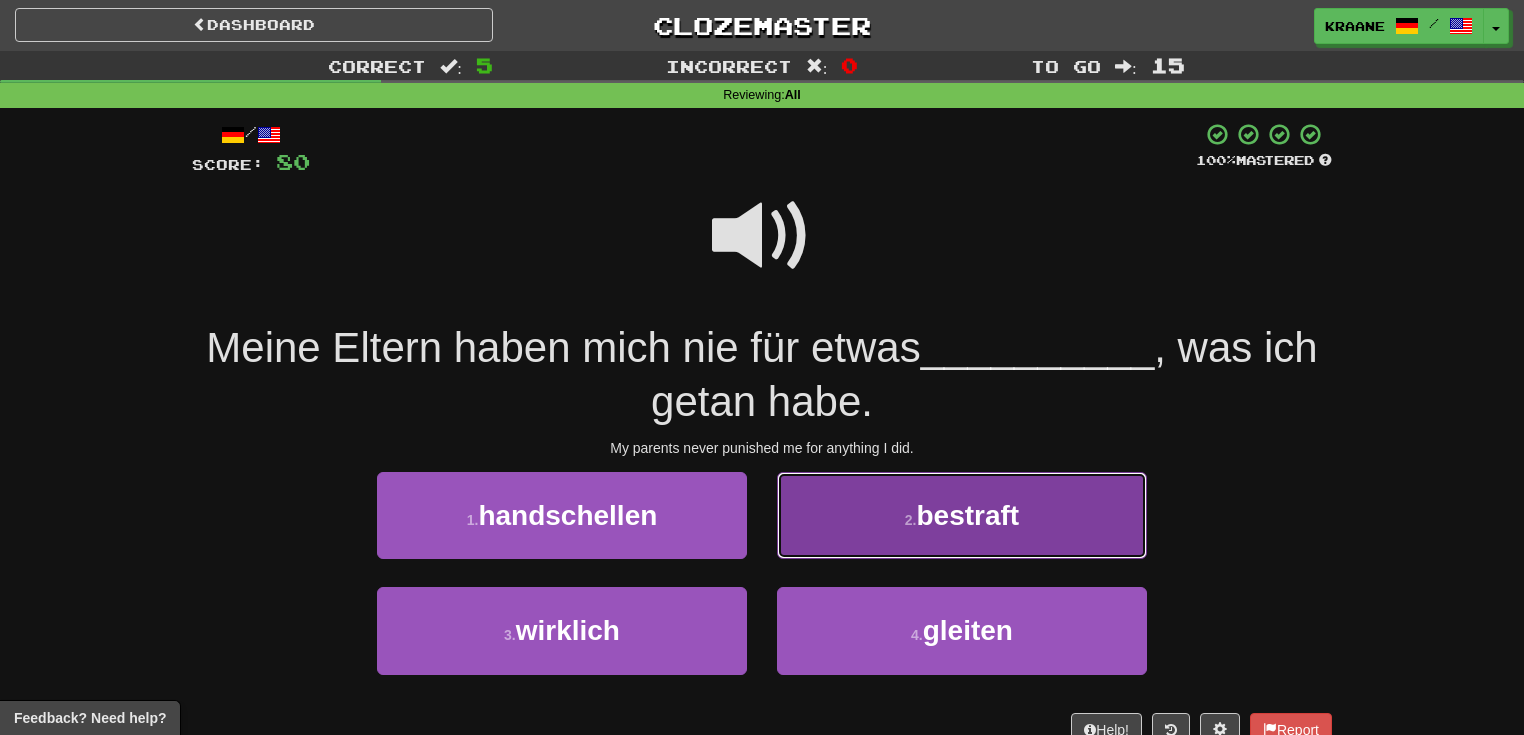 click on "2 .  bestraft" at bounding box center [962, 515] 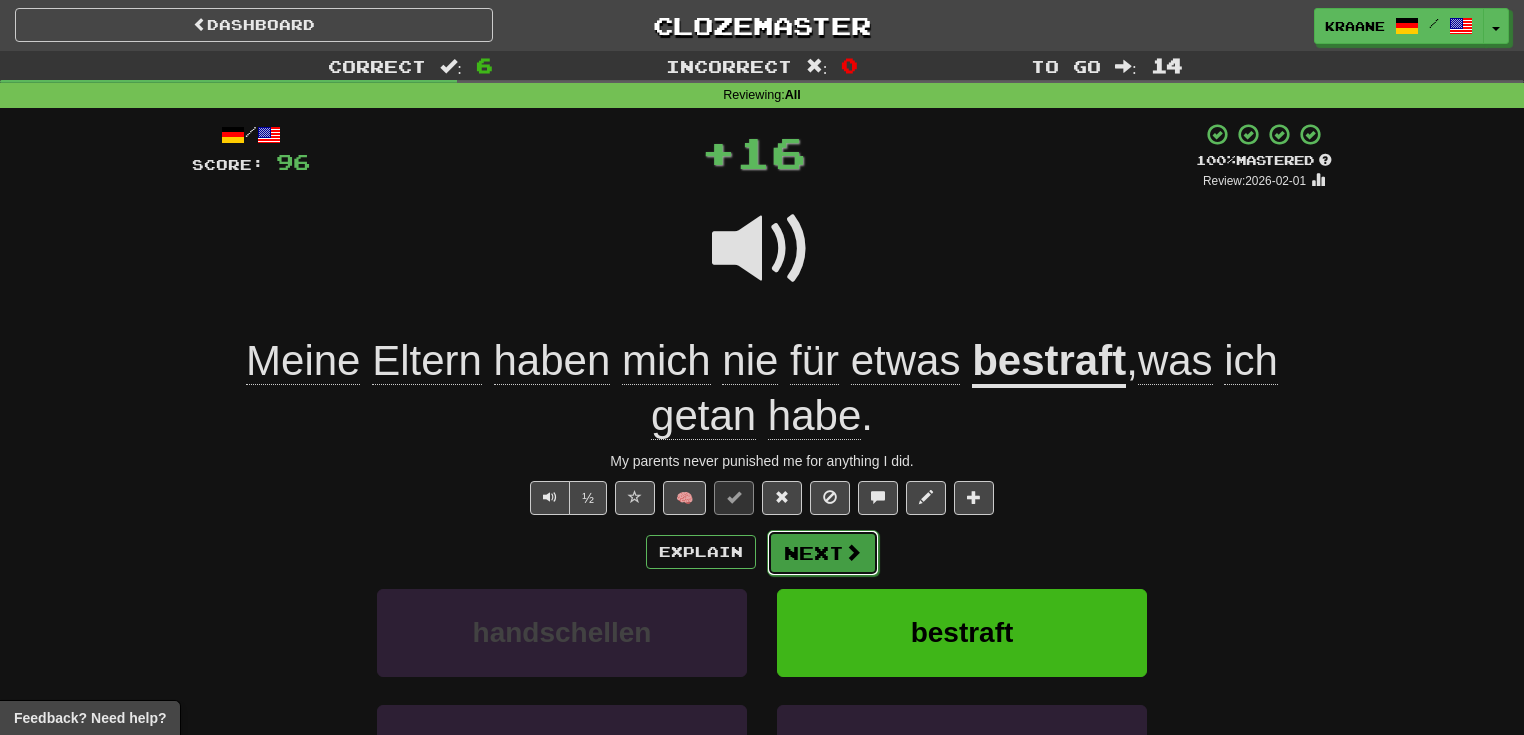 click at bounding box center (853, 552) 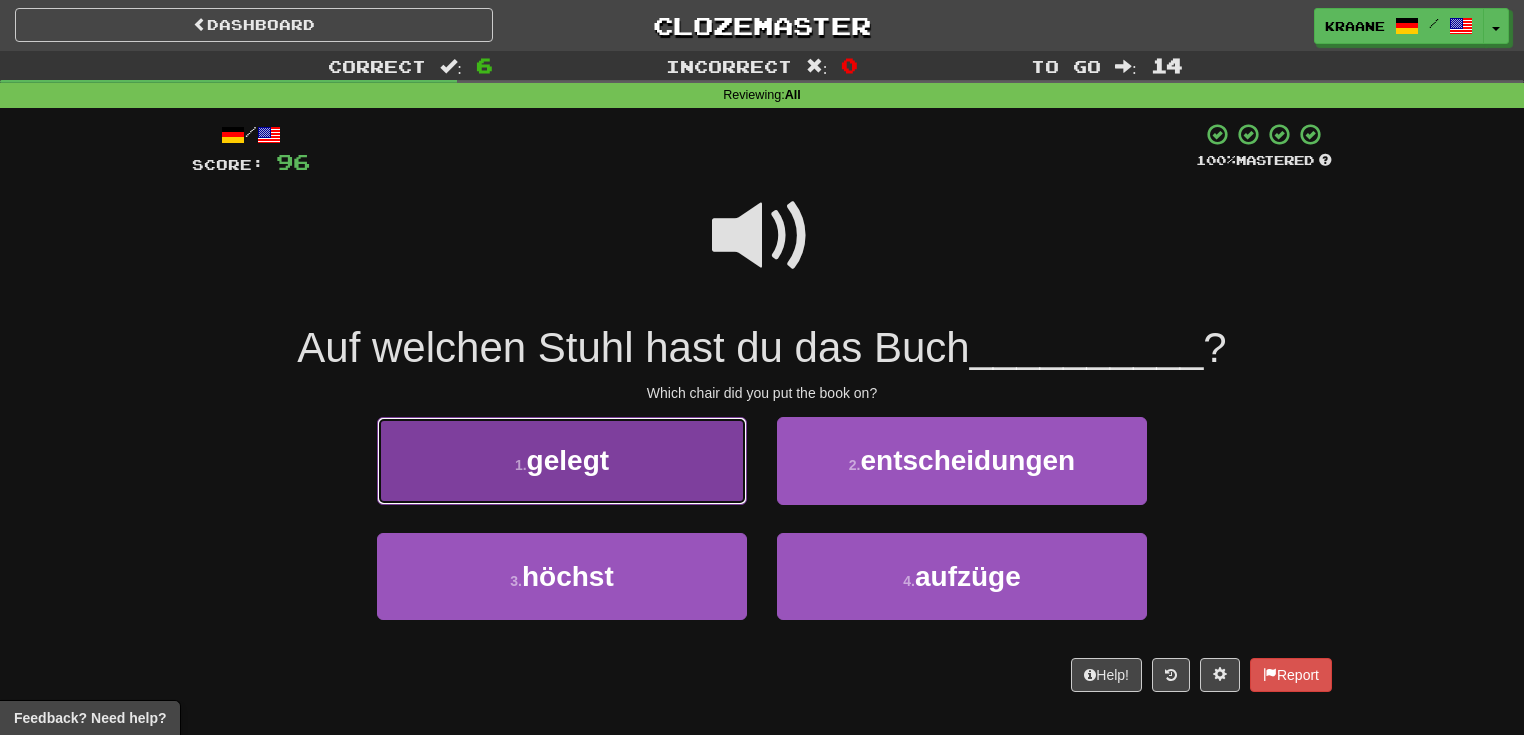 click on "1 .  gelegt" at bounding box center [562, 460] 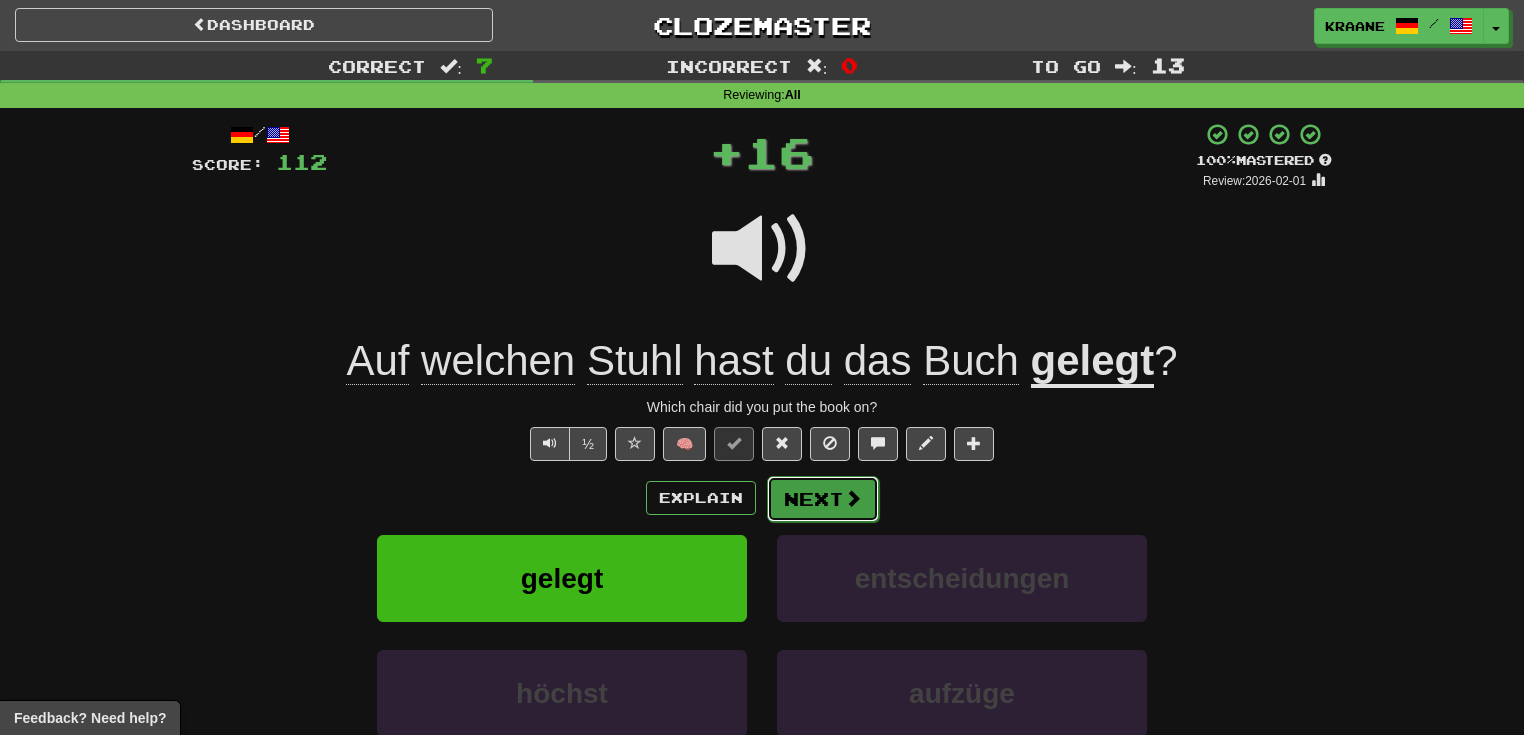 click at bounding box center [853, 498] 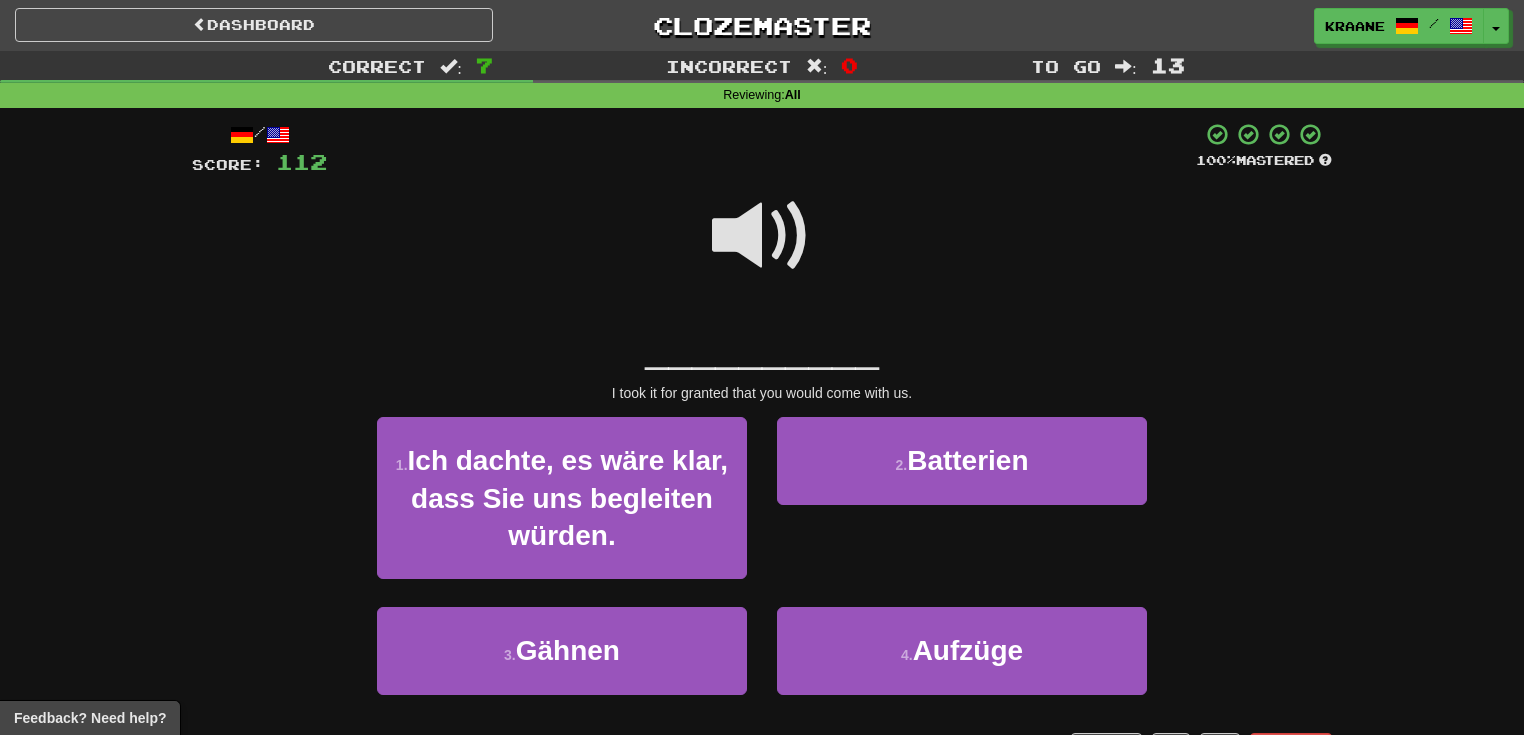 click at bounding box center [762, 236] 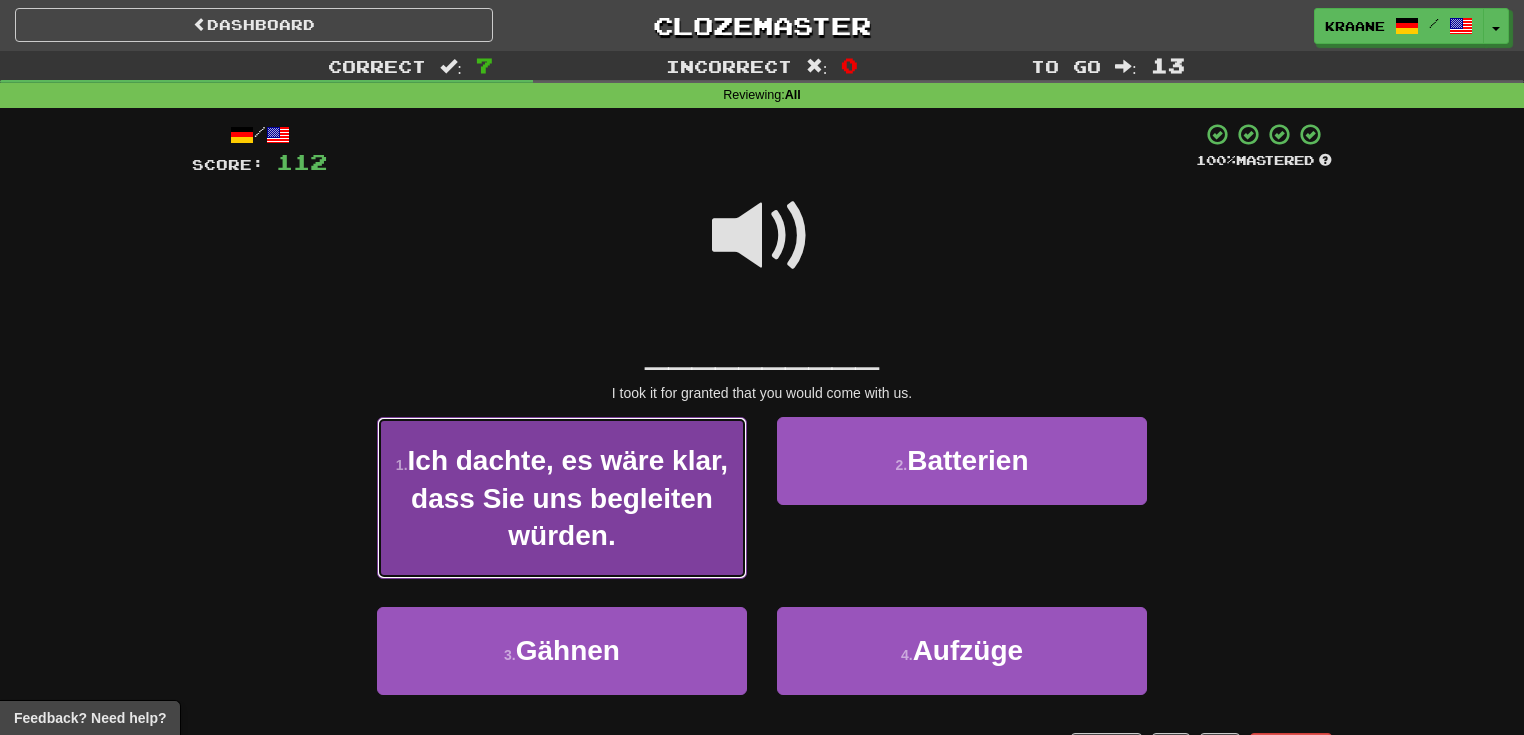 click on "1 .  Ich dachte, es wäre klar, dass Sie uns  begleiten würden." at bounding box center [562, 498] 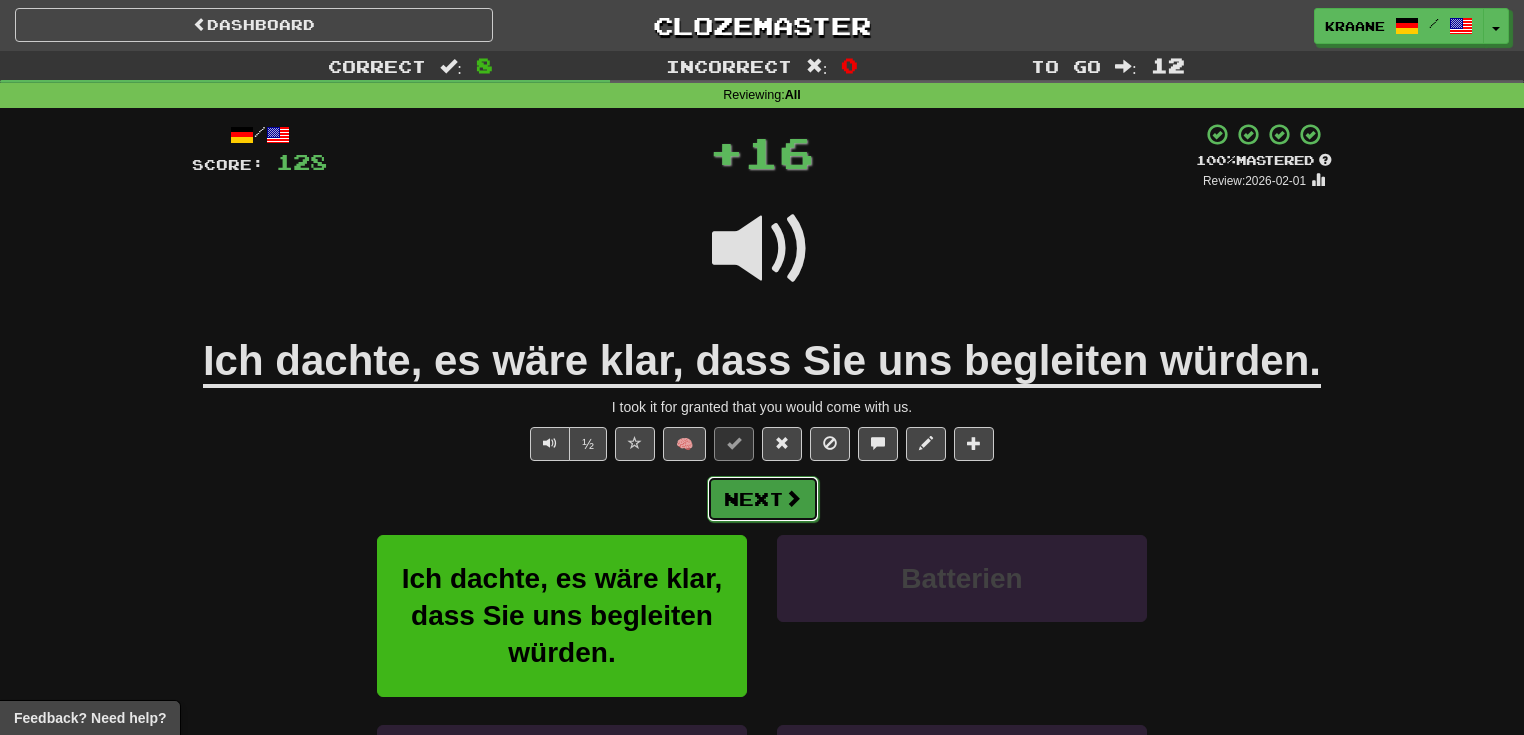click at bounding box center (793, 498) 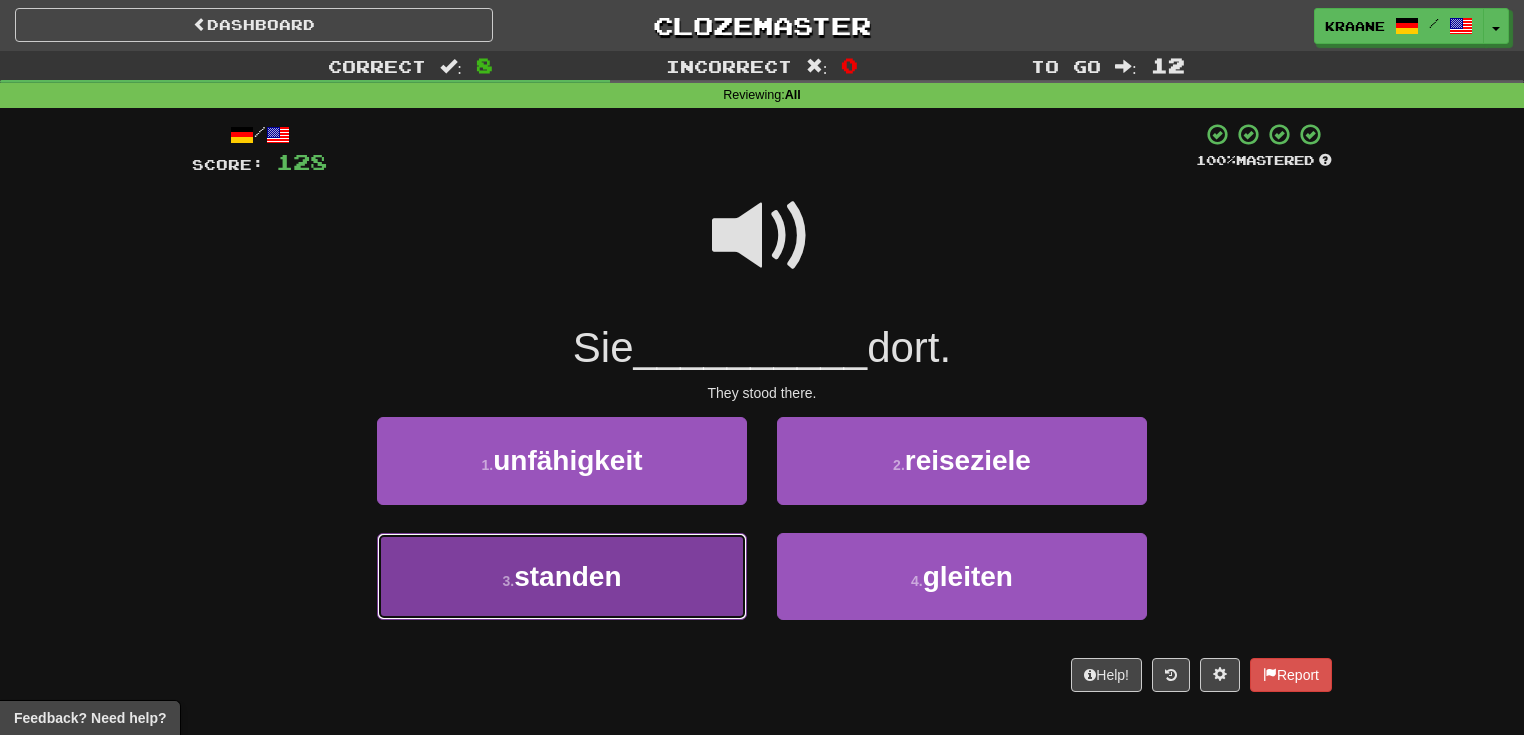 click on "3 .  standen" at bounding box center [562, 576] 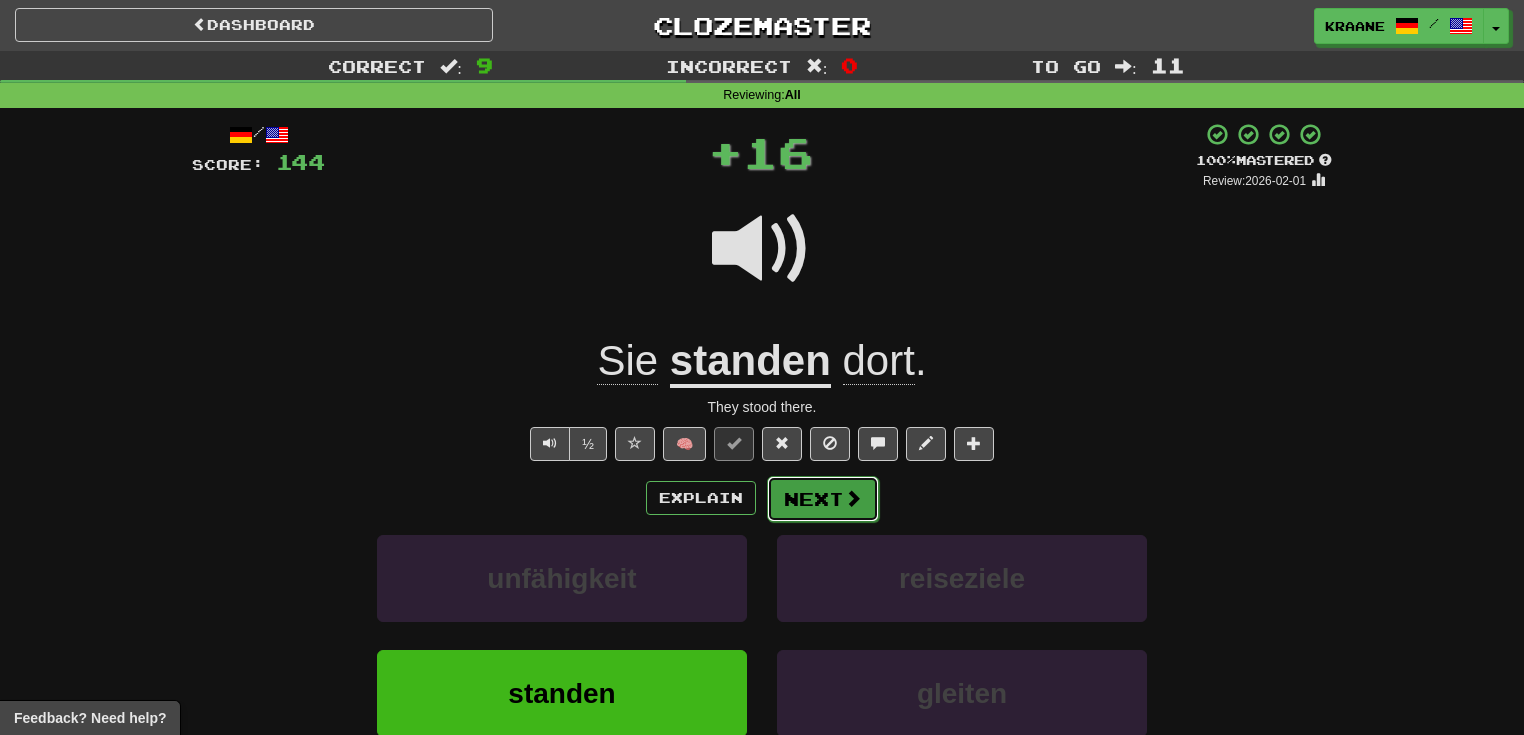 click on "Next" at bounding box center (823, 499) 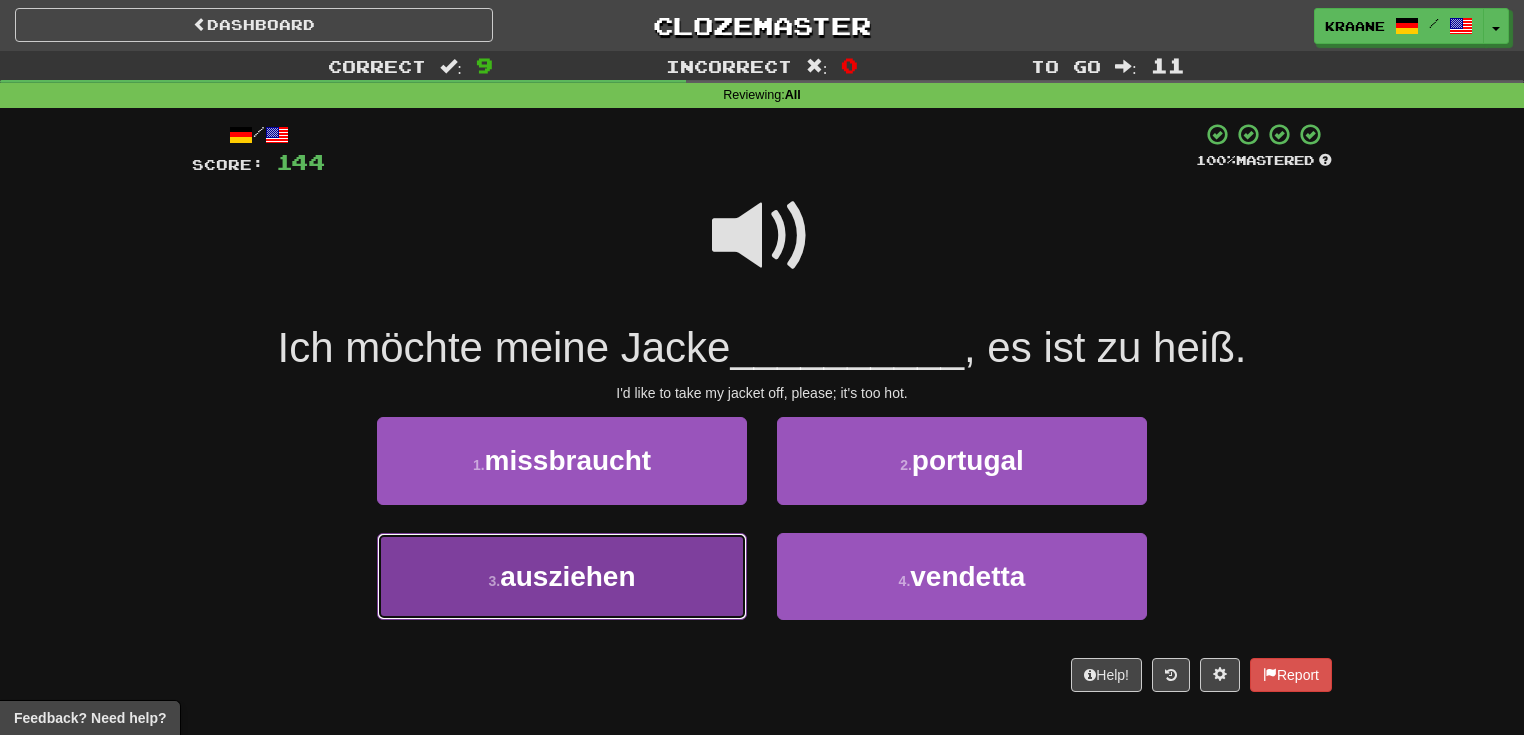 click on "3 .  ausziehen" at bounding box center (562, 576) 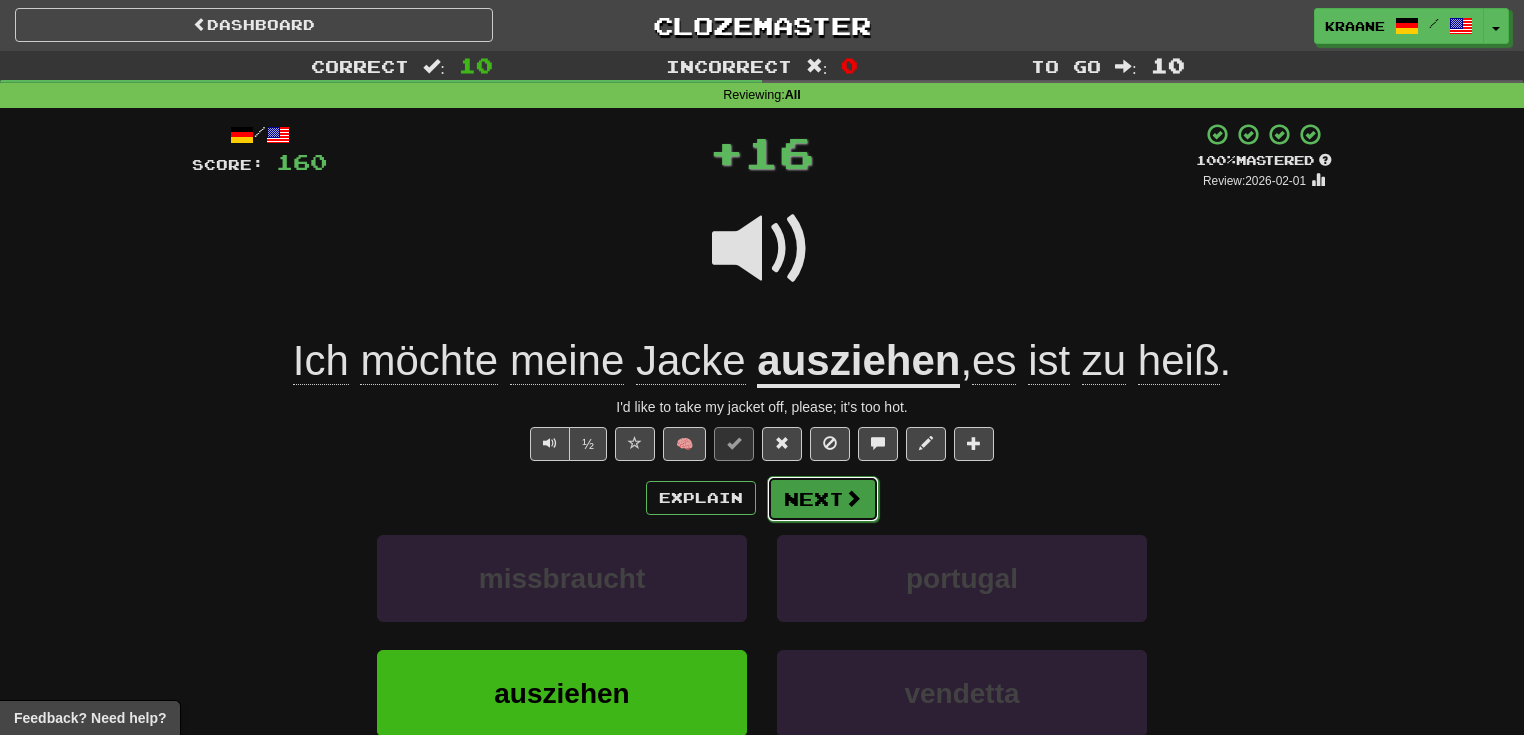 click on "Next" at bounding box center [823, 499] 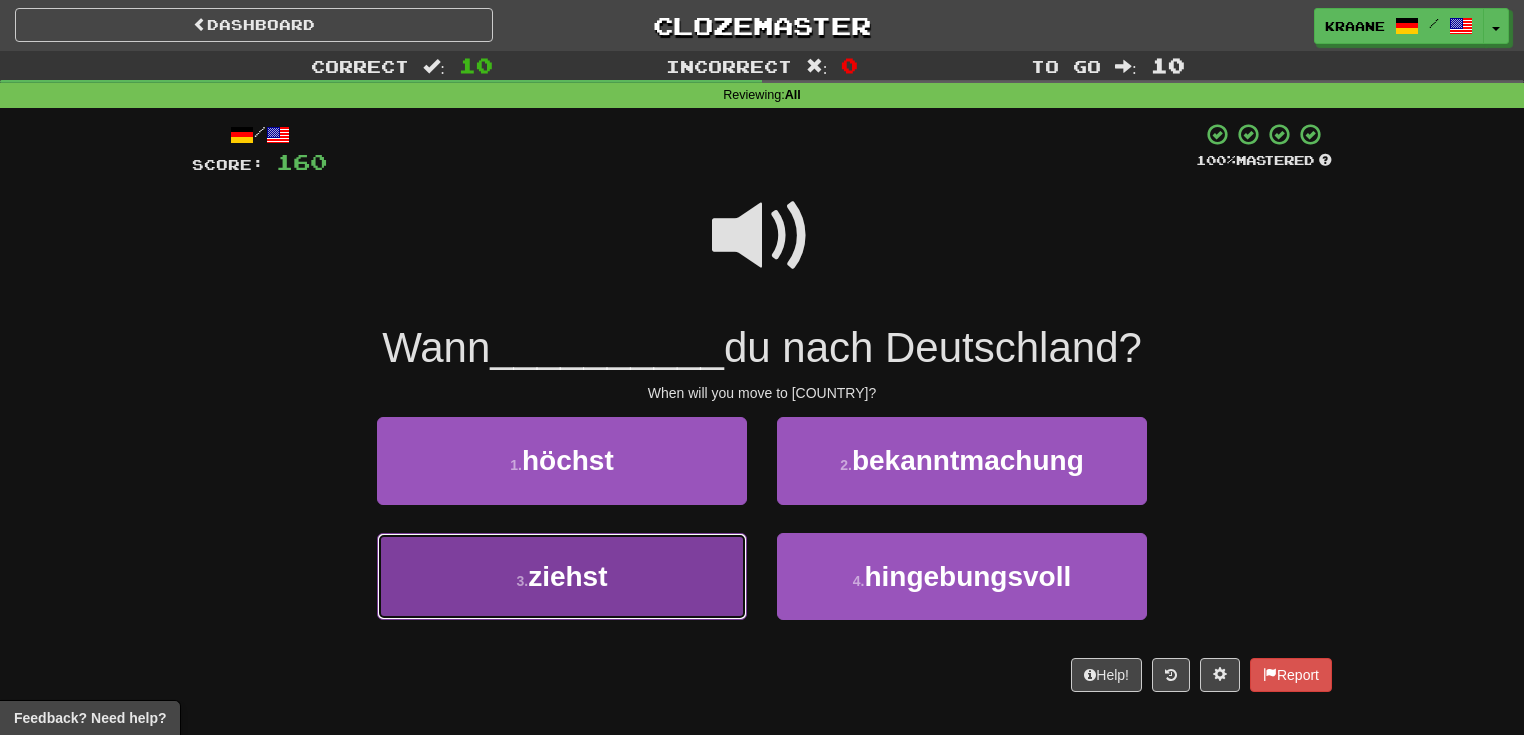click on "3 .  ziehst" at bounding box center [562, 576] 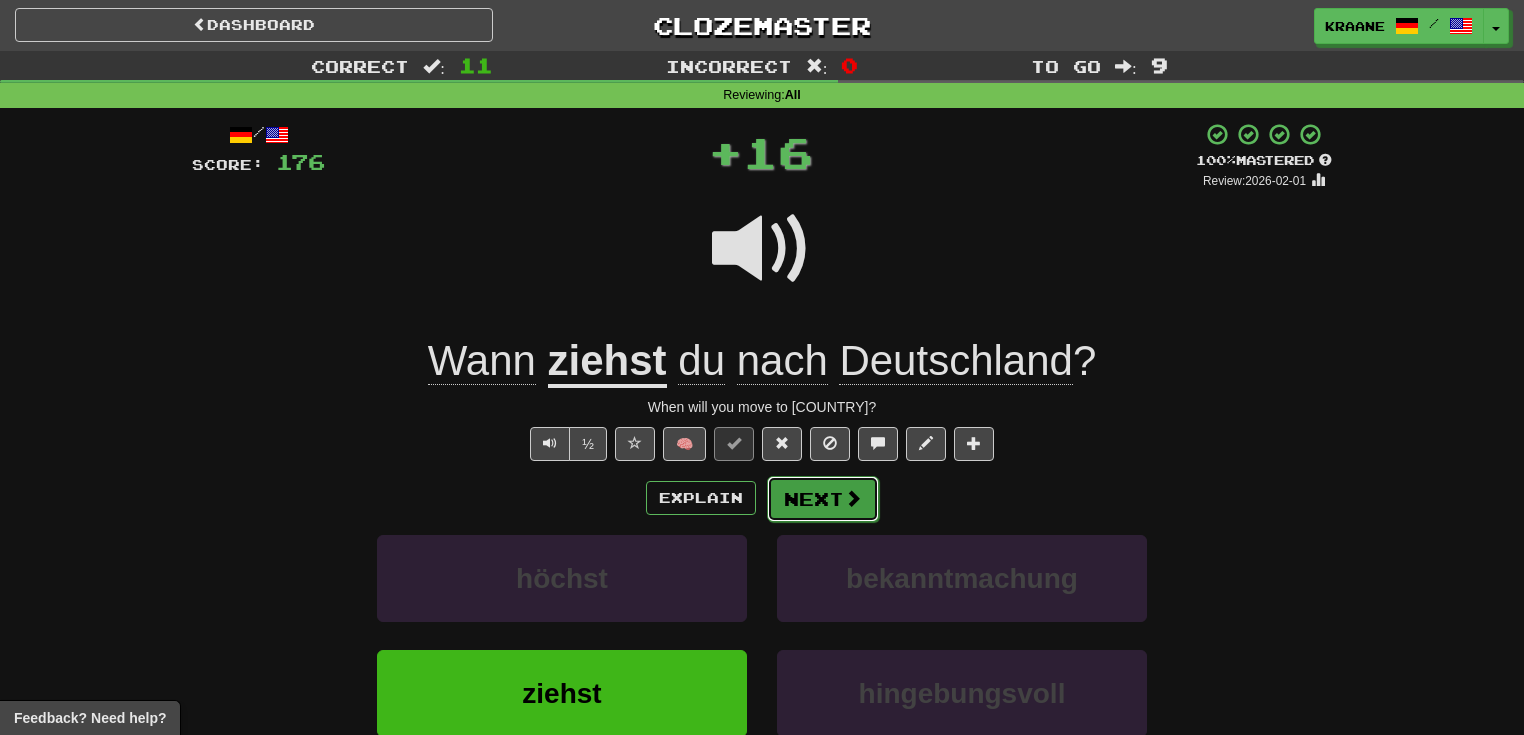 click on "Next" at bounding box center (823, 499) 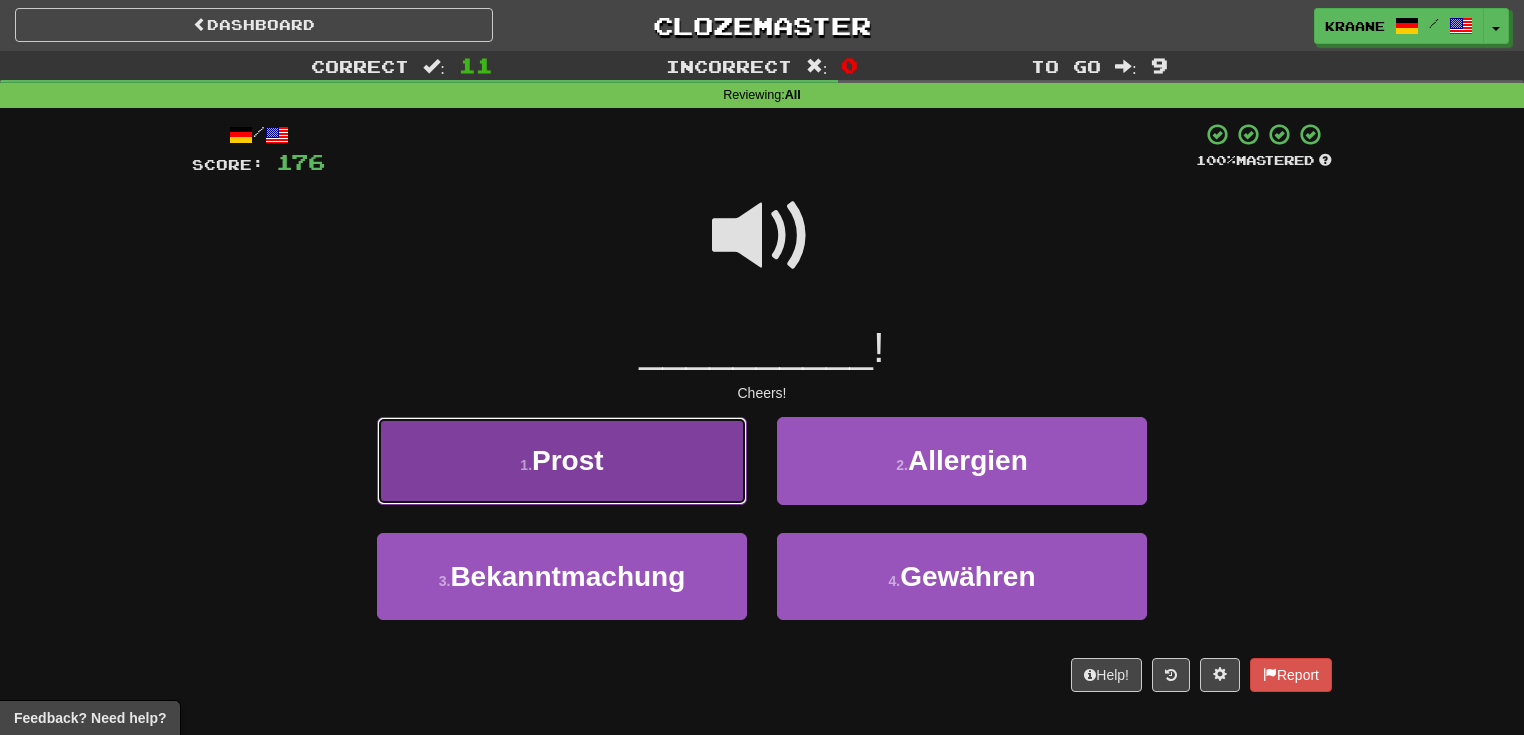 click on "1 .  Prost" at bounding box center (562, 460) 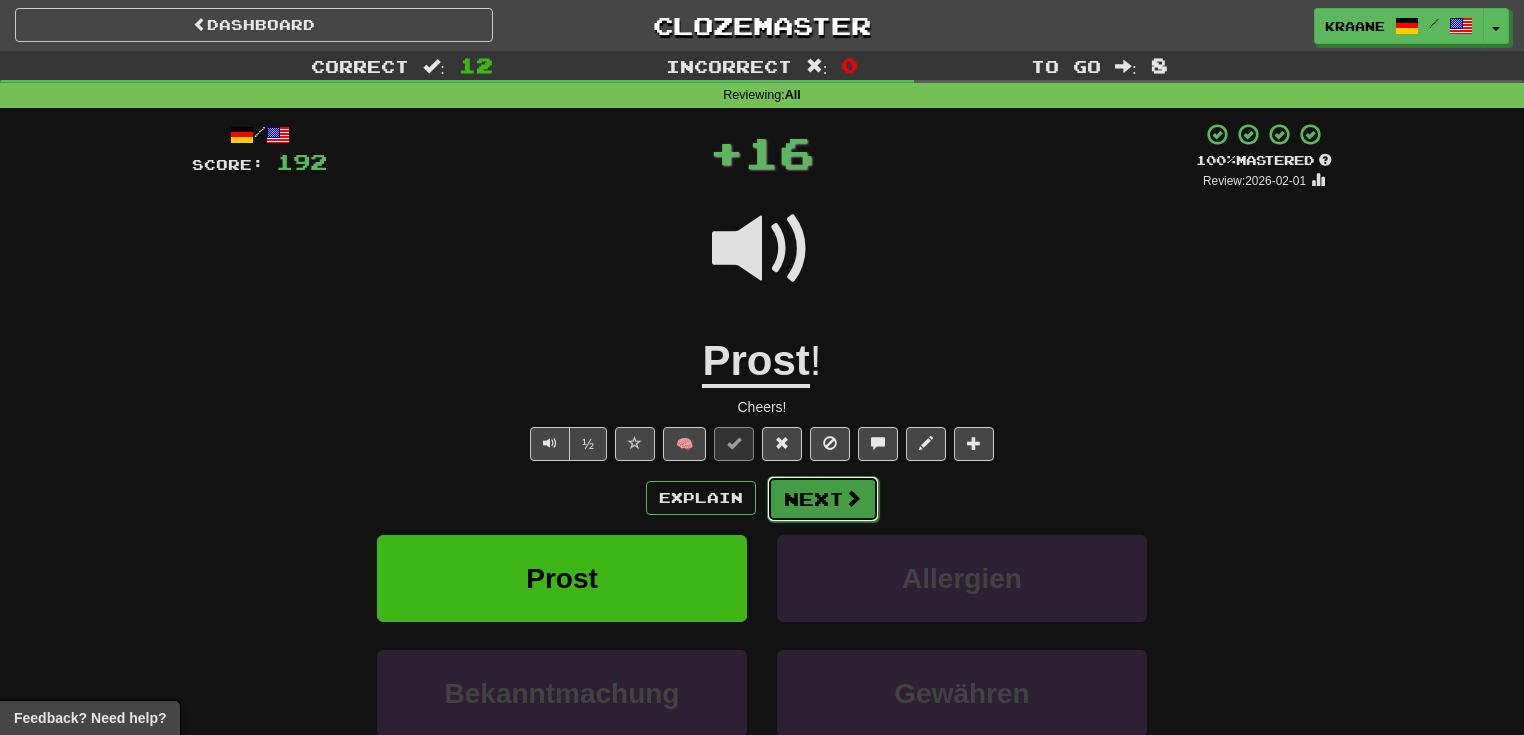 click on "Next" at bounding box center [823, 499] 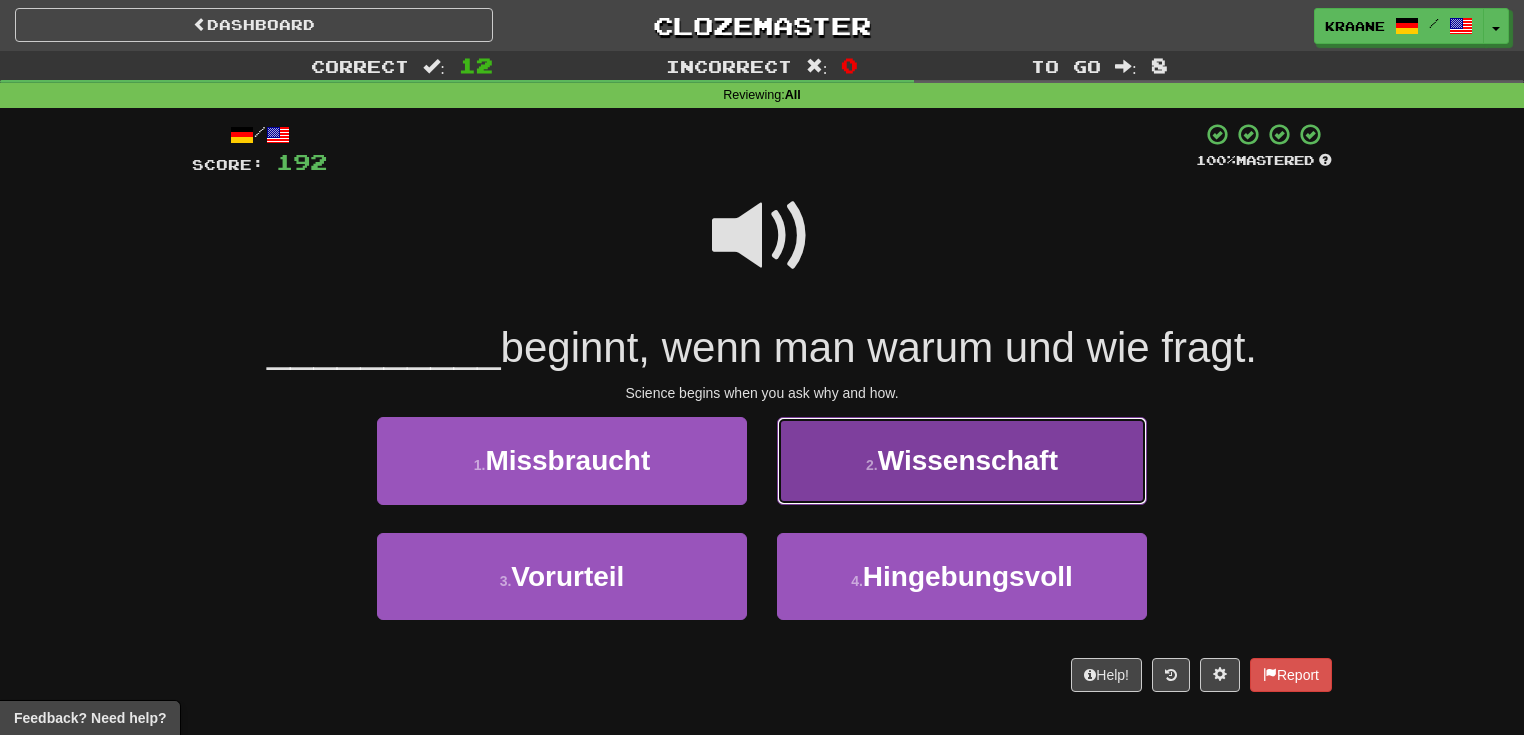 click on "2 .  Wissenschaft" at bounding box center (962, 460) 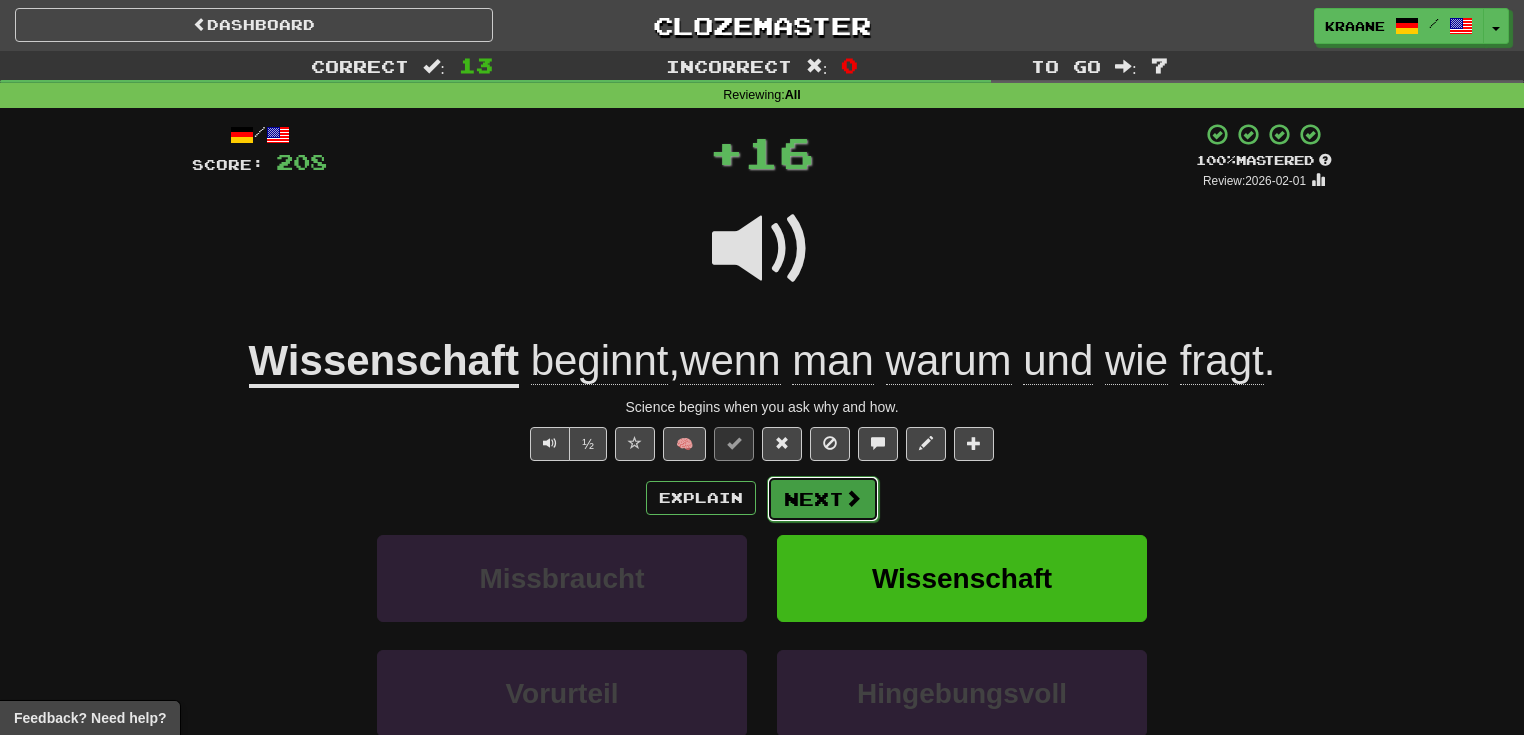 click on "Next" at bounding box center [823, 499] 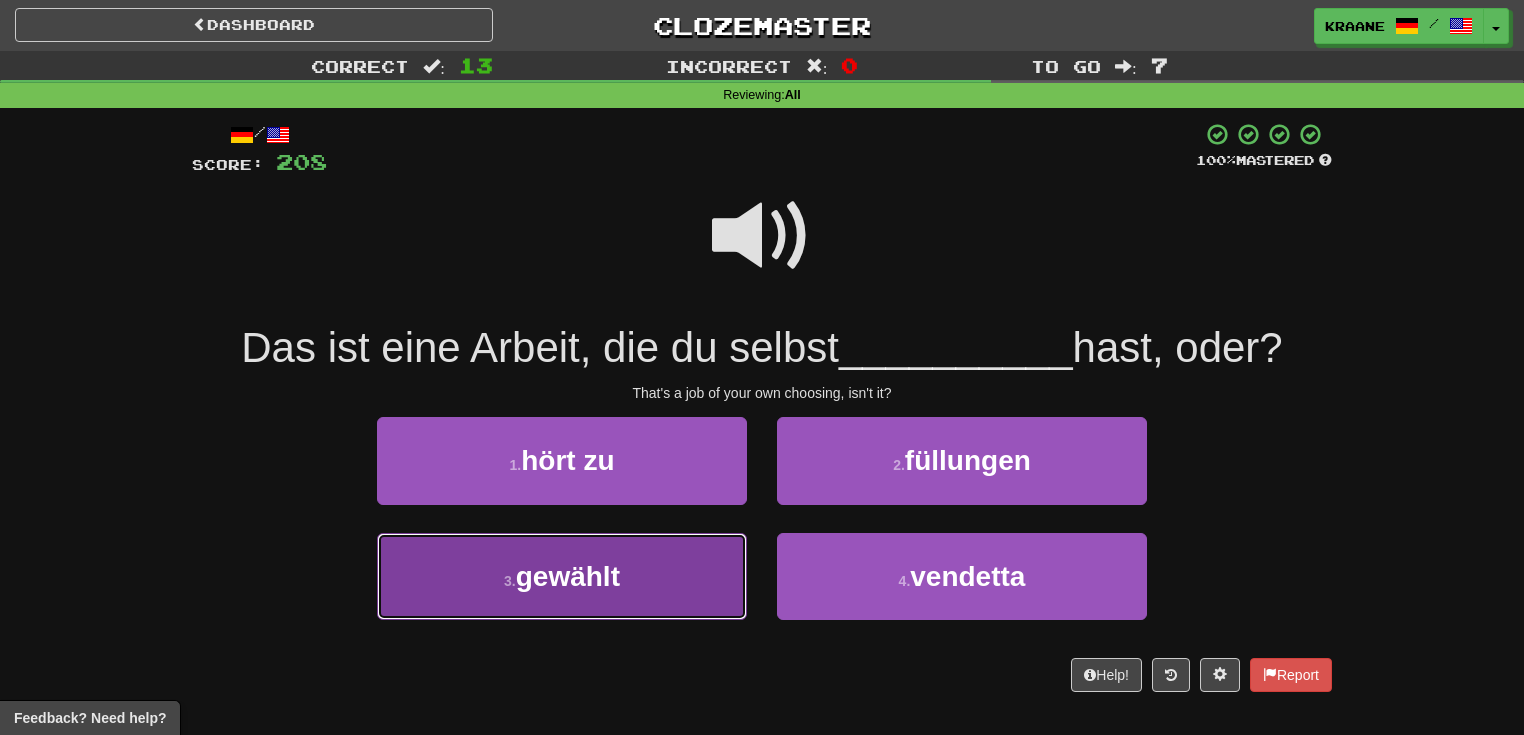 click on "3 .  gewählt" at bounding box center (562, 576) 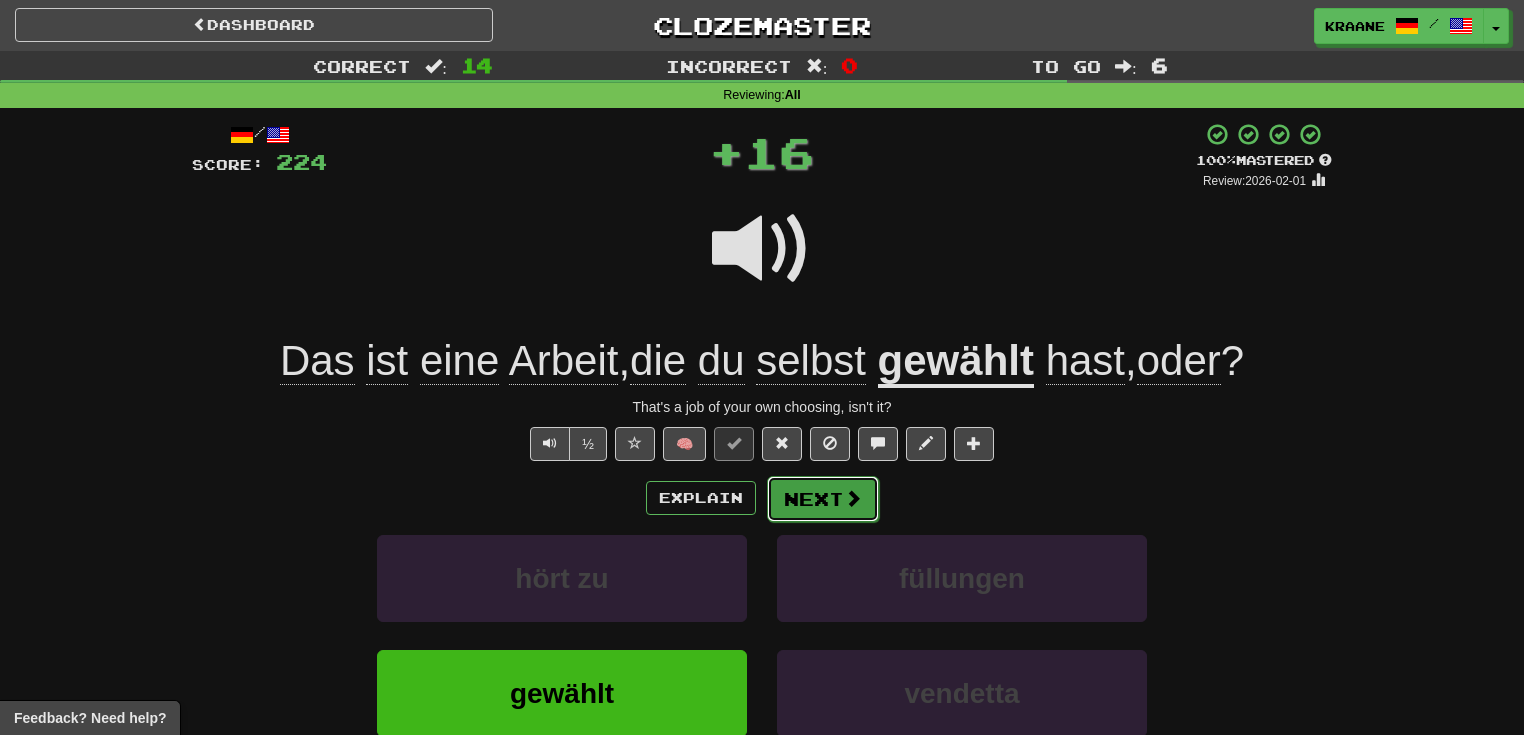 click on "Next" at bounding box center [823, 499] 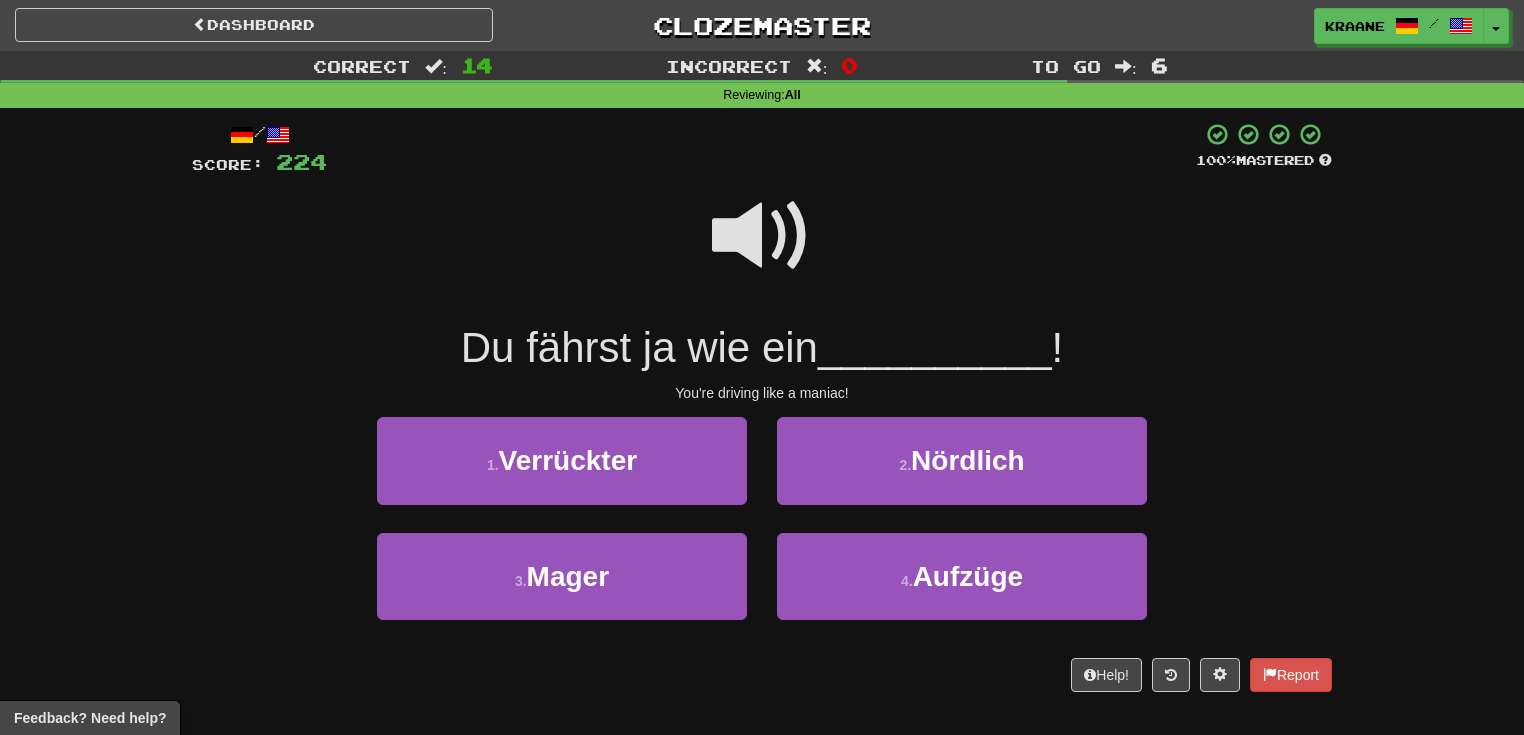 click at bounding box center (762, 236) 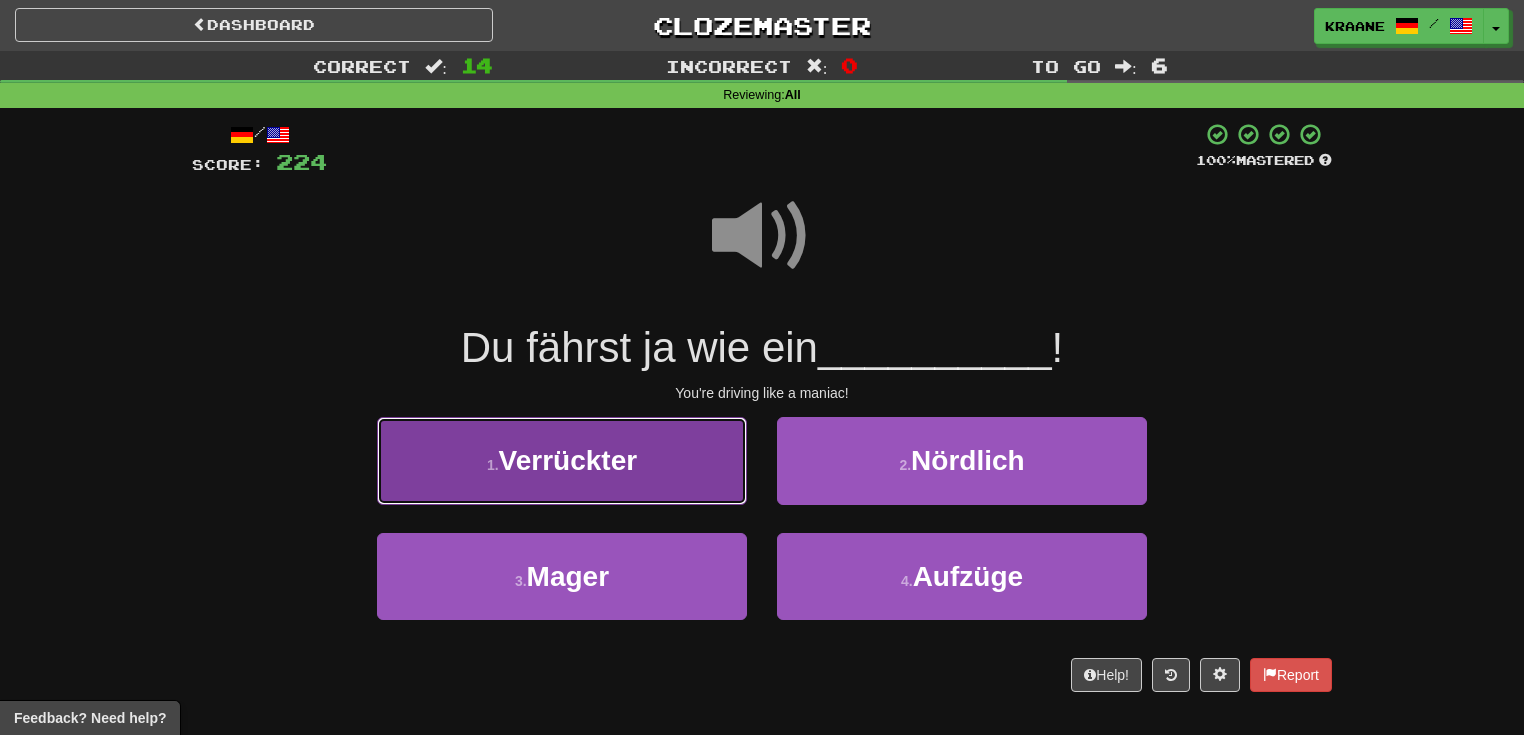 click on "1 .  Verrückter" at bounding box center [562, 460] 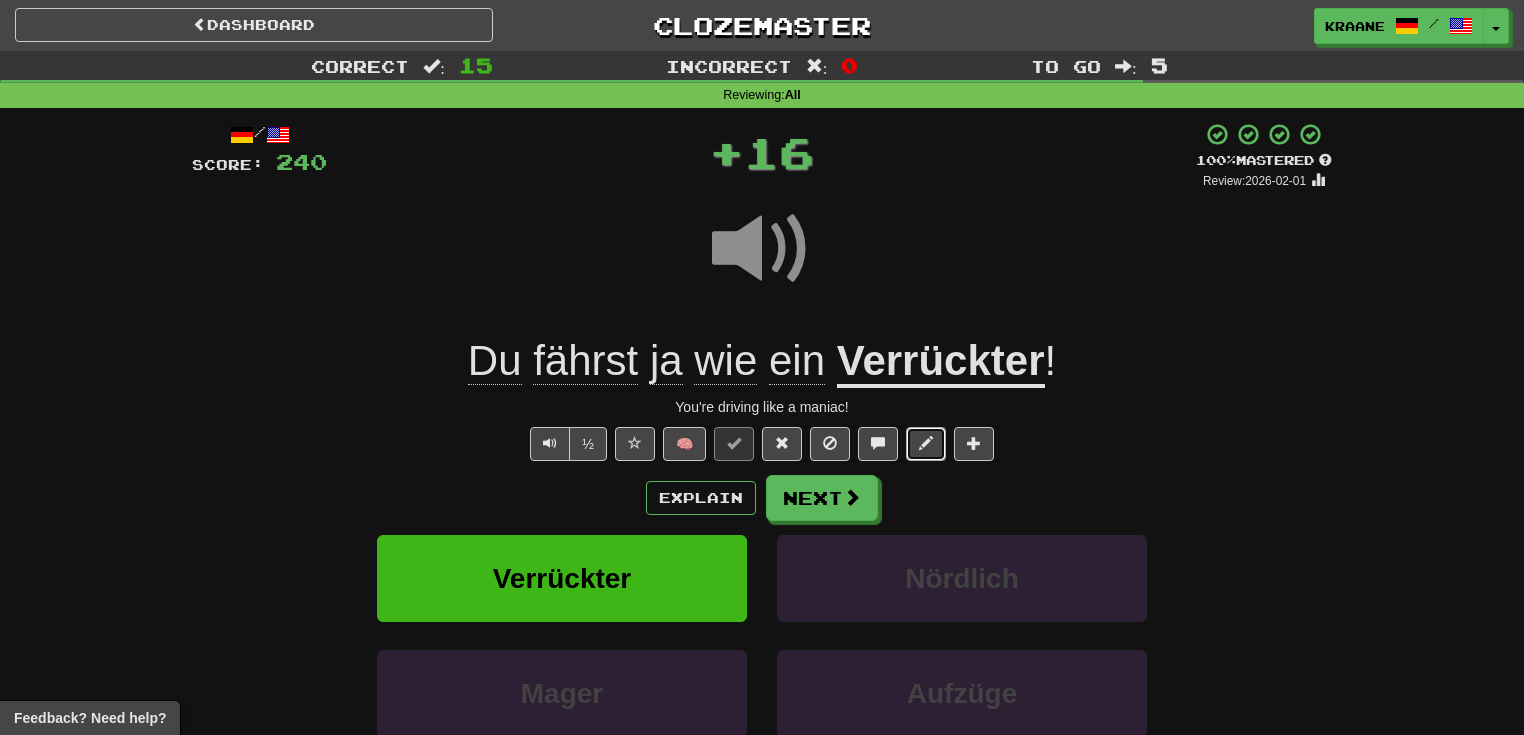 click at bounding box center [926, 444] 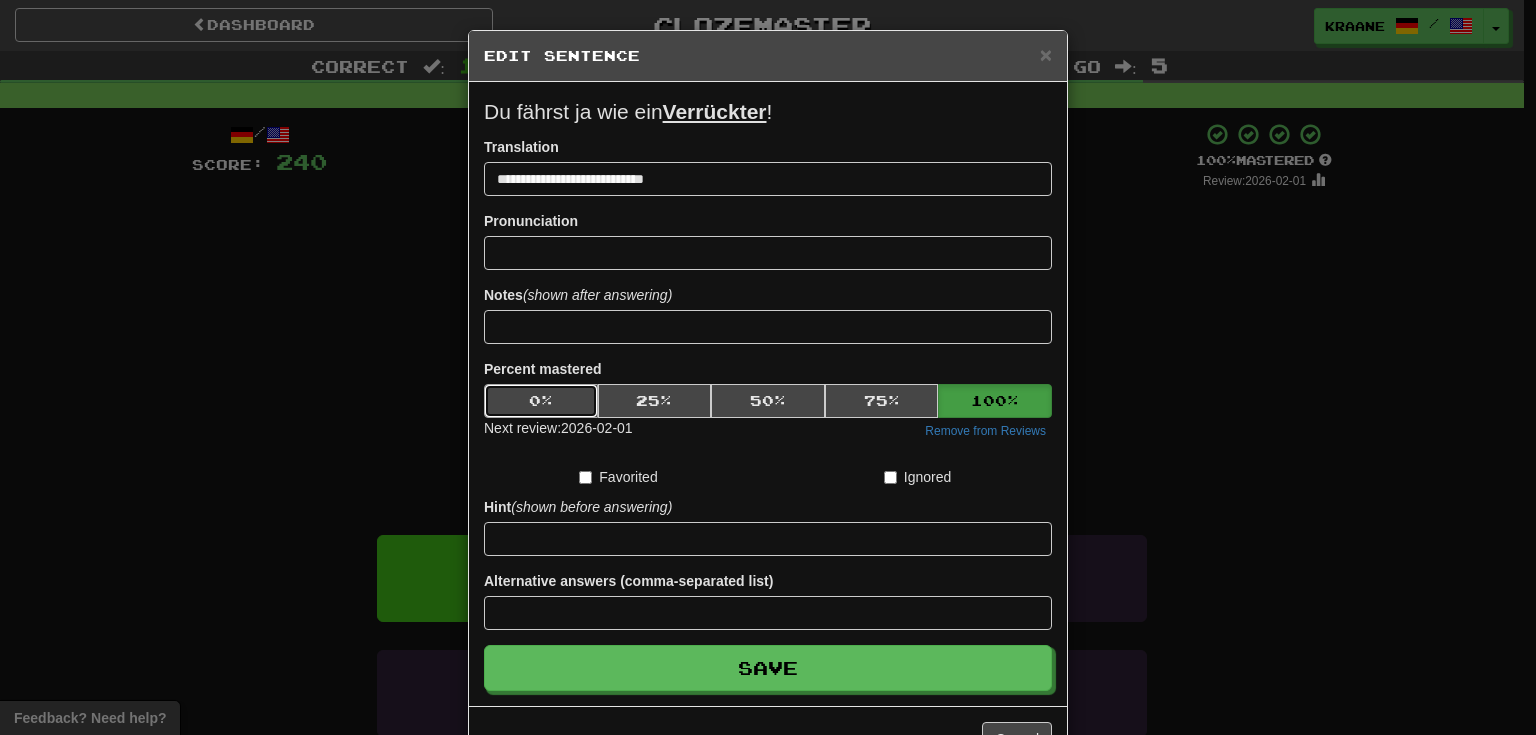 click on "0 %" at bounding box center (541, 401) 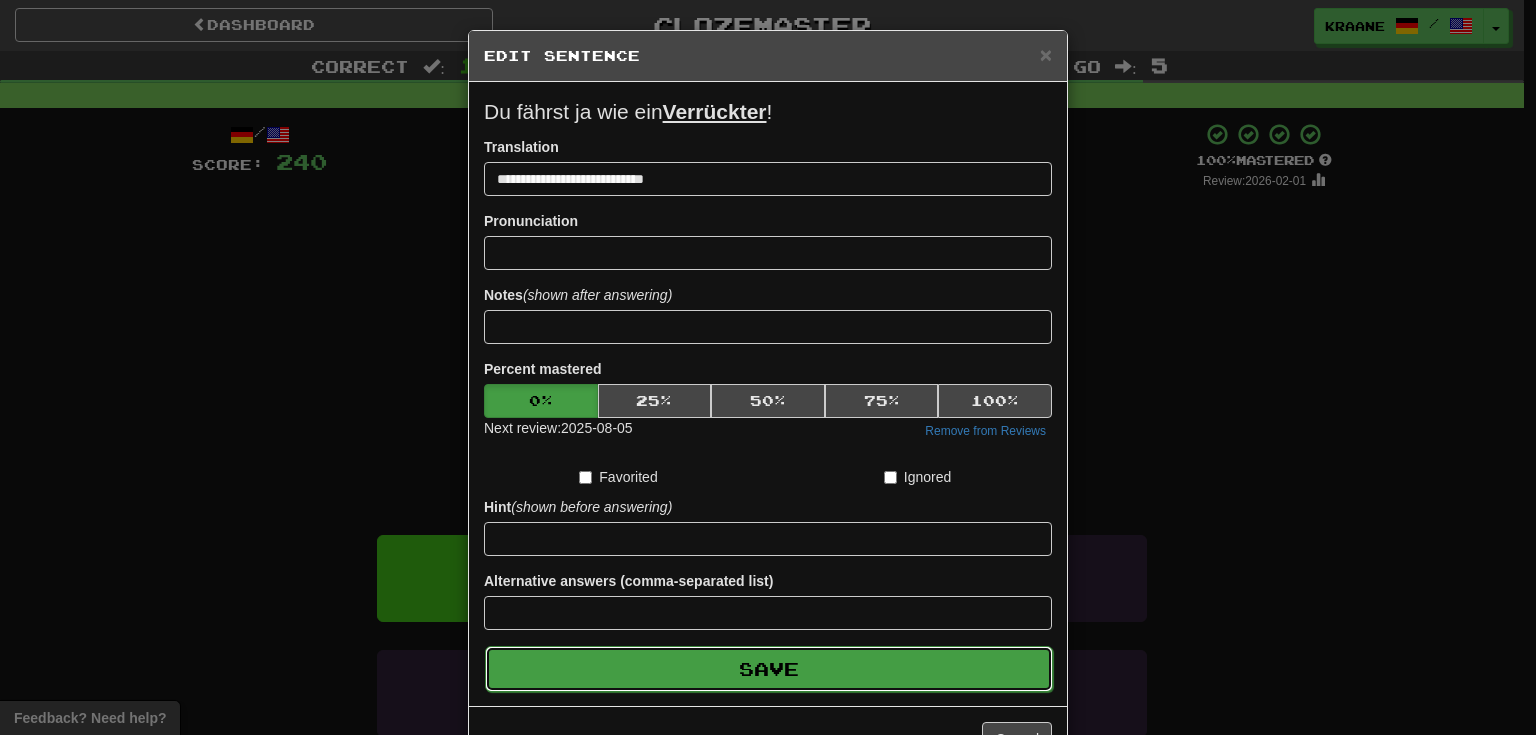 click on "Save" at bounding box center (769, 669) 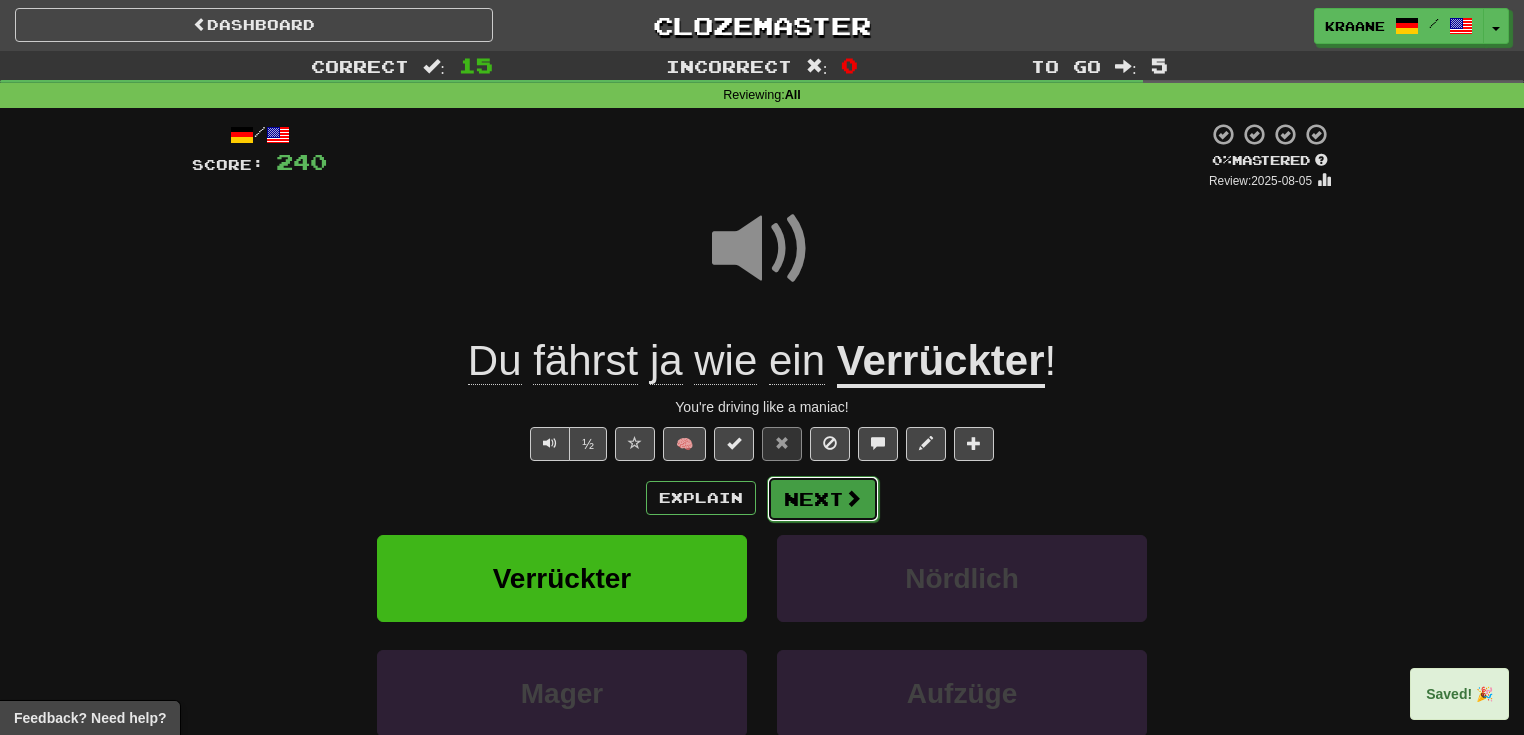click on "Next" at bounding box center (823, 499) 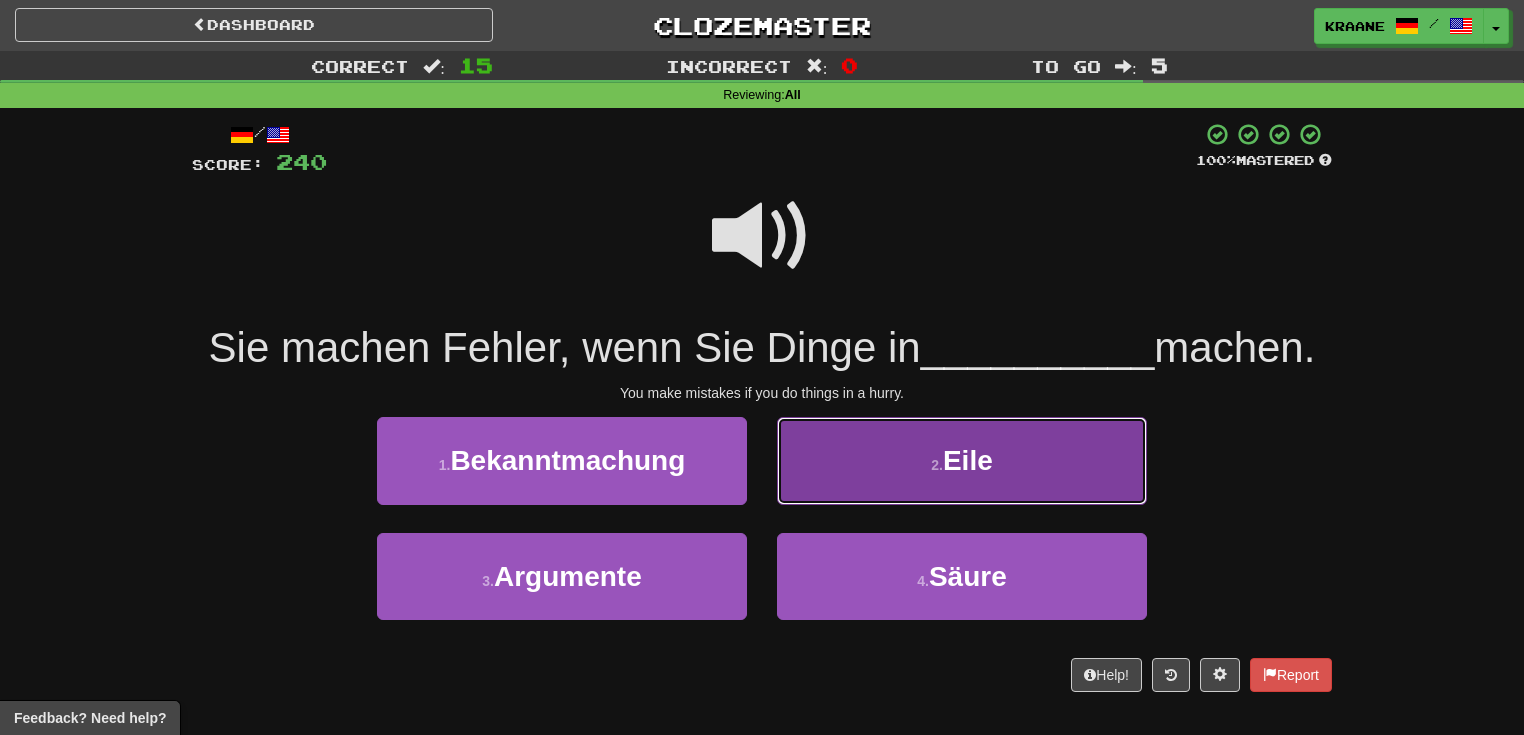 click on "2 .  Eile" at bounding box center [962, 460] 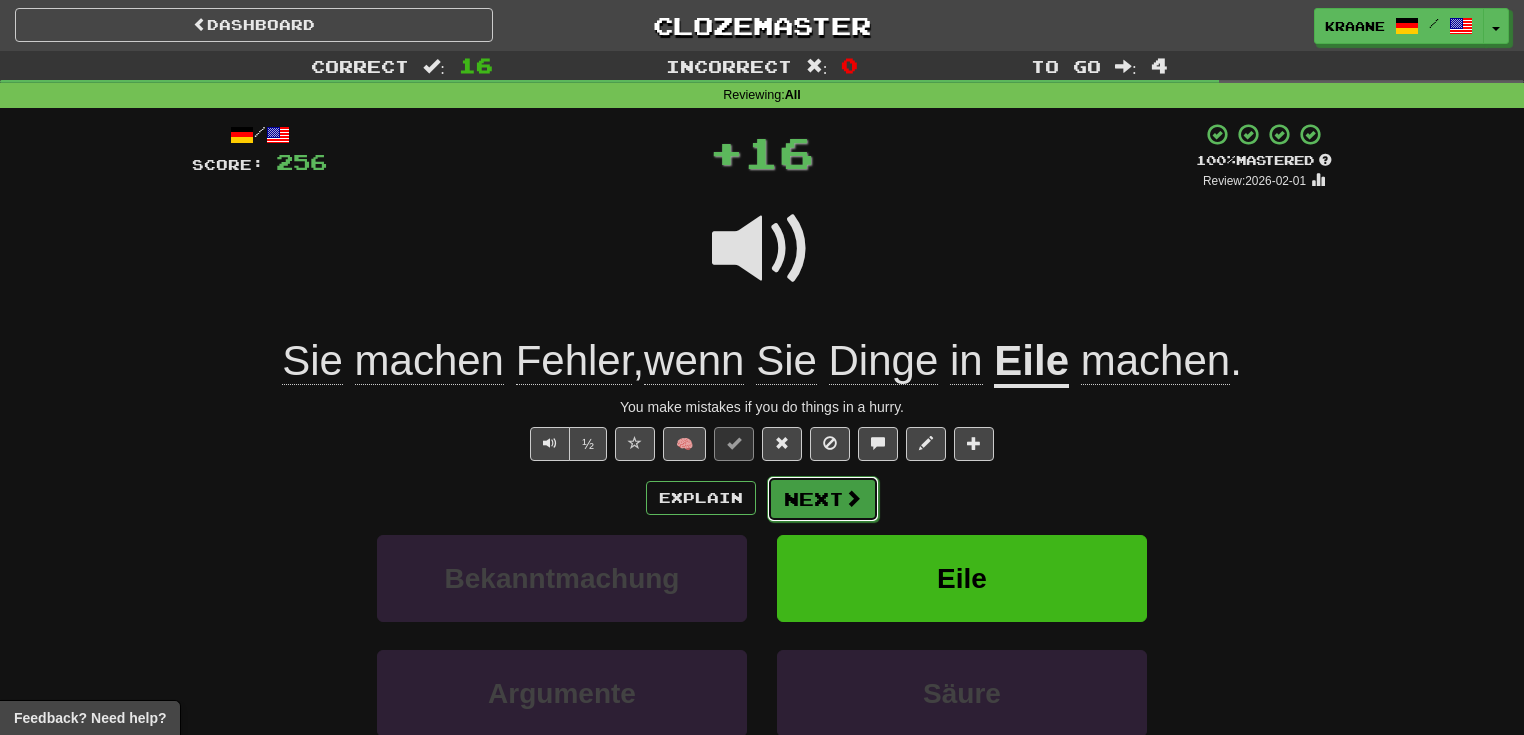 click on "Next" at bounding box center (823, 499) 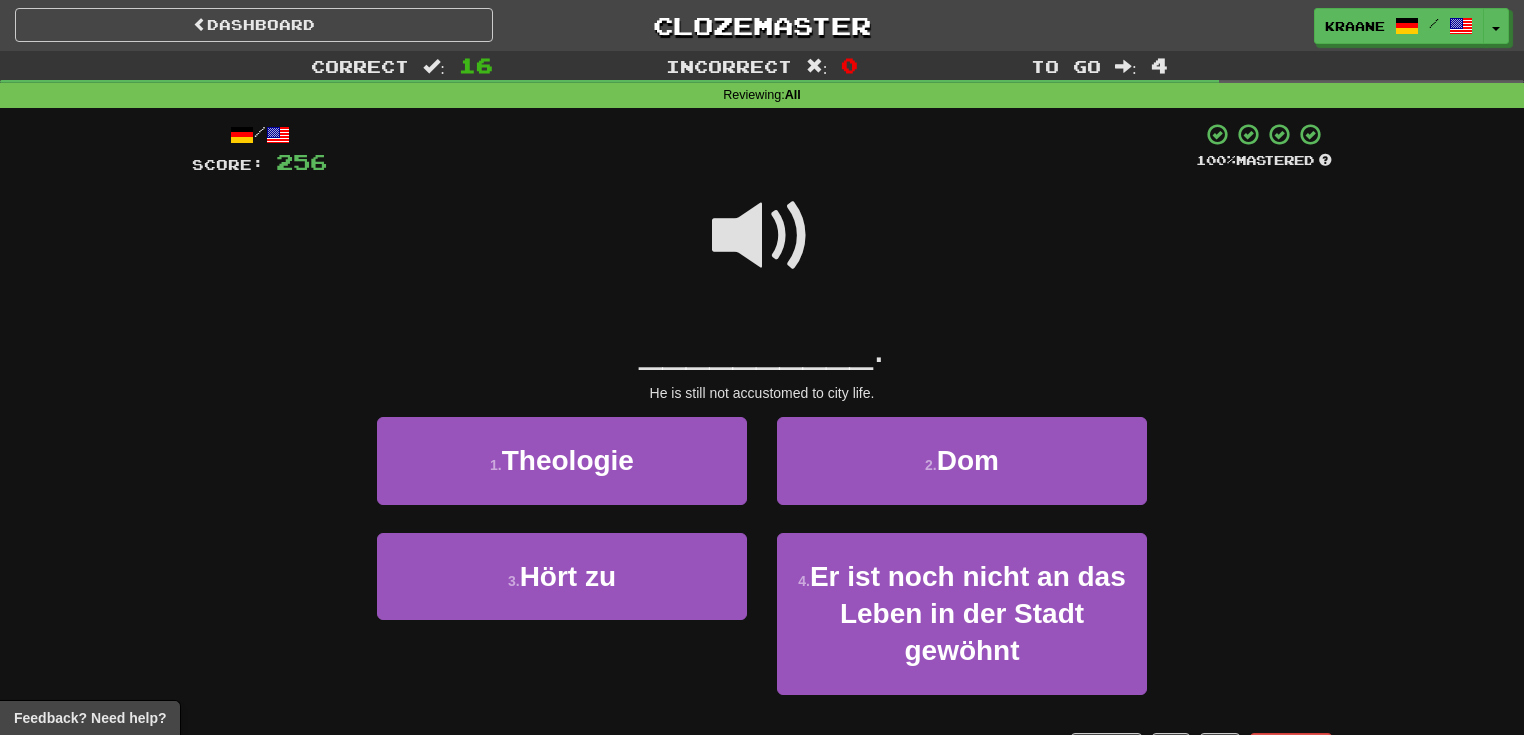 click at bounding box center (762, 236) 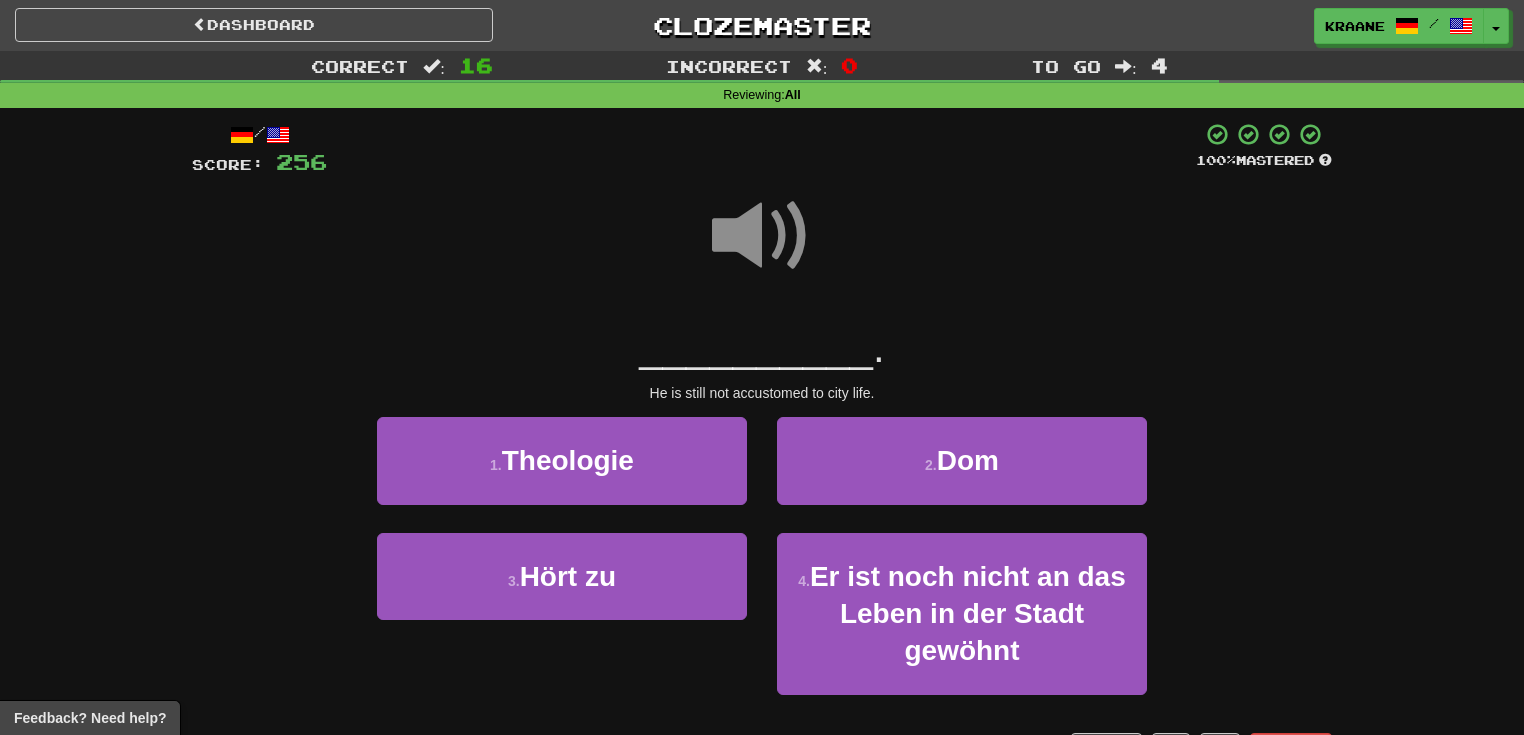 click at bounding box center (762, 236) 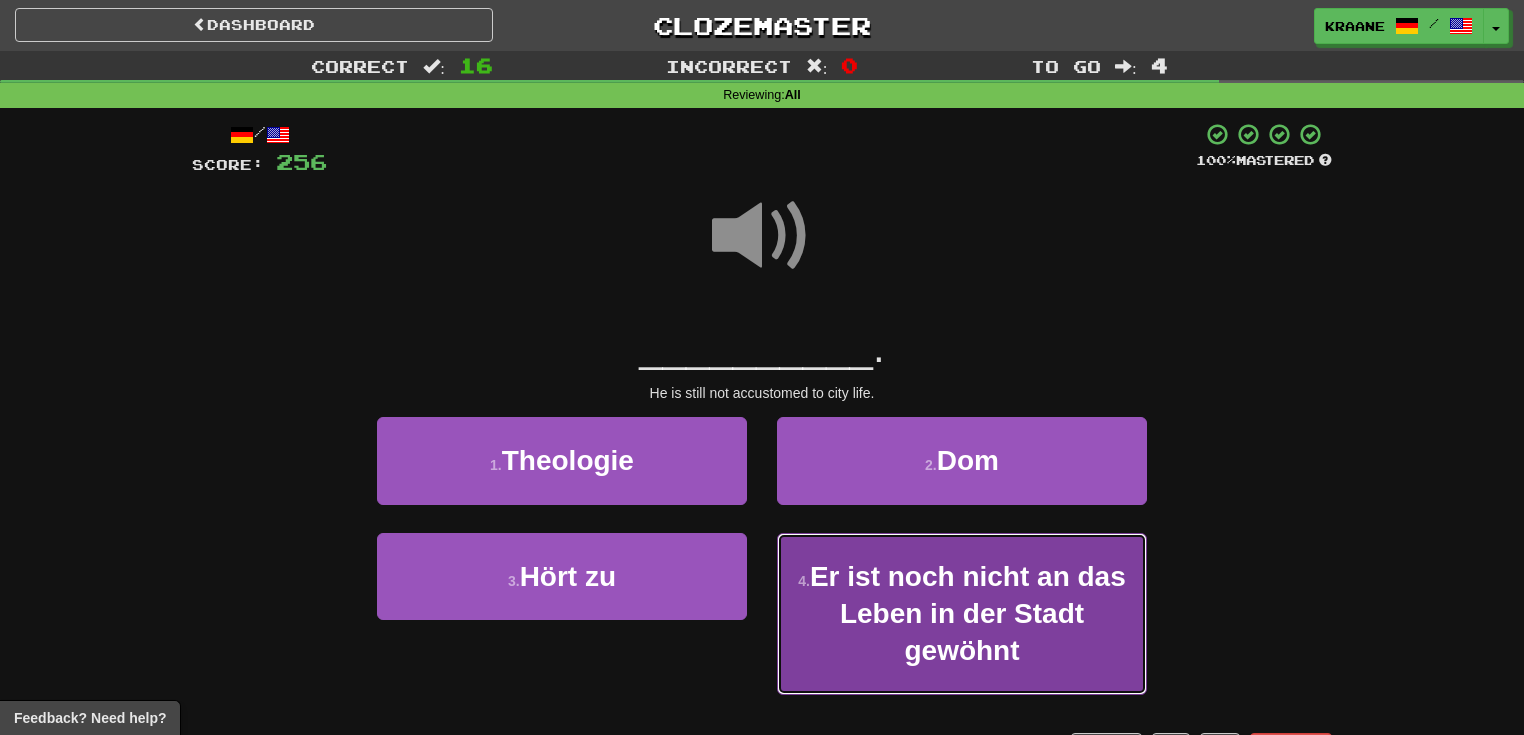 click on "Er ist noch nicht an das Leben in der Stadt  gewöhnt" at bounding box center [968, 614] 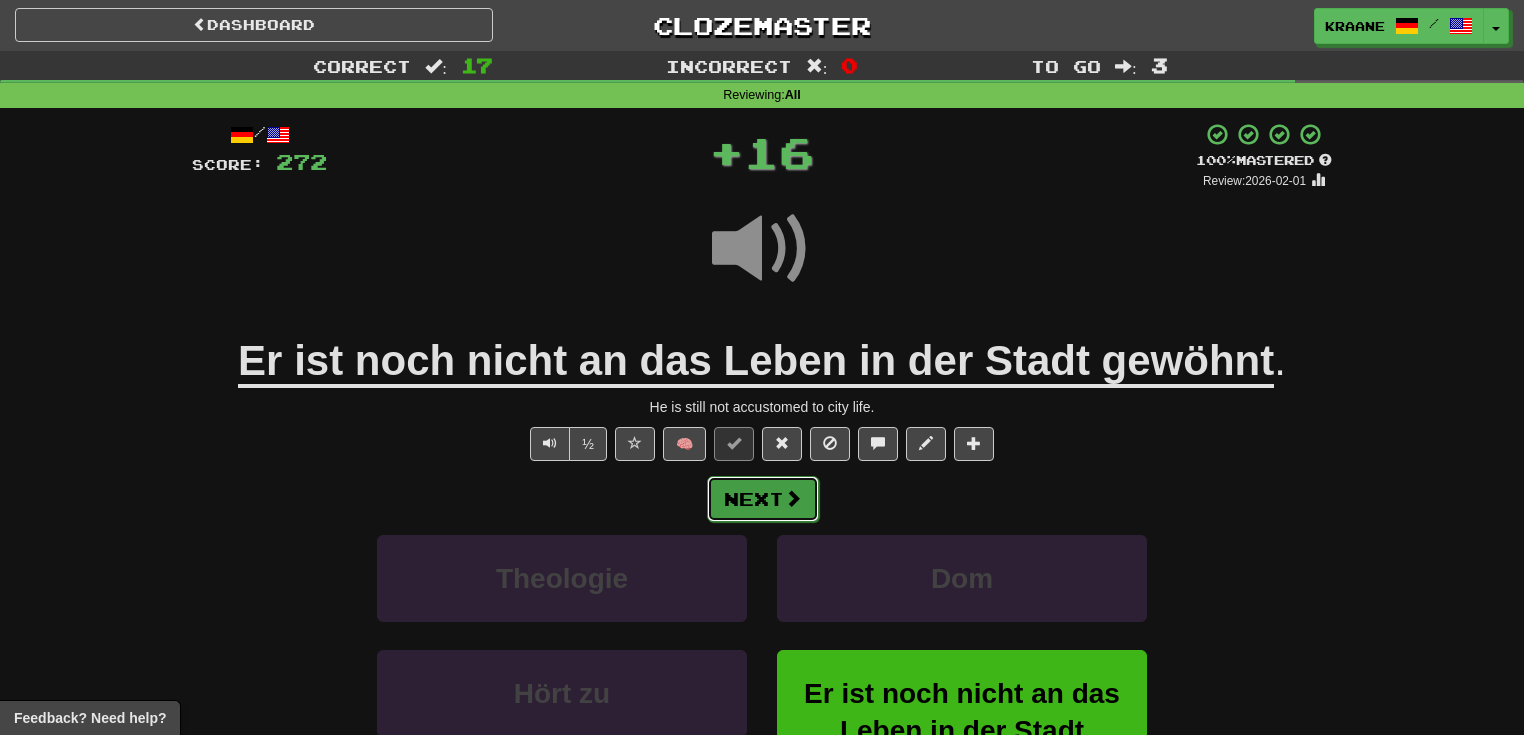 click on "Next" at bounding box center [763, 499] 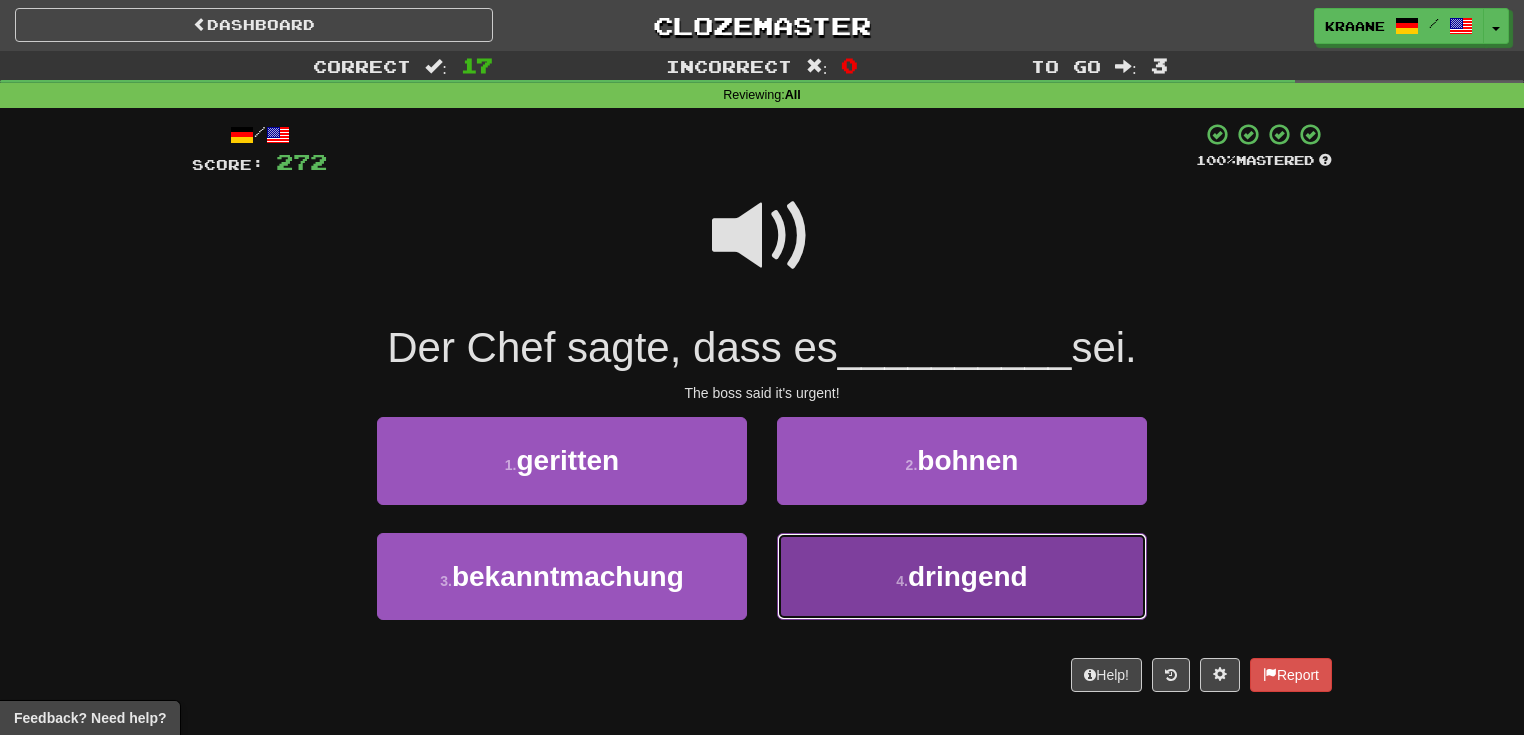 click on "4 .  dringend" at bounding box center (962, 576) 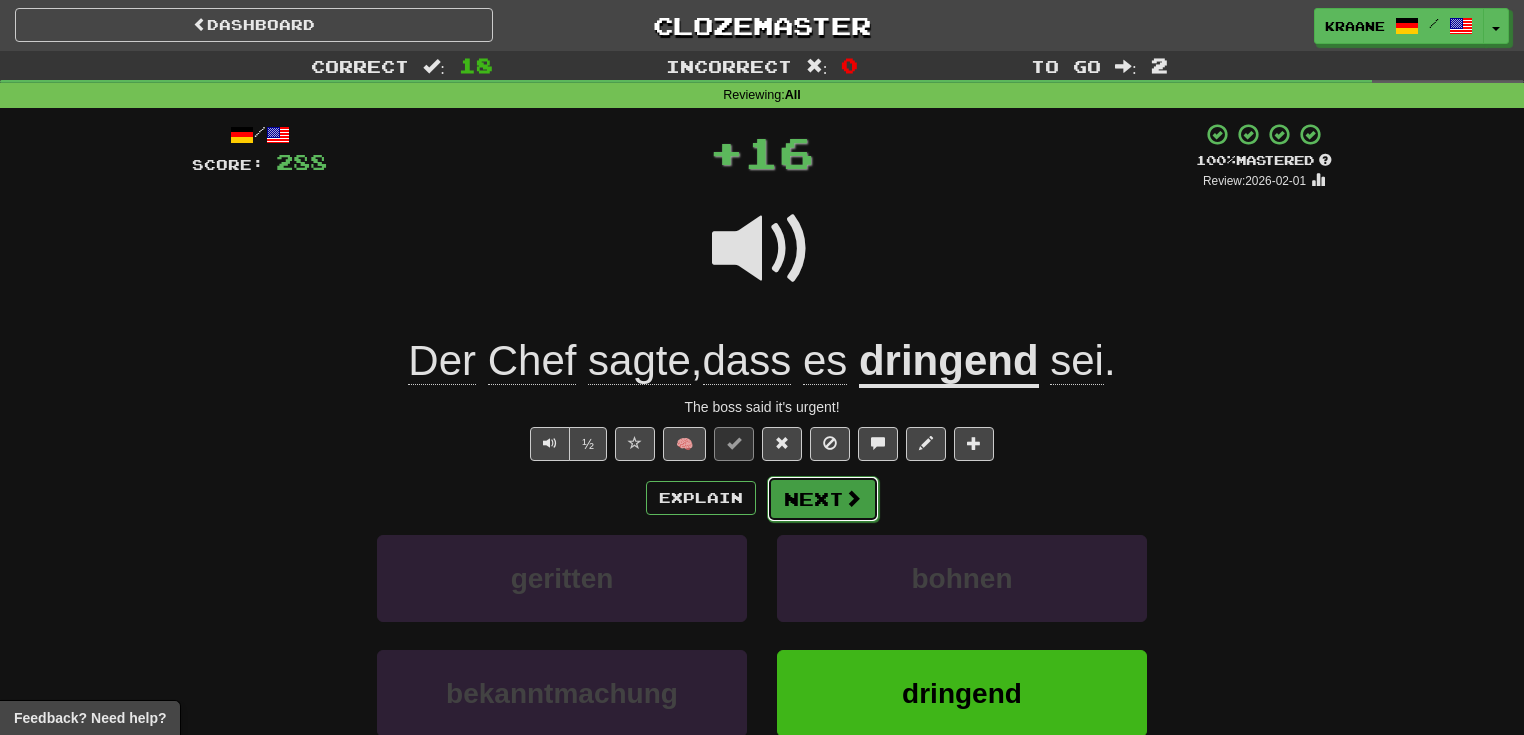 click on "Next" at bounding box center (823, 499) 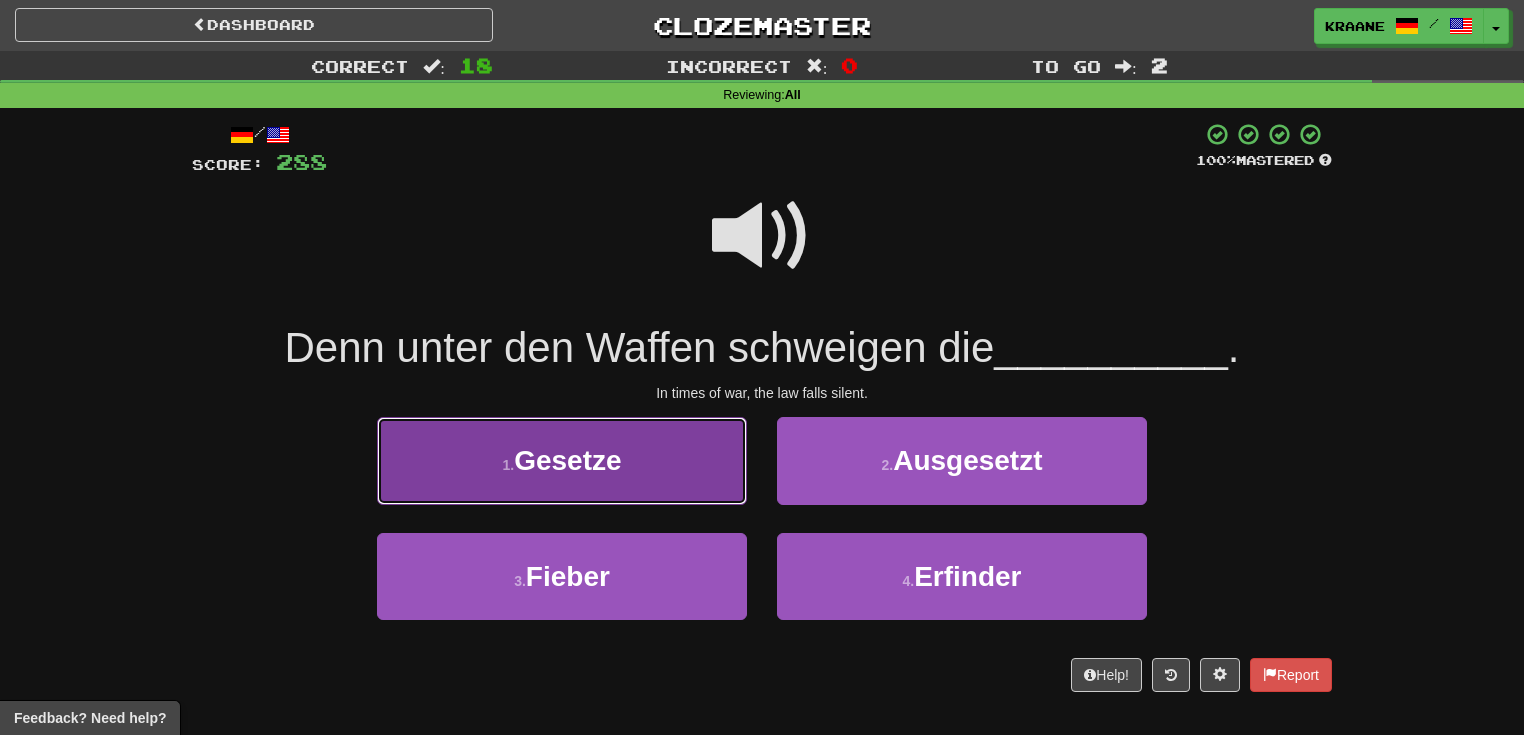 click on "1 .  Gesetze" at bounding box center (562, 460) 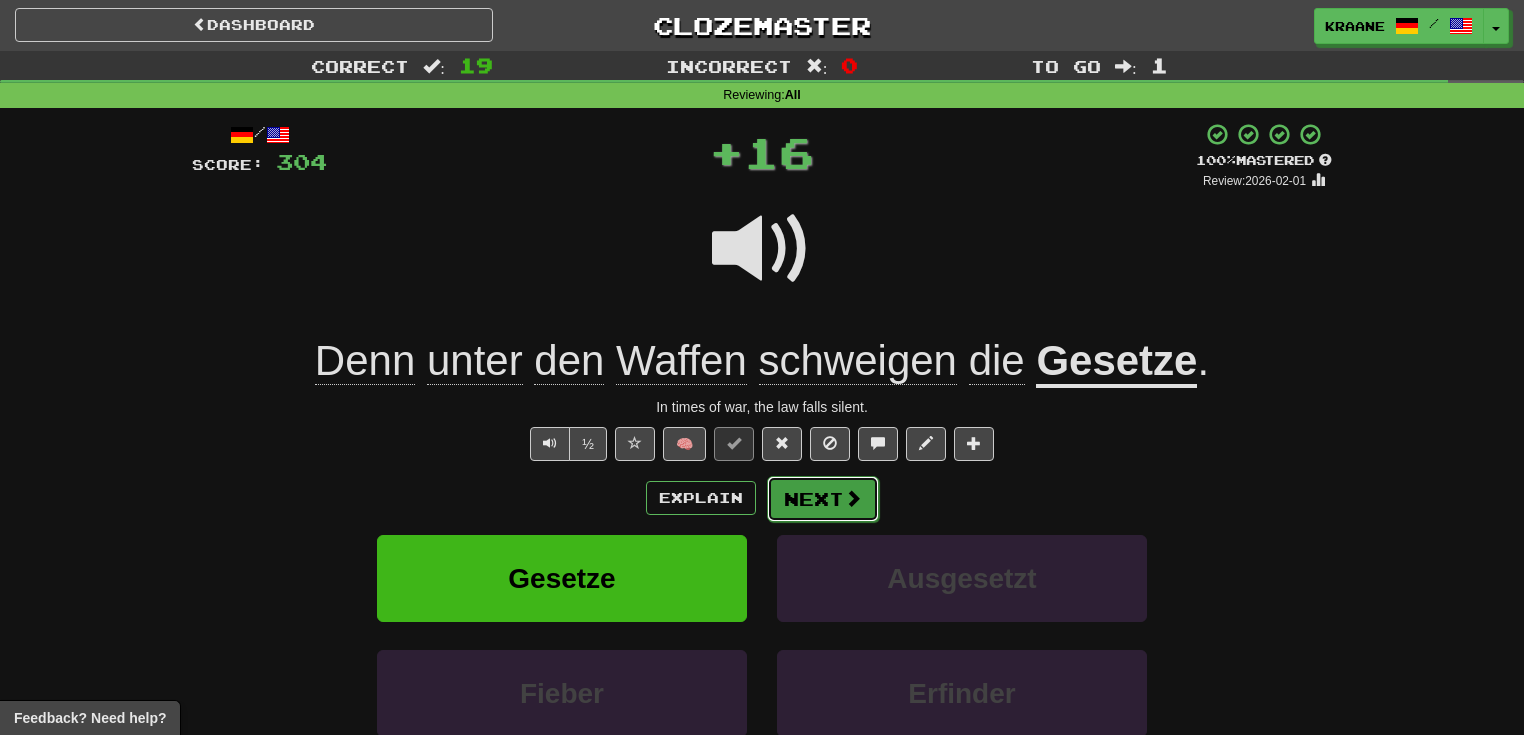 click at bounding box center [853, 498] 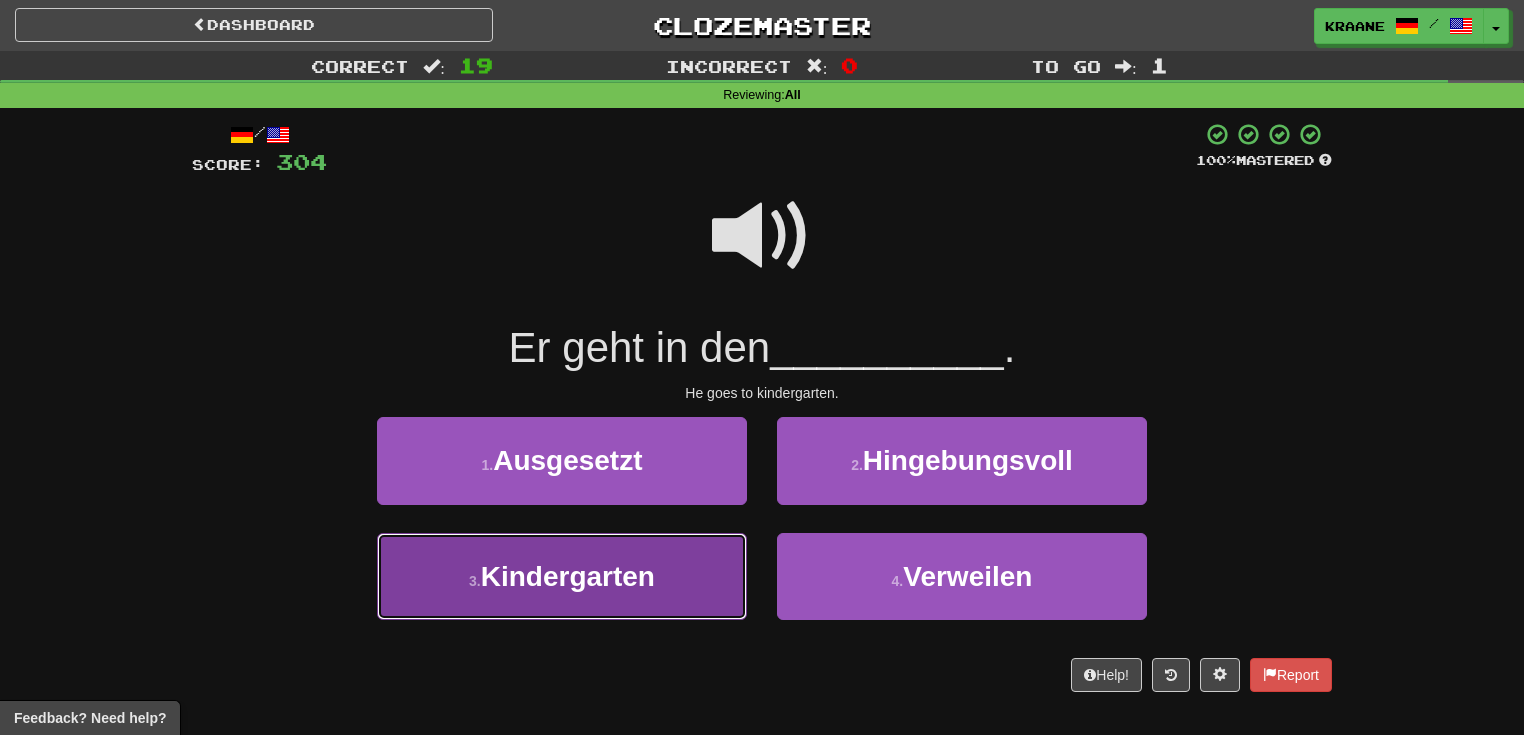 click on "3 .  Kindergarten" at bounding box center (562, 576) 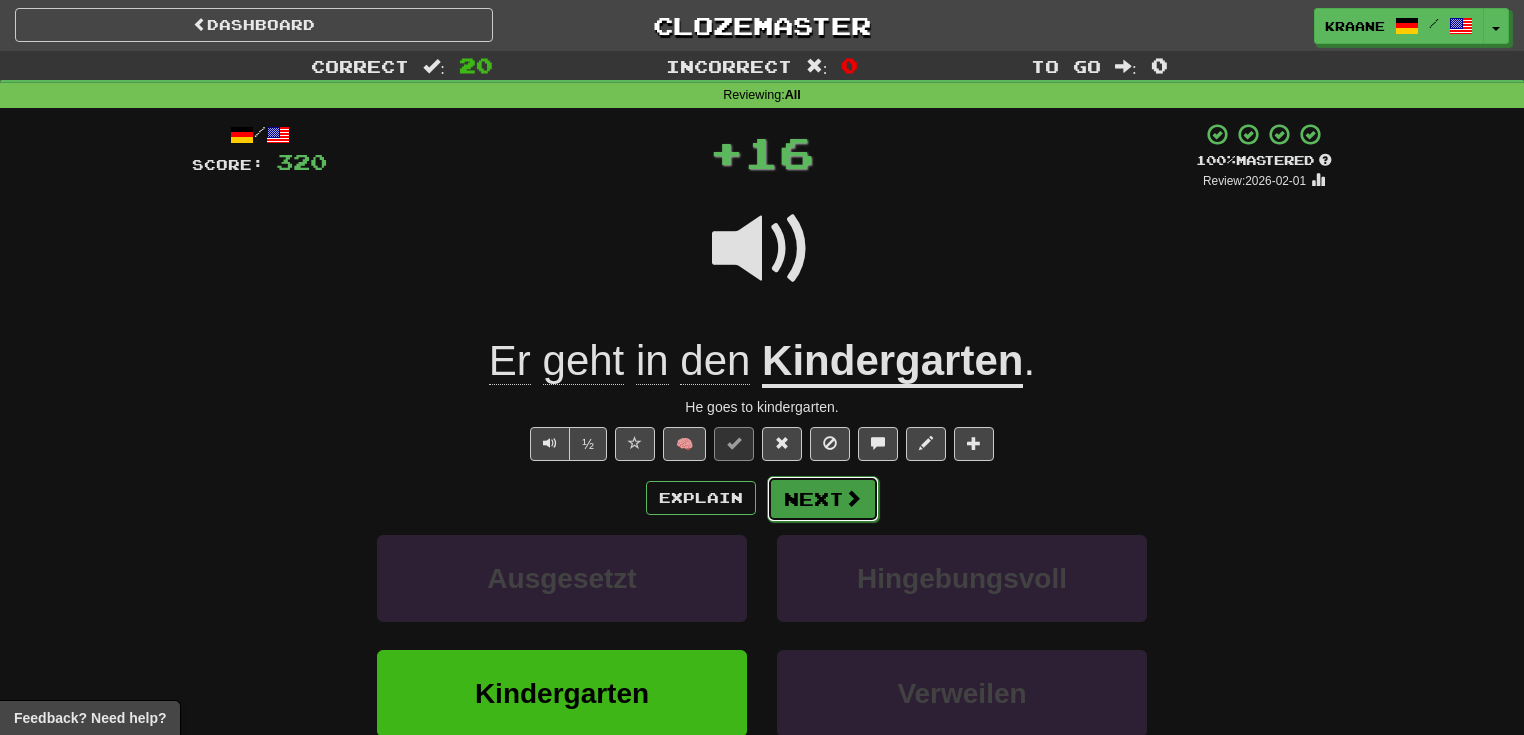 click on "Next" at bounding box center [823, 499] 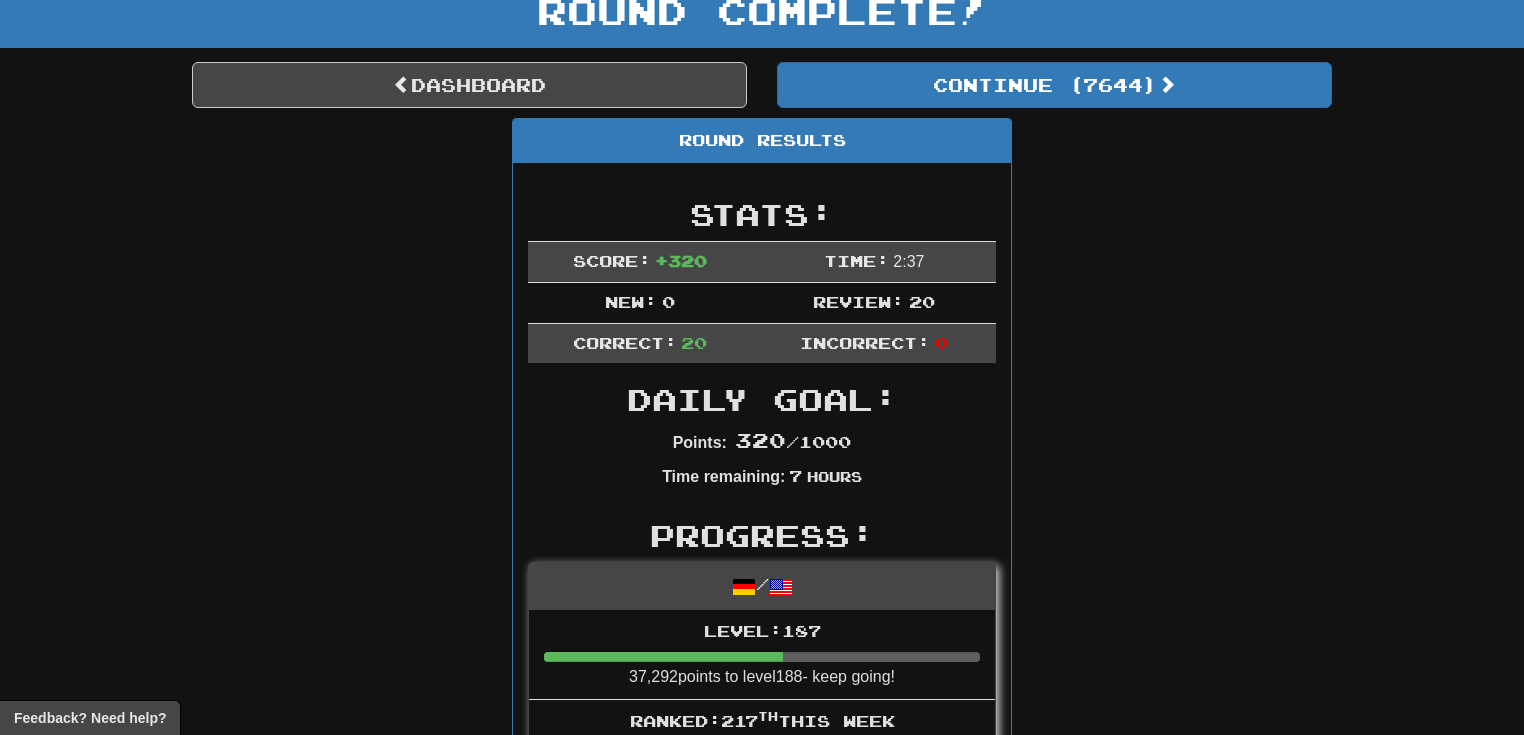 scroll, scrollTop: 130, scrollLeft: 0, axis: vertical 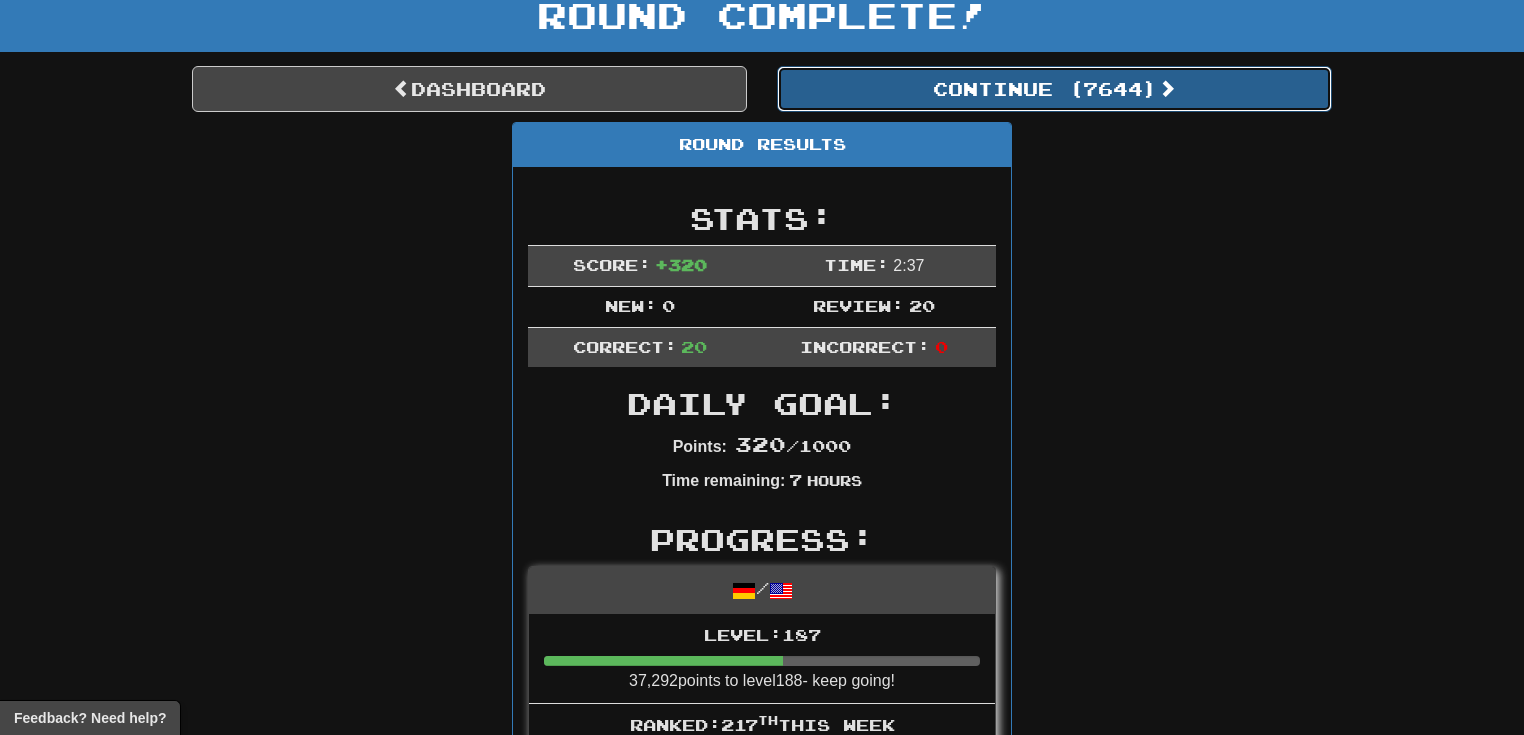 click on "Continue ( 7644 )" at bounding box center [1054, 89] 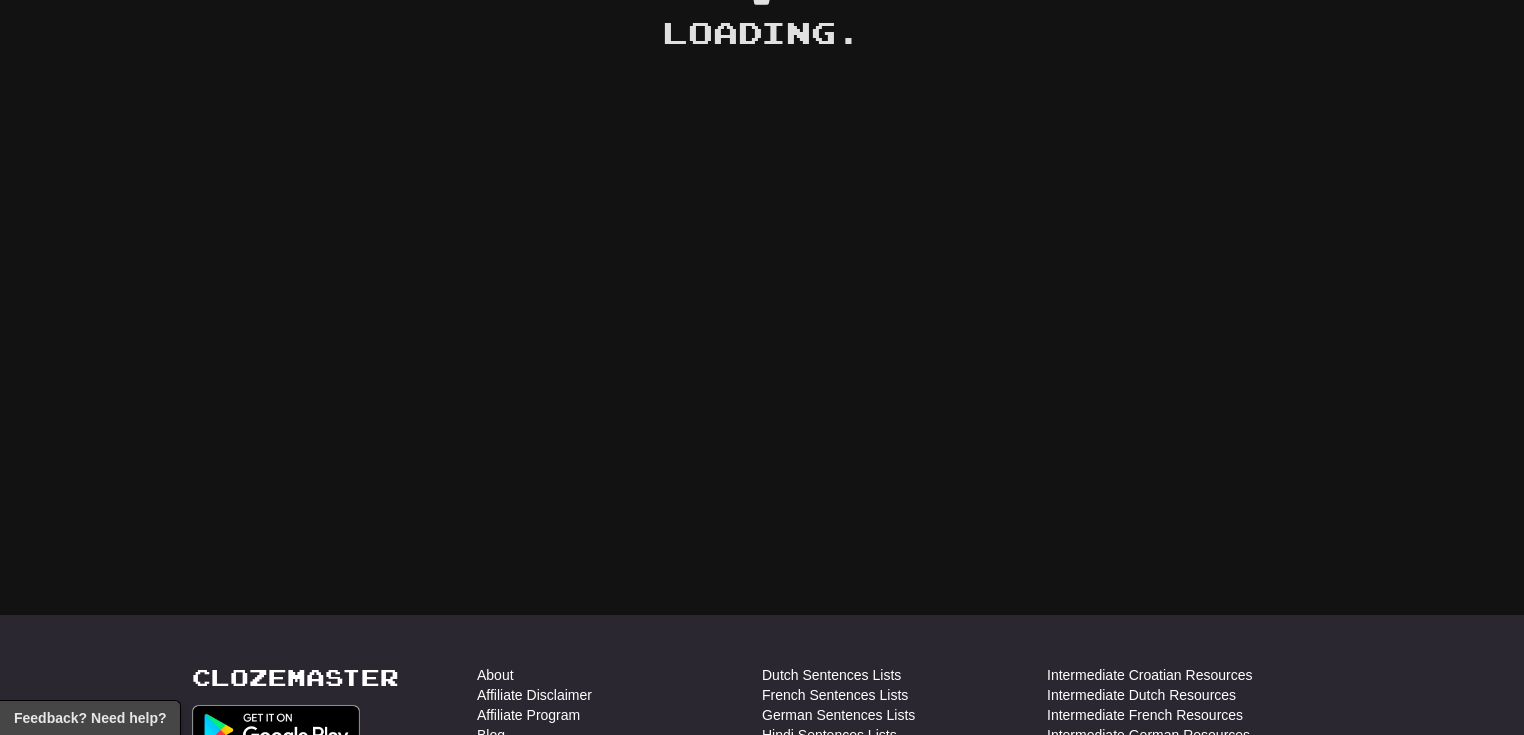 scroll, scrollTop: 130, scrollLeft: 0, axis: vertical 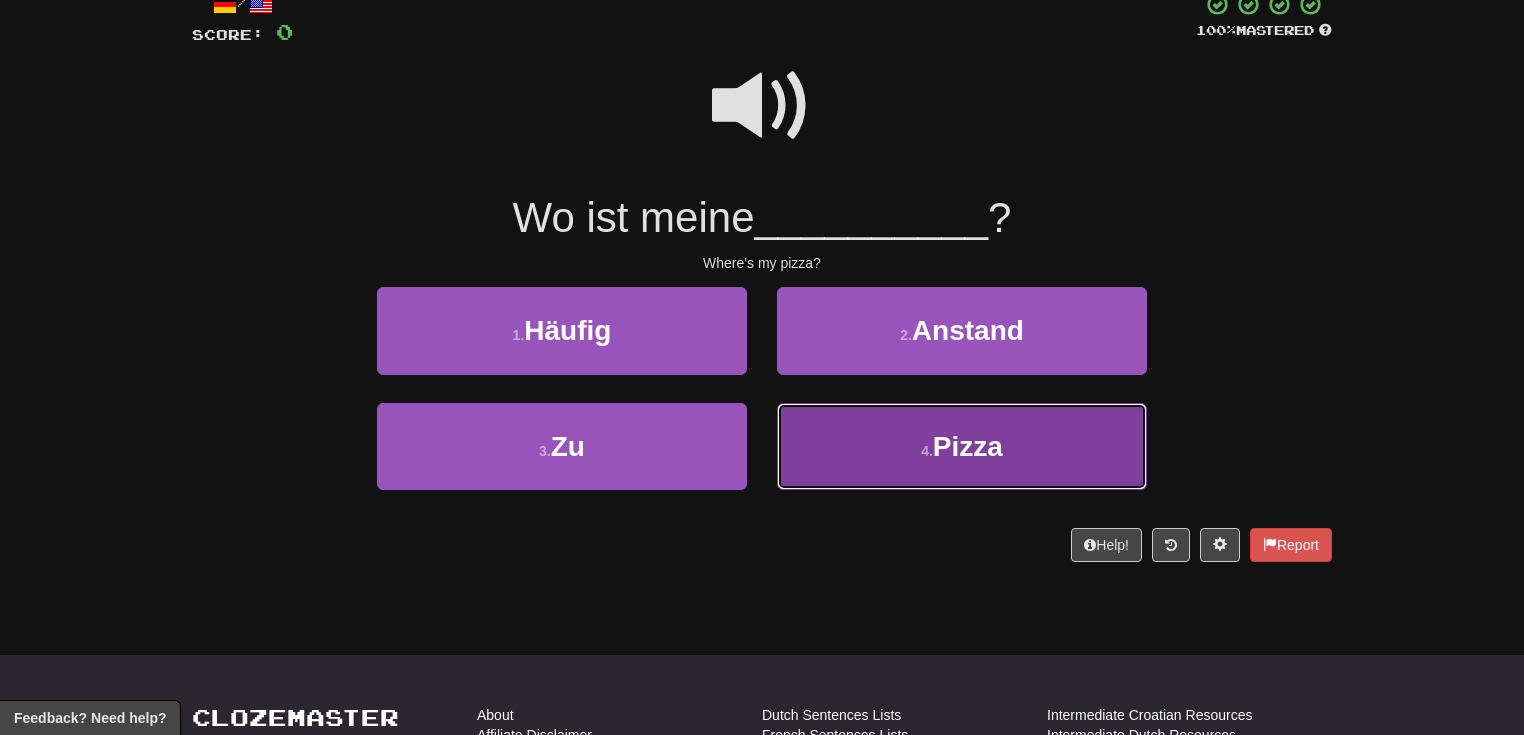 click on "Pizza" at bounding box center [968, 446] 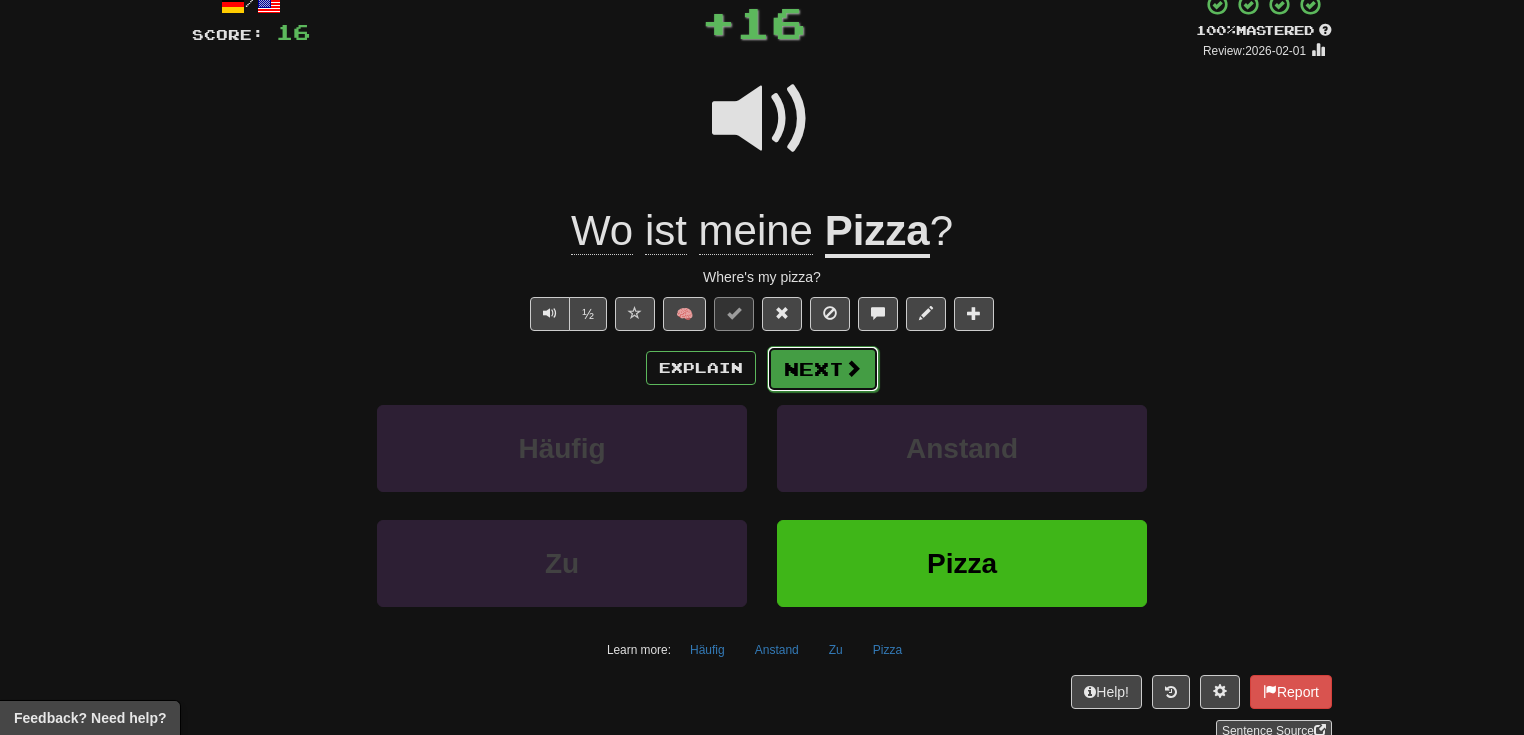 click at bounding box center (853, 368) 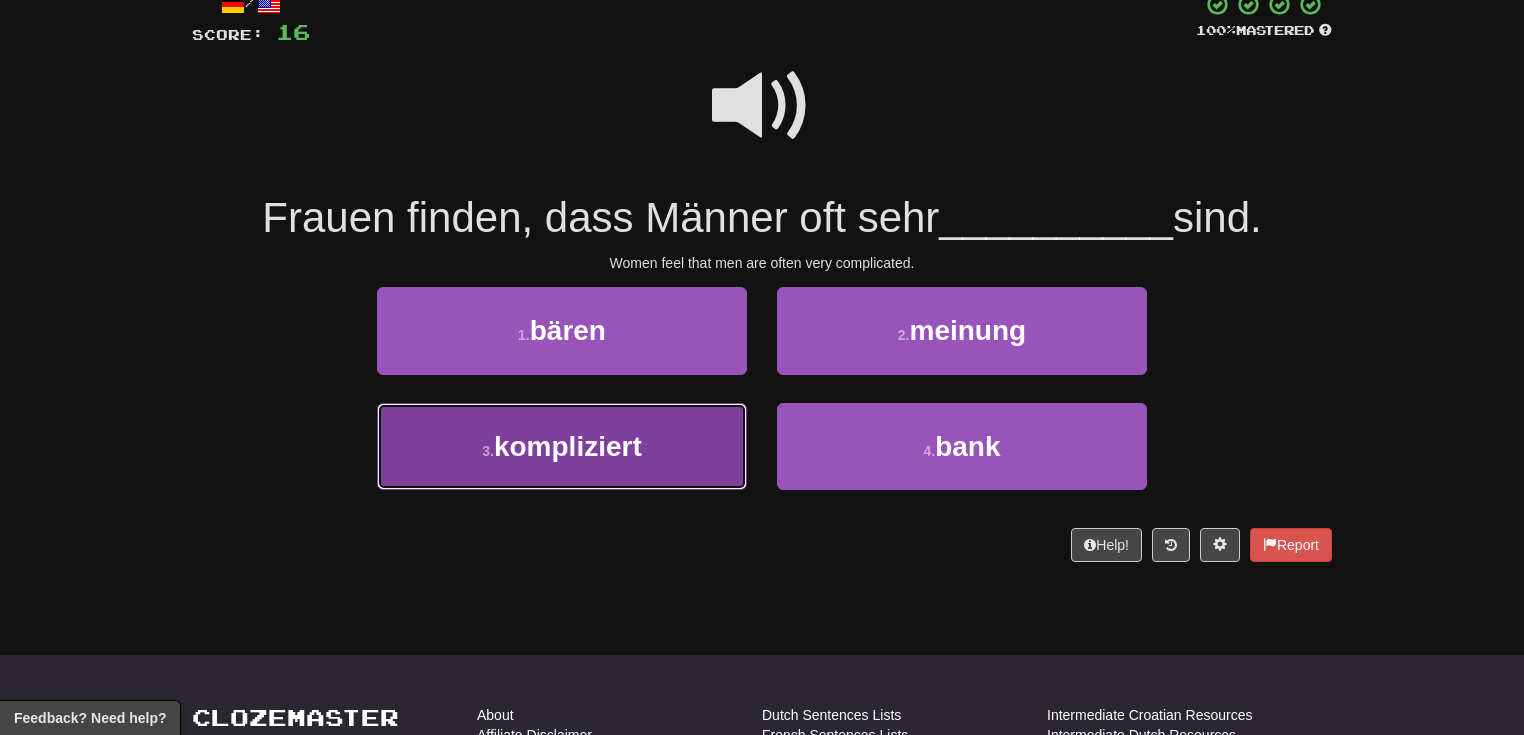 click on "3 .  kompliziert" at bounding box center [562, 446] 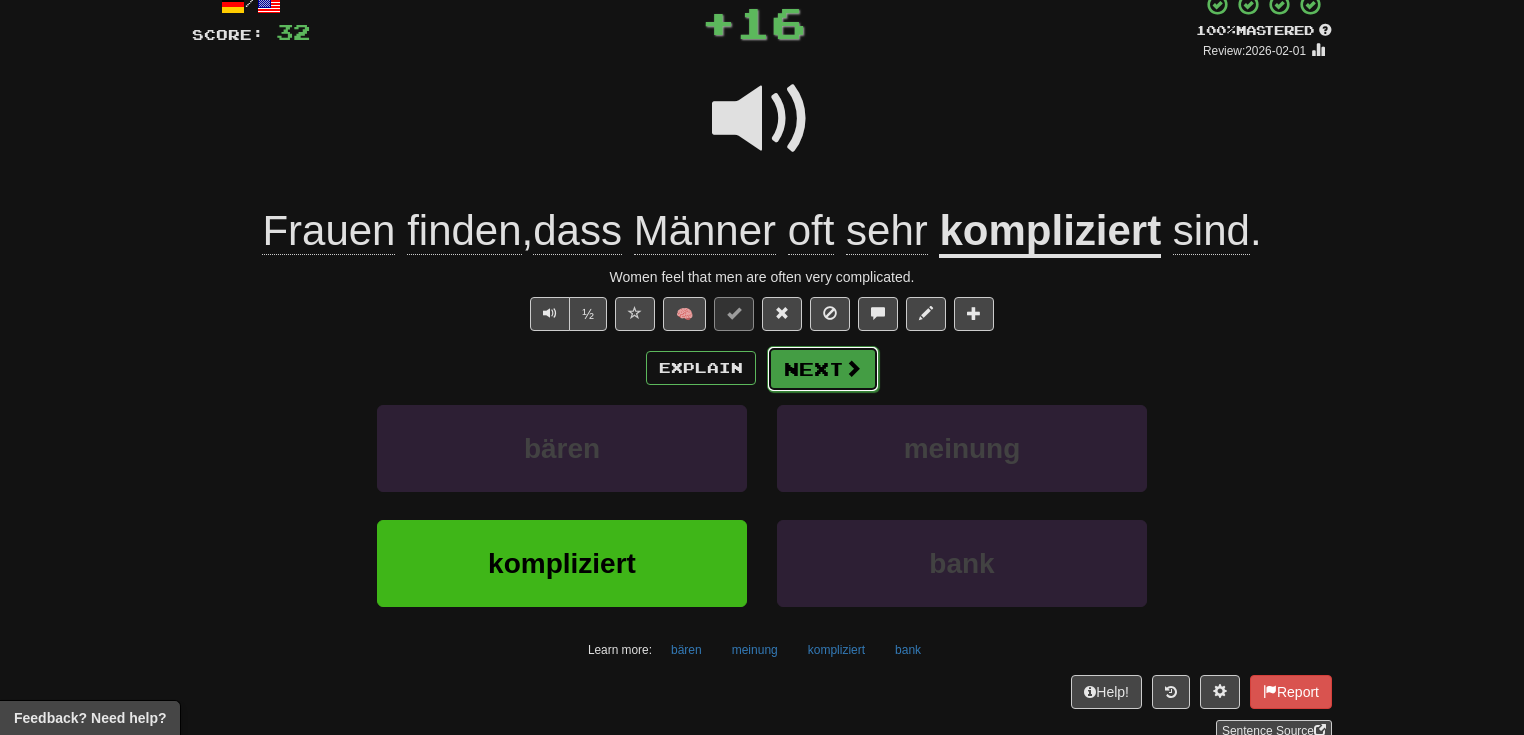 click on "Next" at bounding box center (823, 369) 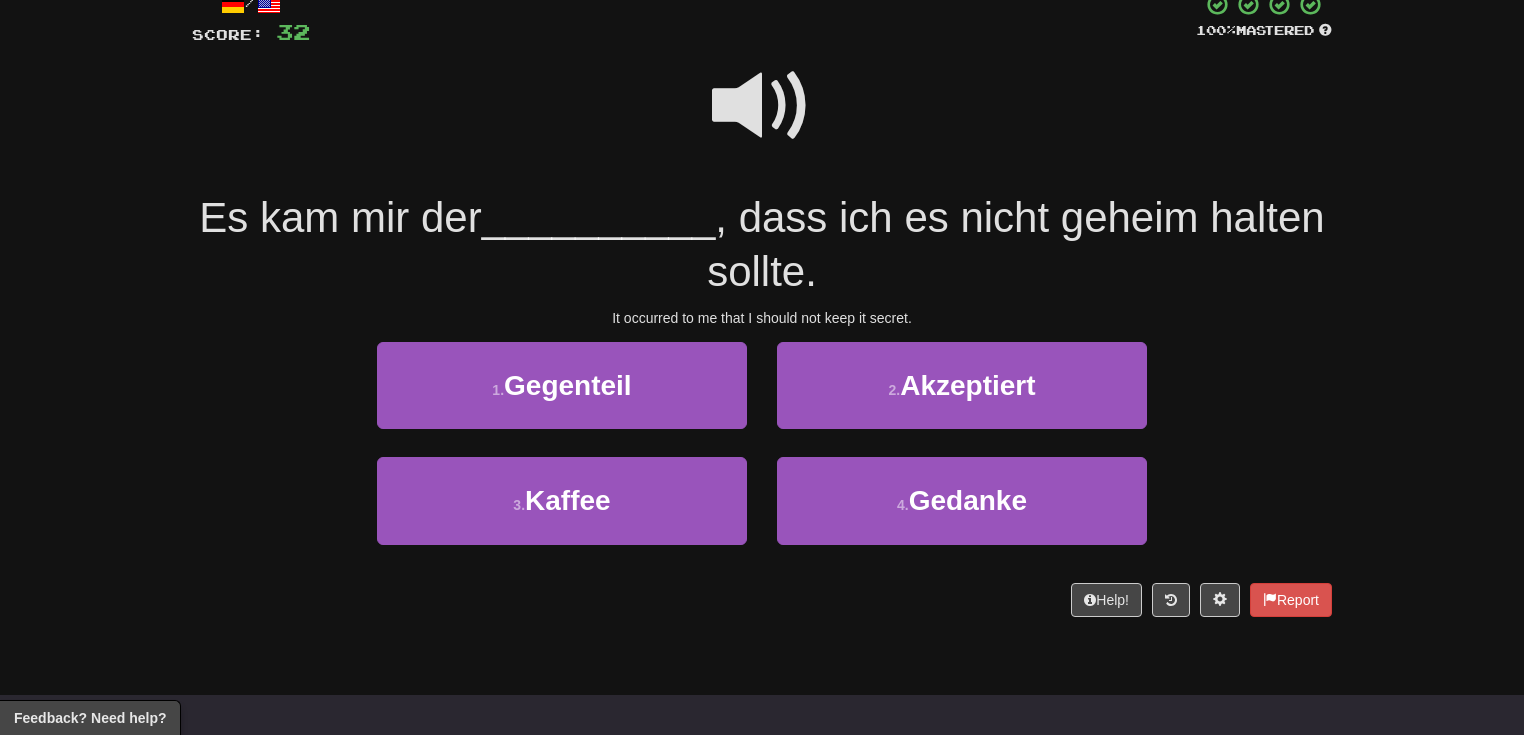 click at bounding box center (762, 106) 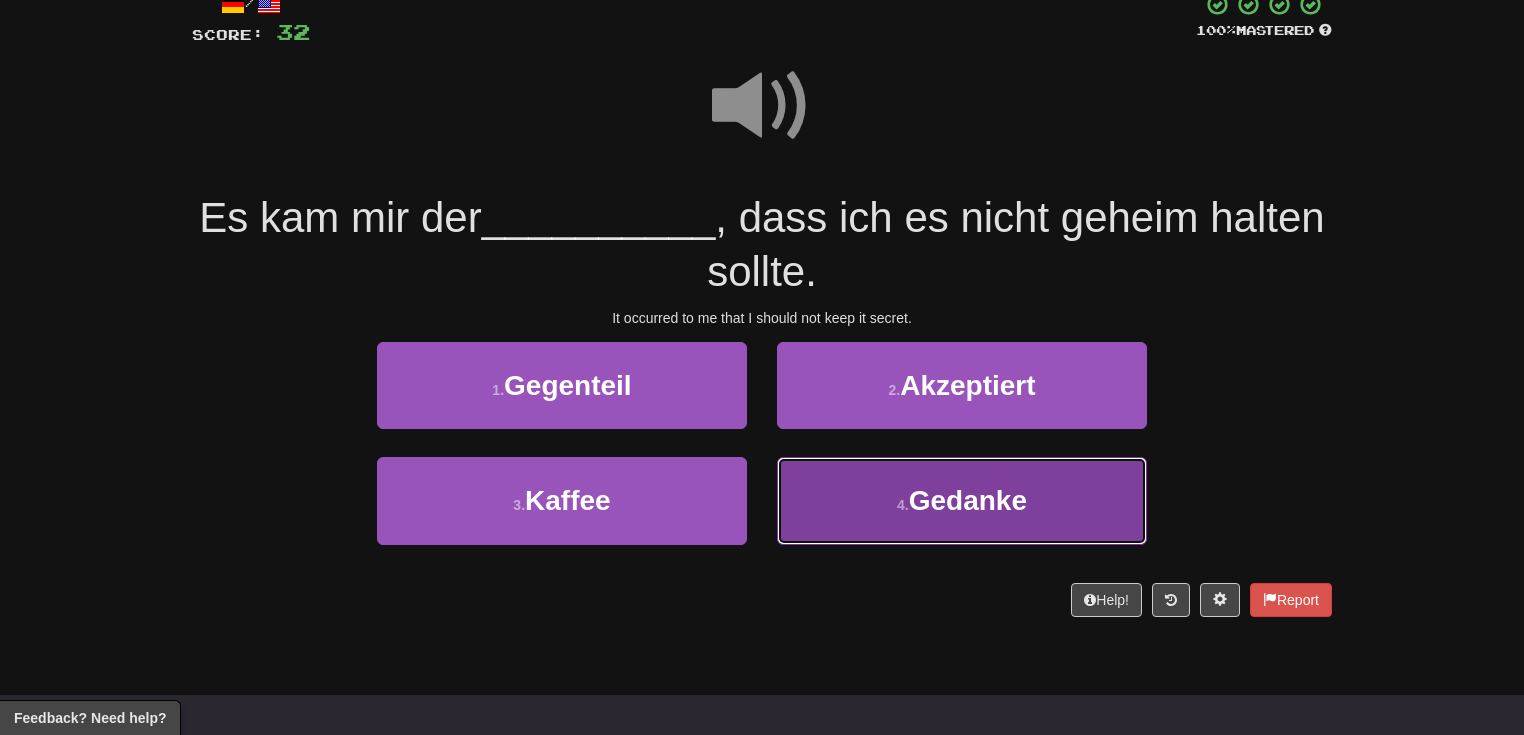 click on "4 ." at bounding box center [903, 505] 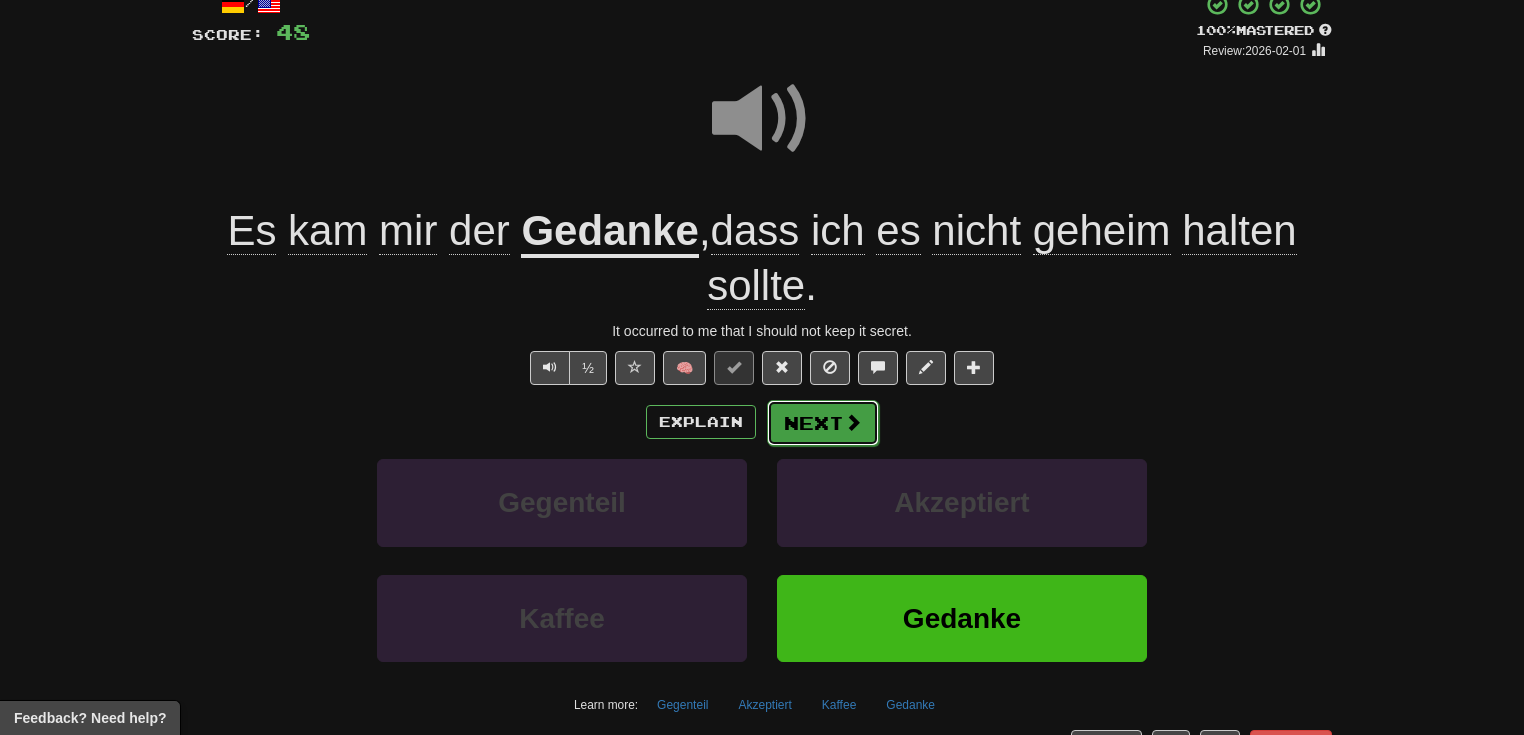 click at bounding box center [853, 422] 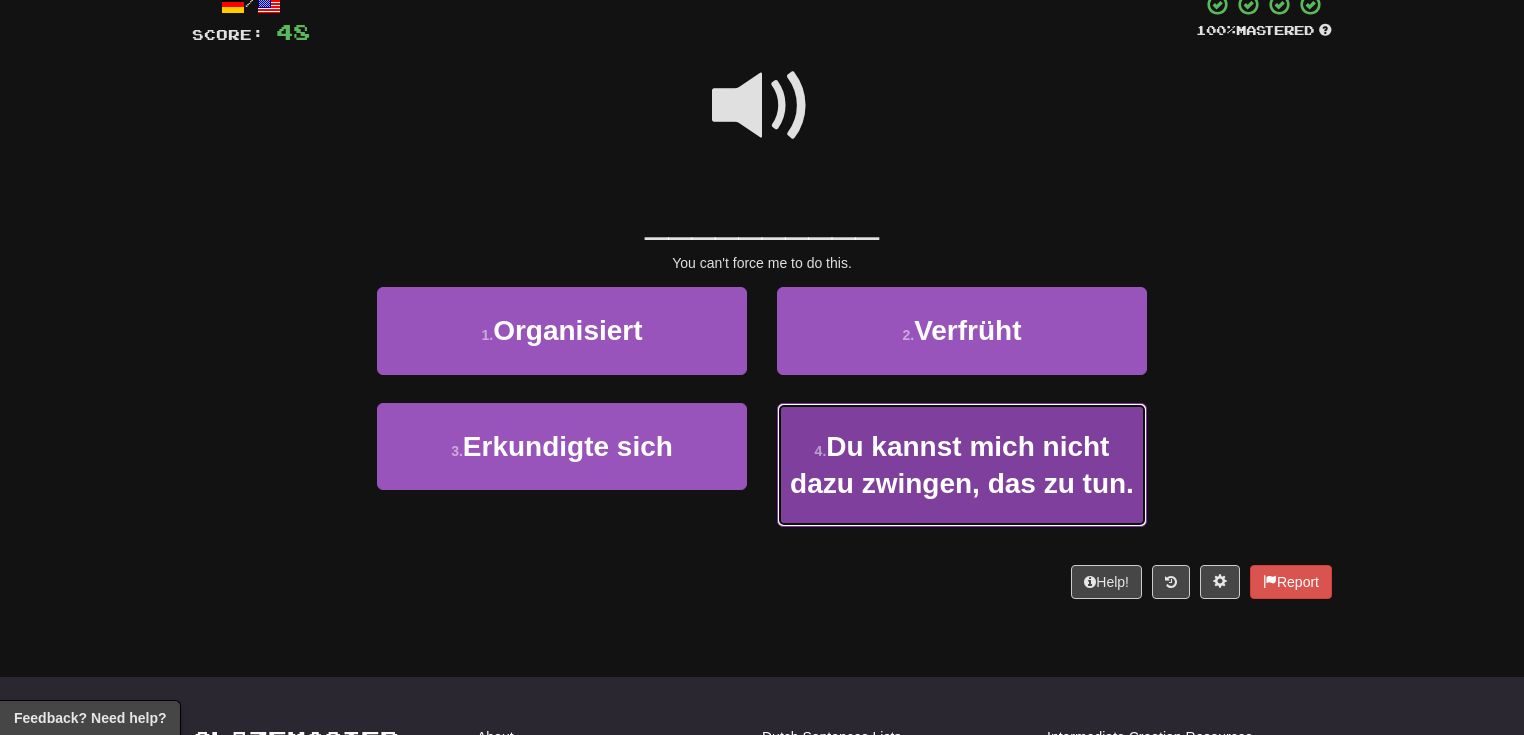 click on "Du kannst mich nicht dazu zwingen, das zu tun." at bounding box center (962, 465) 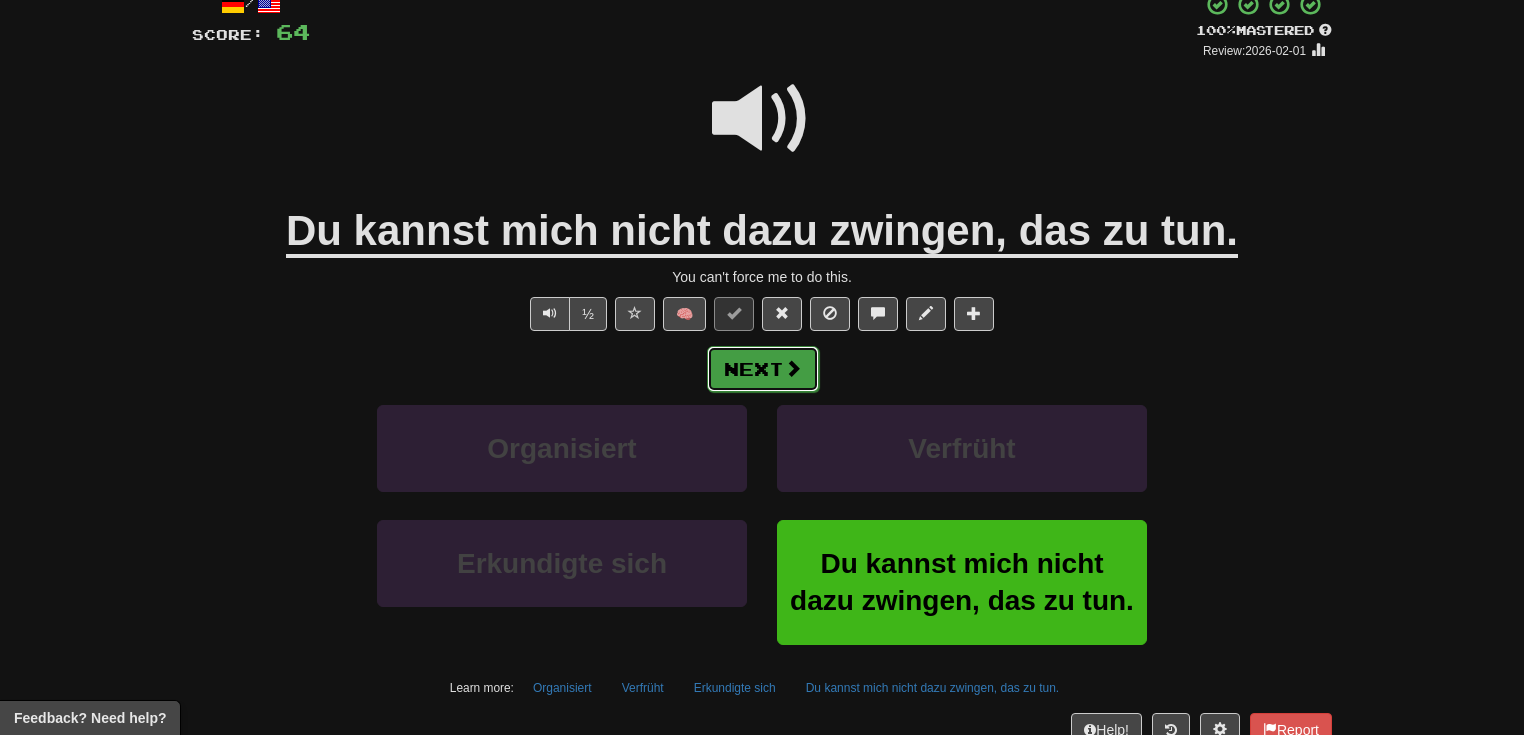 click at bounding box center (793, 368) 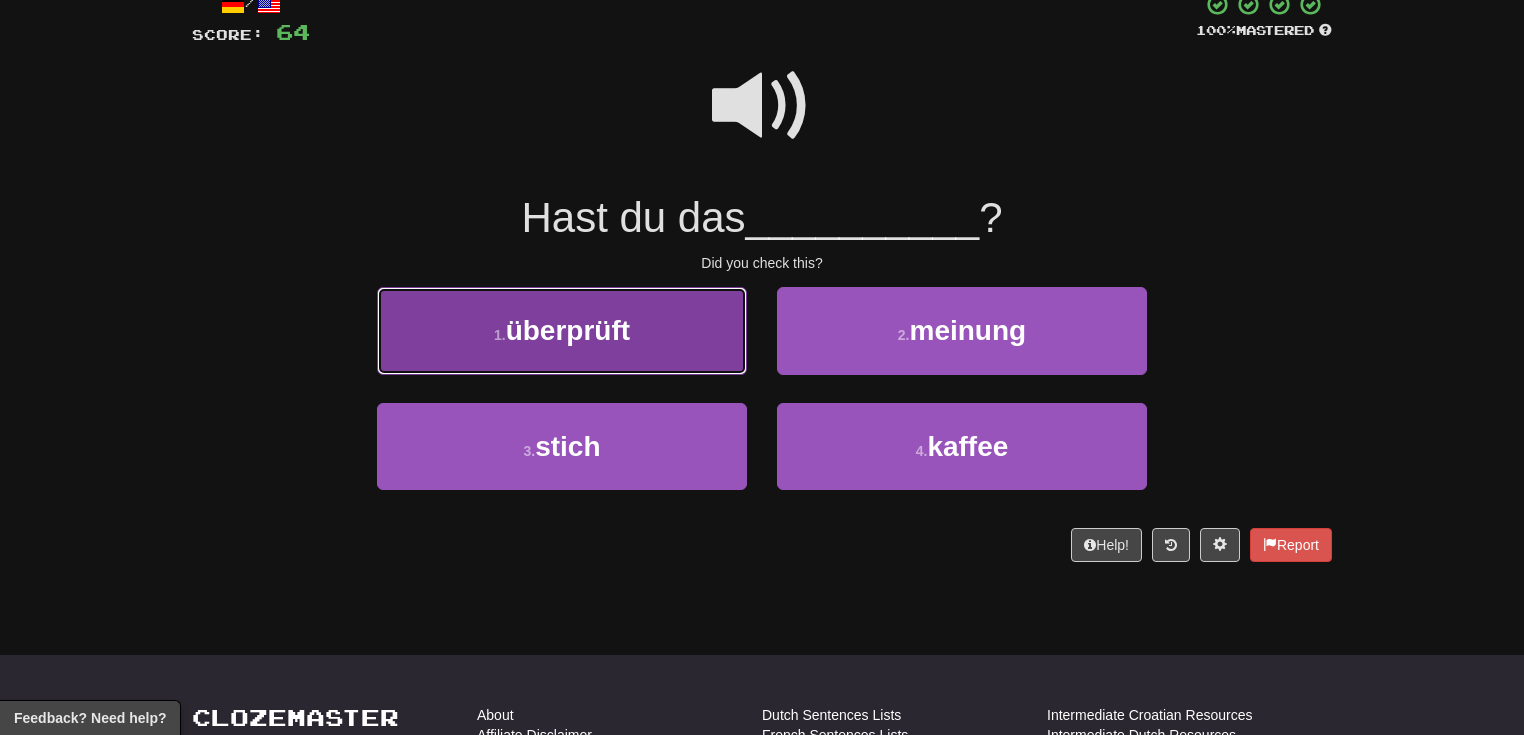 click on "1 .  überprüft" at bounding box center (562, 330) 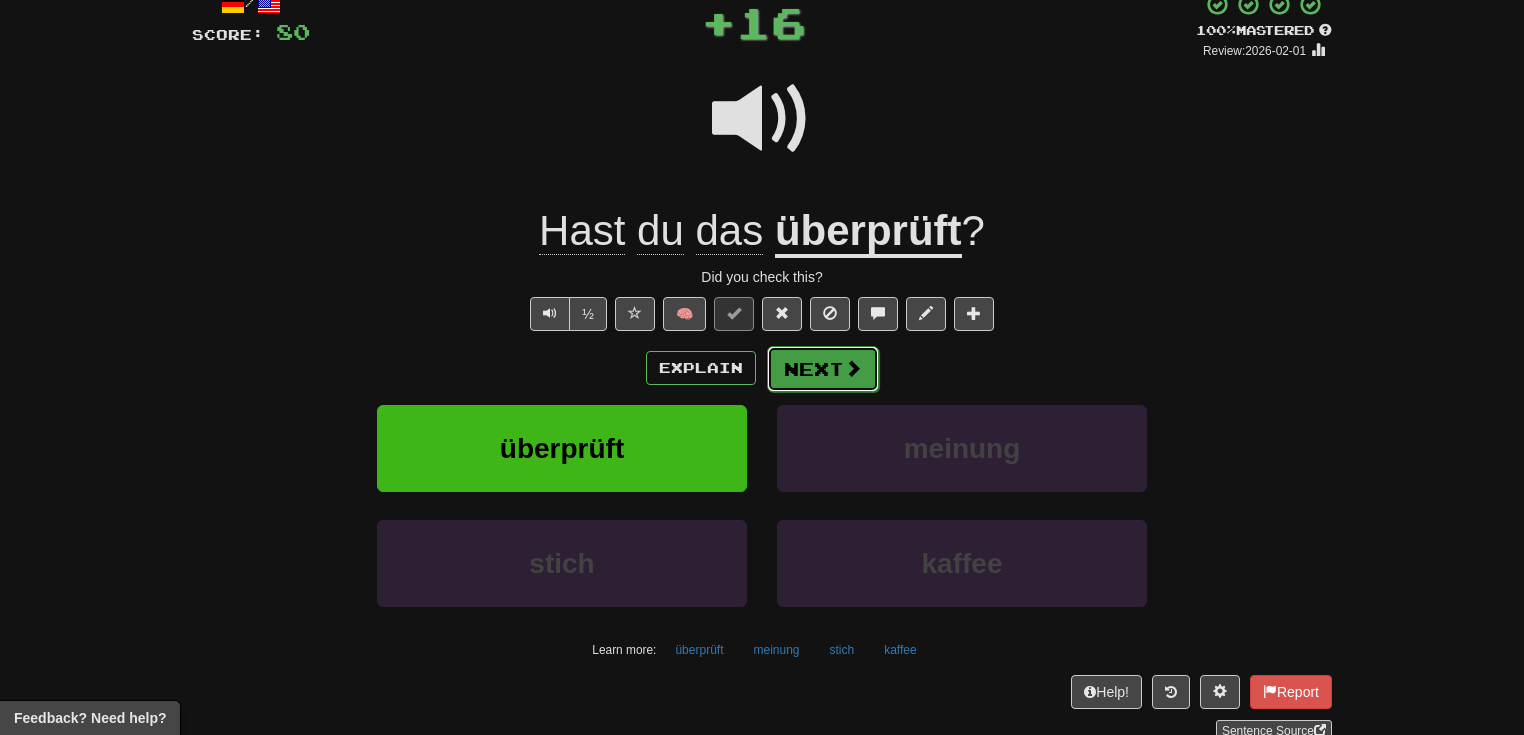 click on "Next" at bounding box center [823, 369] 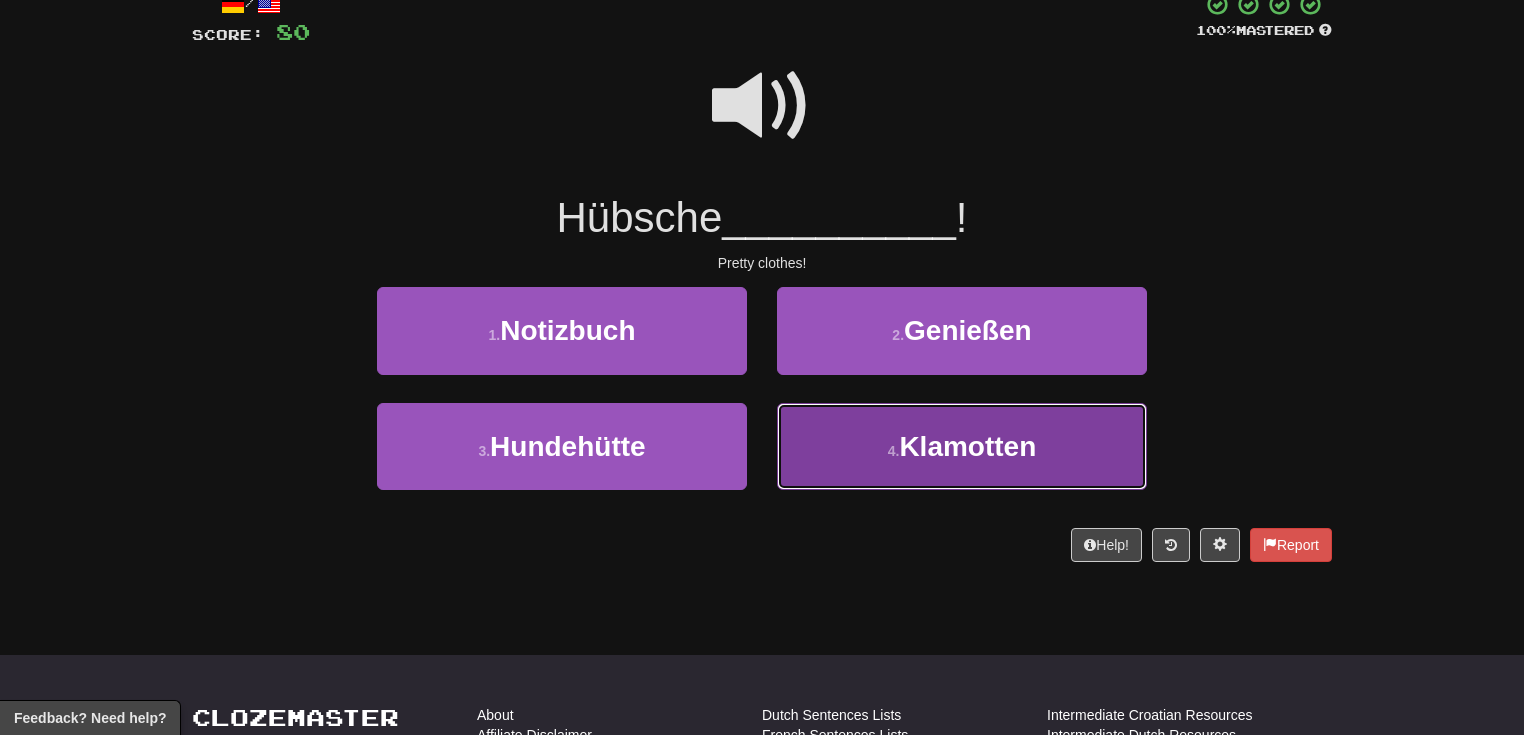 click on "4 .  Klamotten" at bounding box center (962, 446) 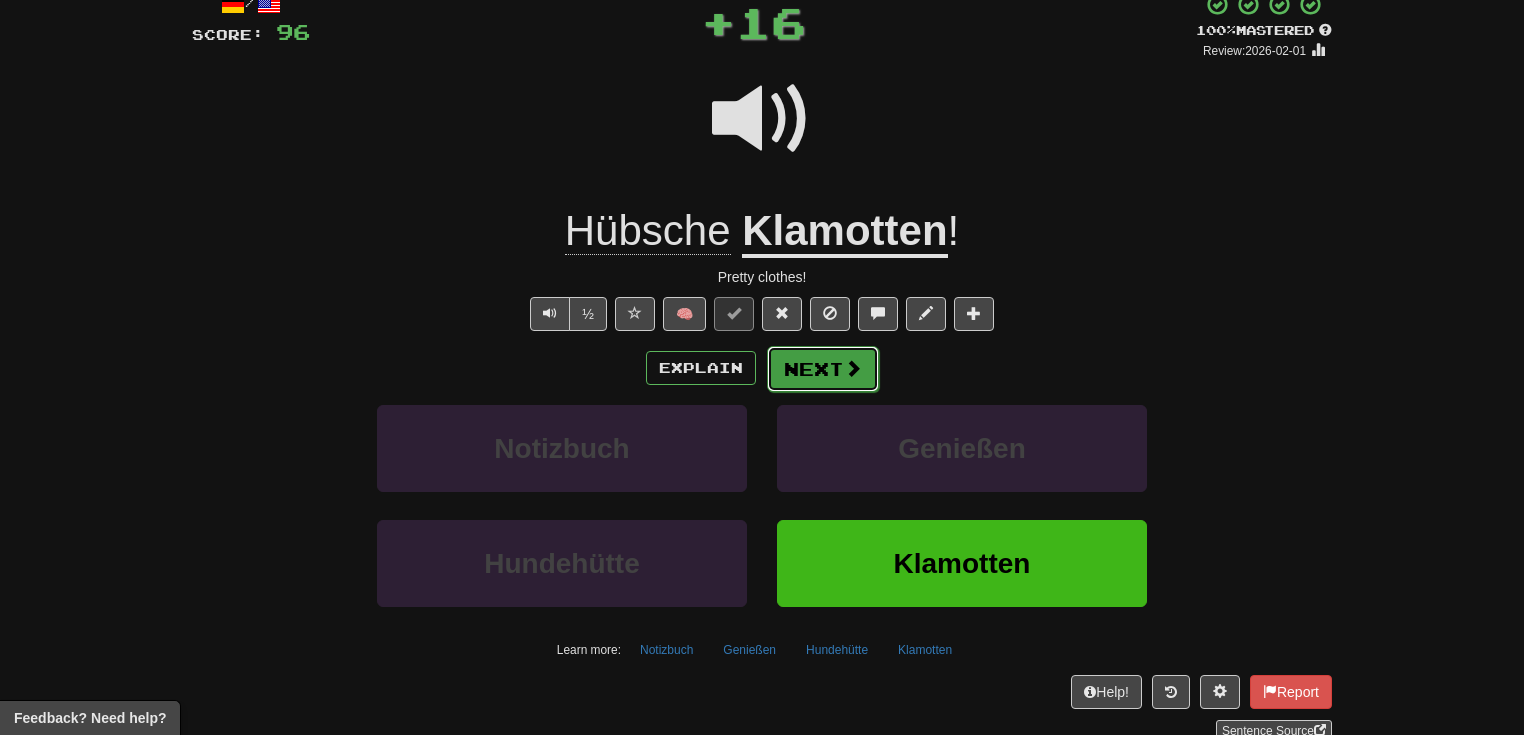 click on "Next" at bounding box center (823, 369) 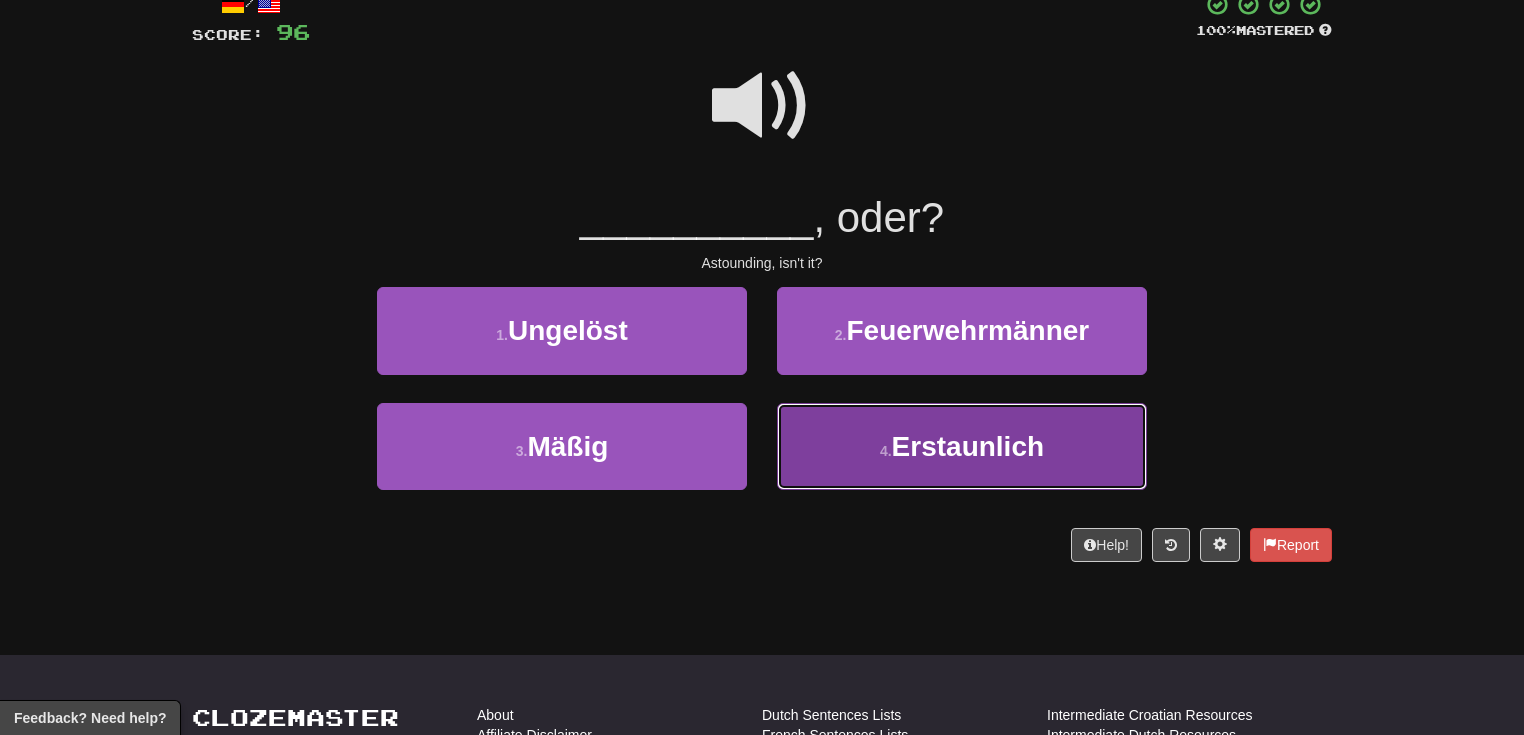 click on "Erstaunlich" at bounding box center (968, 446) 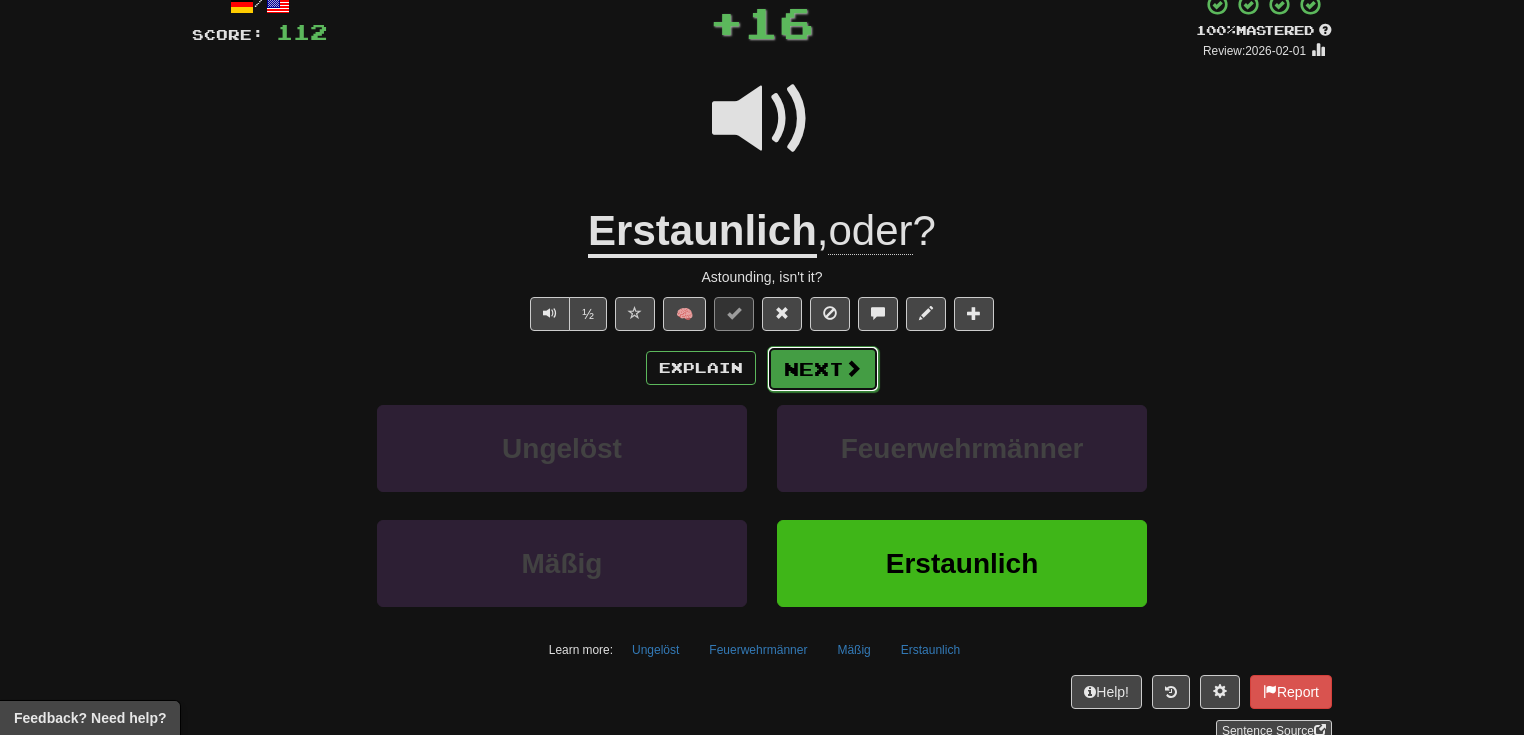 click on "Next" at bounding box center [823, 369] 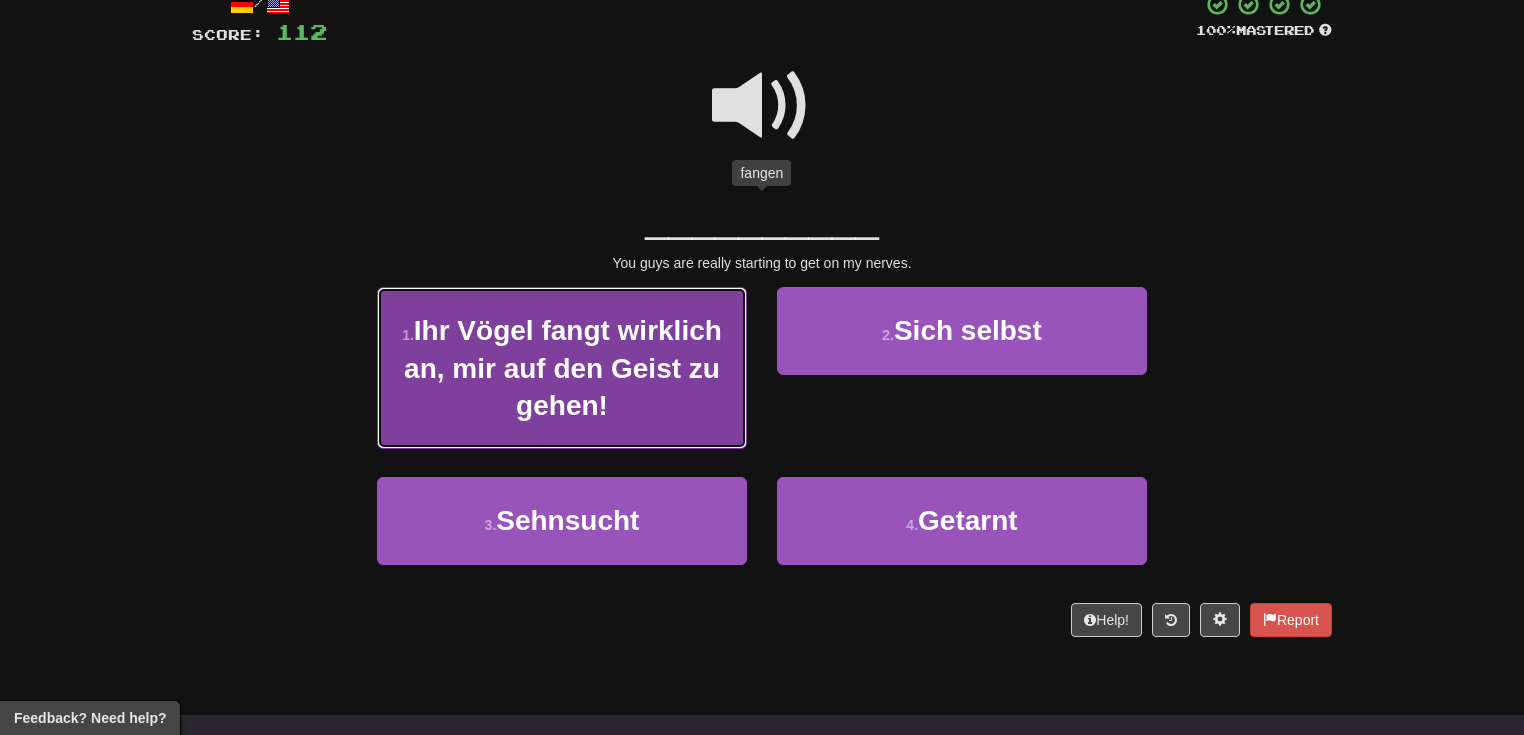 click on "1 .  Ihr Vögel fangt wirklich an, mir auf den Geist zu gehen!" at bounding box center (562, 368) 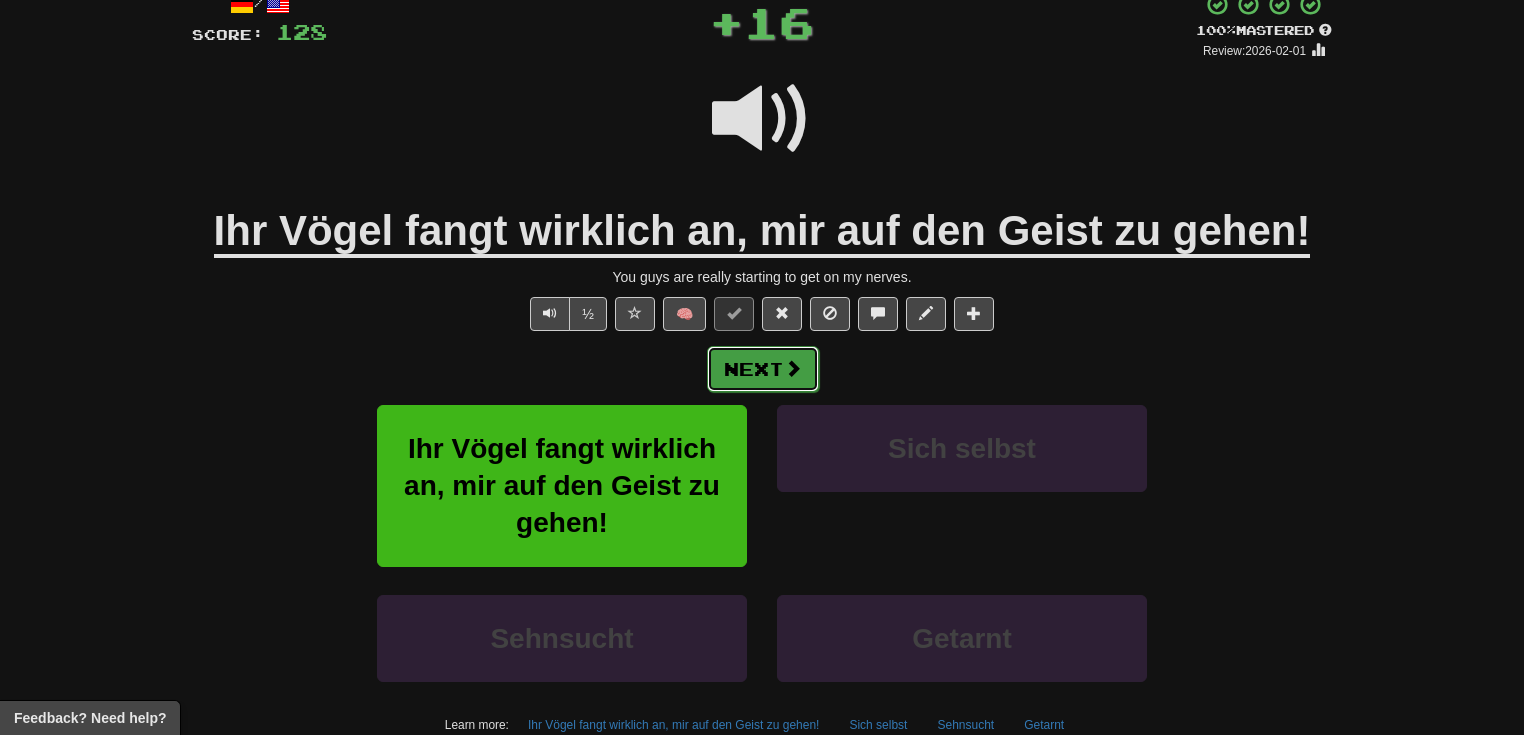 click on "Next" at bounding box center (763, 369) 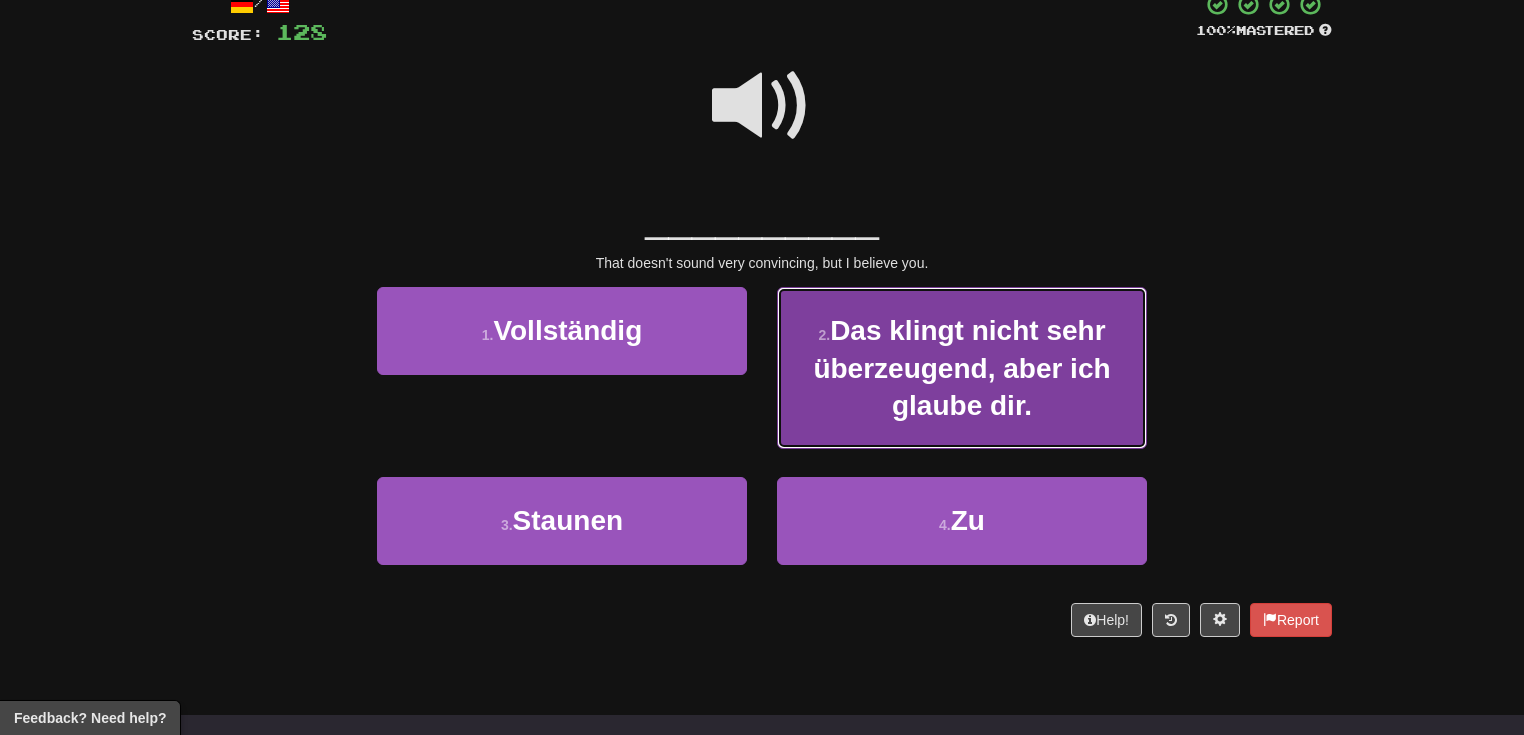 click on "2 .  Das klingt nicht sehr überzeugend, aber ich glaube dir." at bounding box center [962, 368] 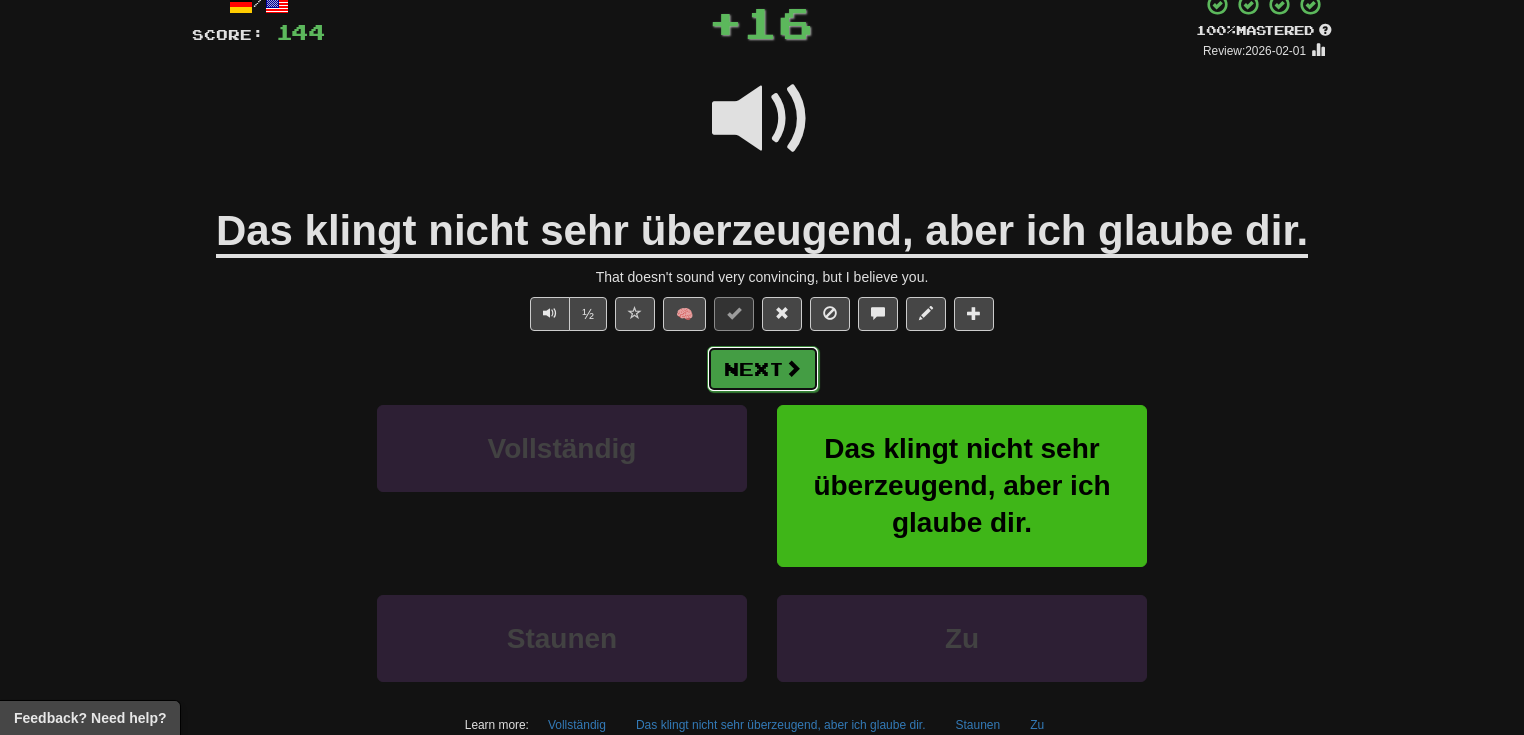 click at bounding box center [793, 368] 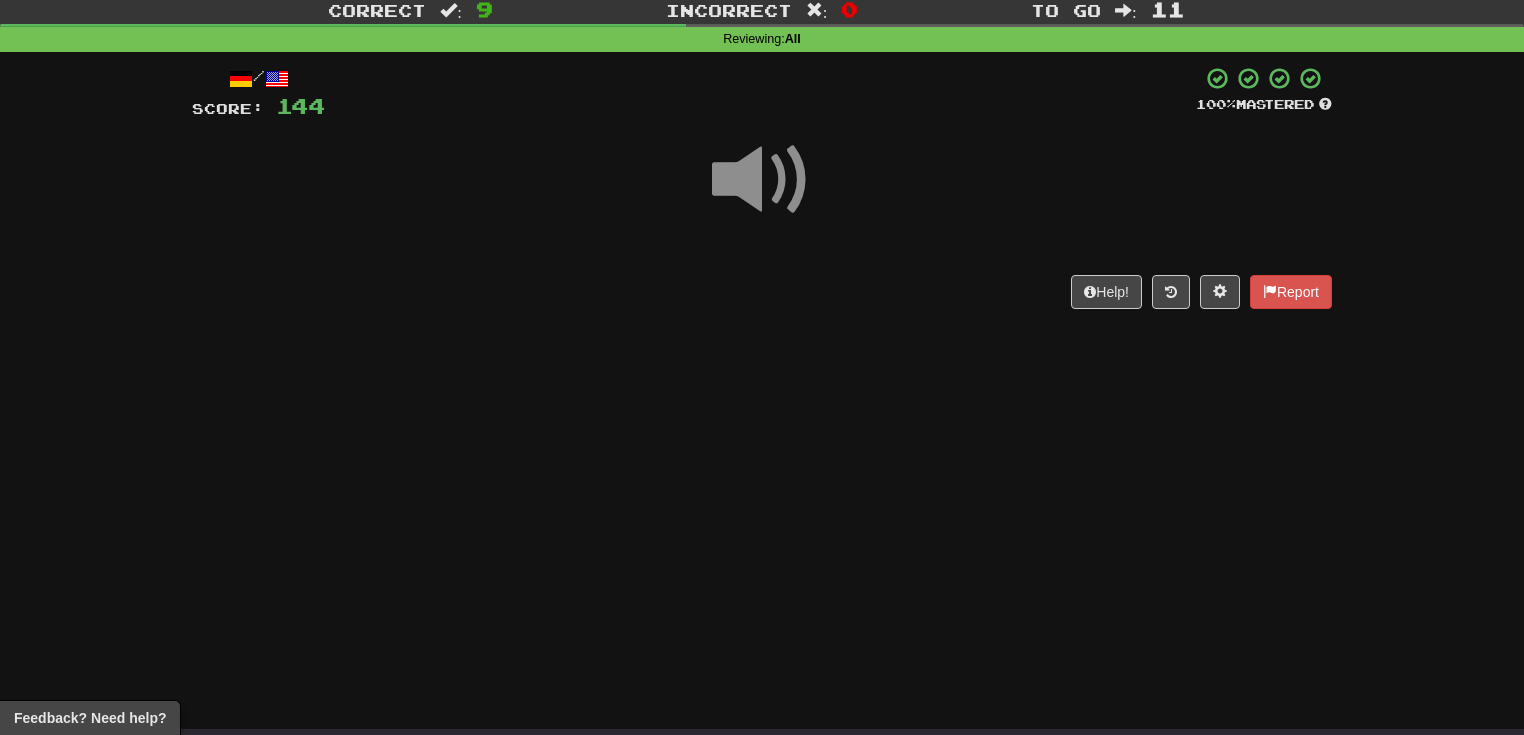 scroll, scrollTop: 52, scrollLeft: 0, axis: vertical 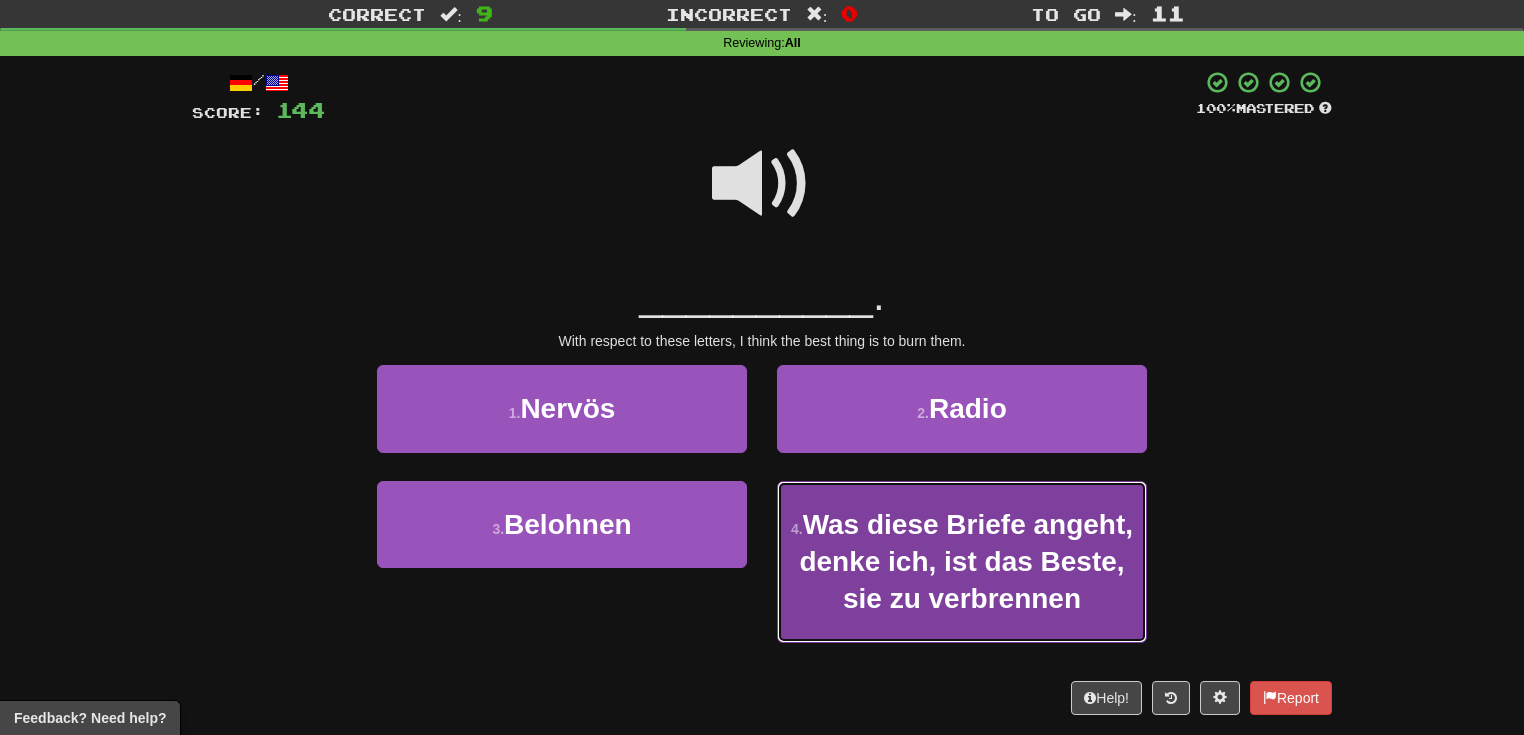 click on "Was diese Briefe angeht, denke ich, ist das Beste, sie zu verbrennen" at bounding box center [966, 562] 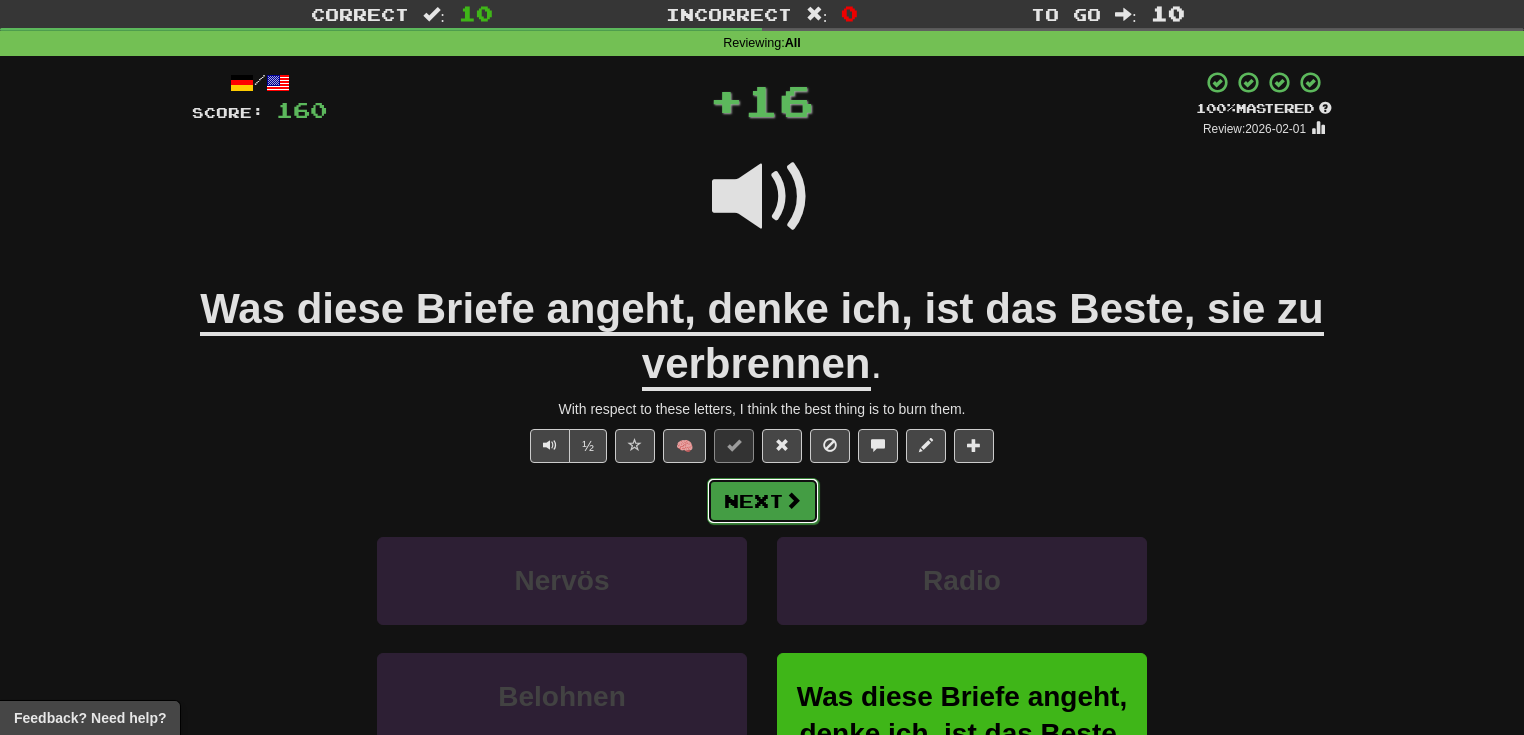 click on "Next" at bounding box center [763, 501] 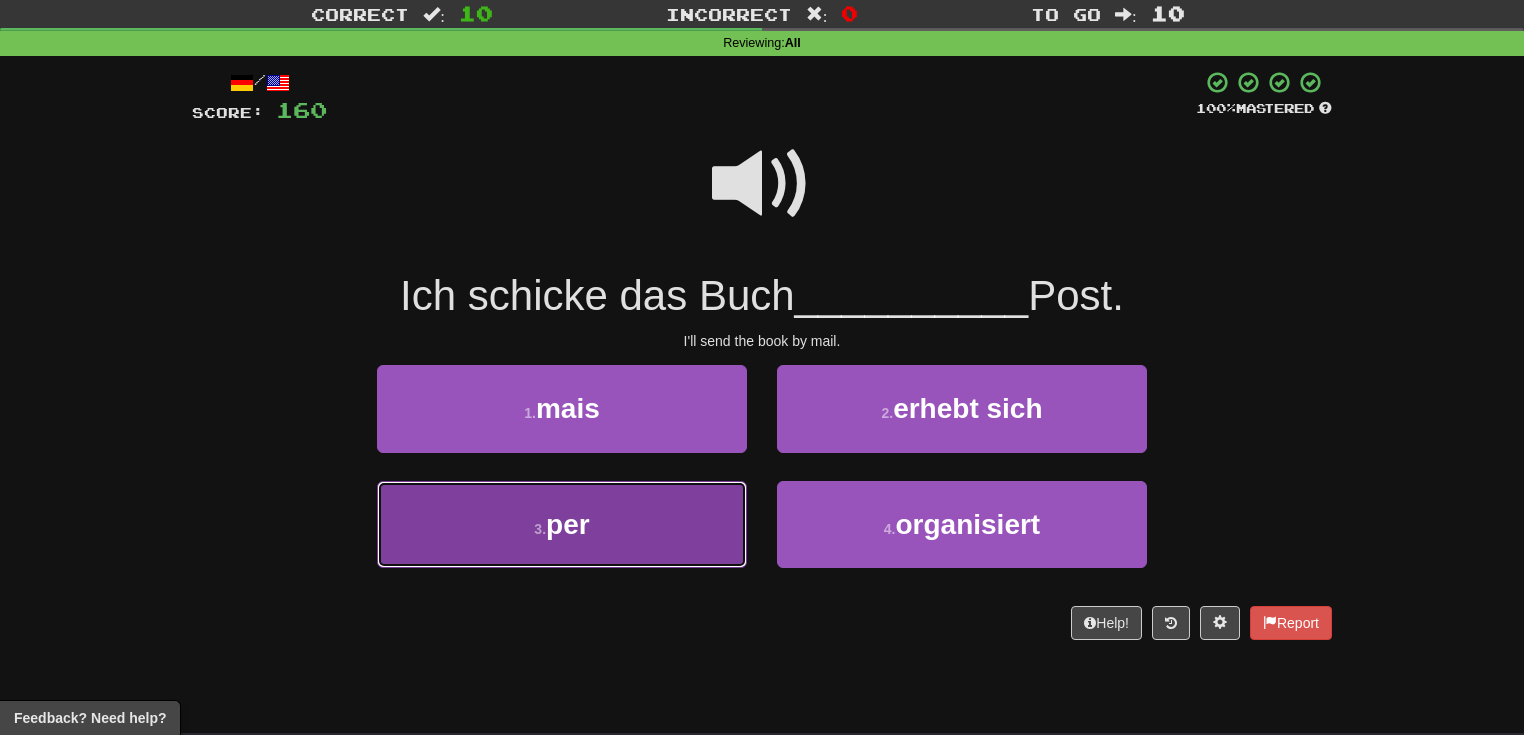 click on "3 .  per" at bounding box center [562, 524] 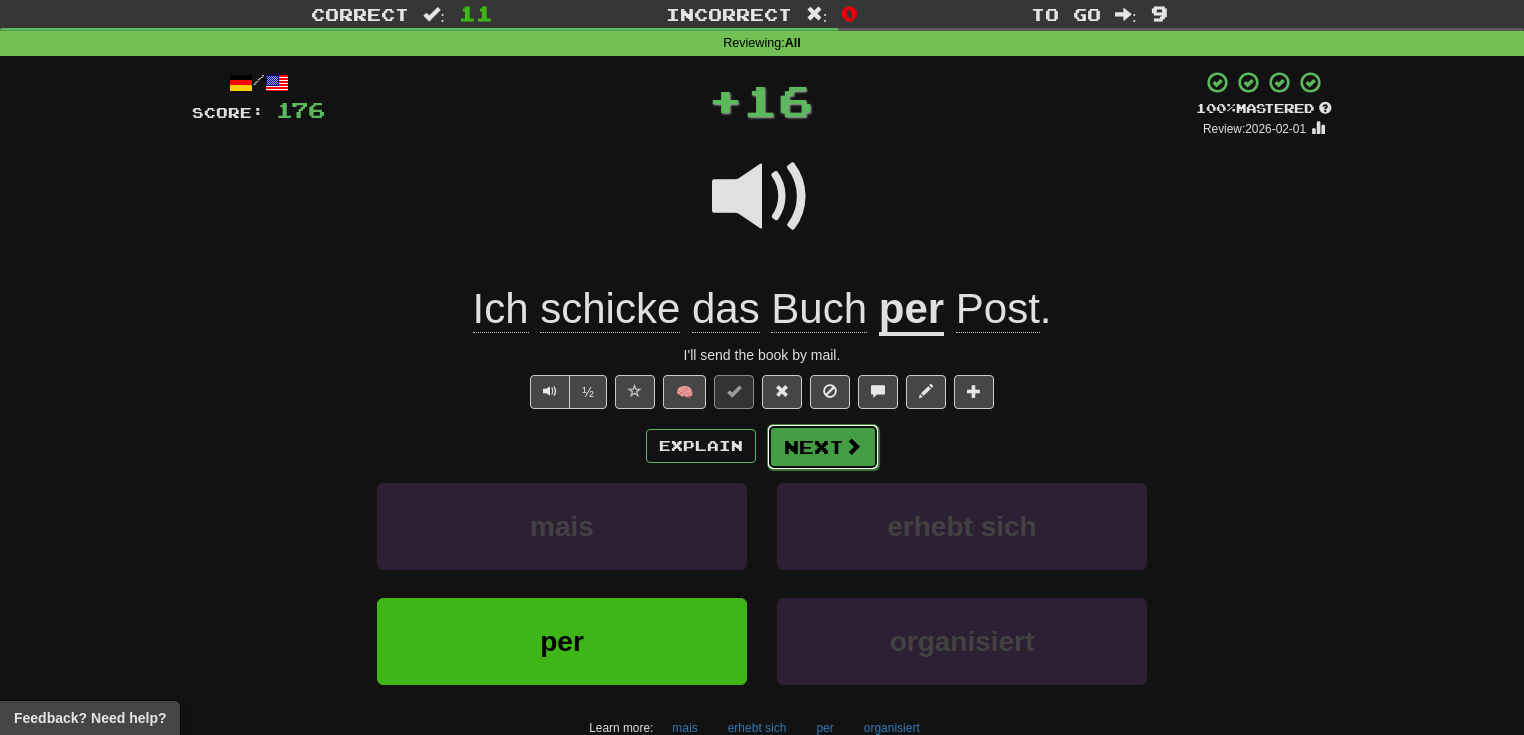click at bounding box center (853, 446) 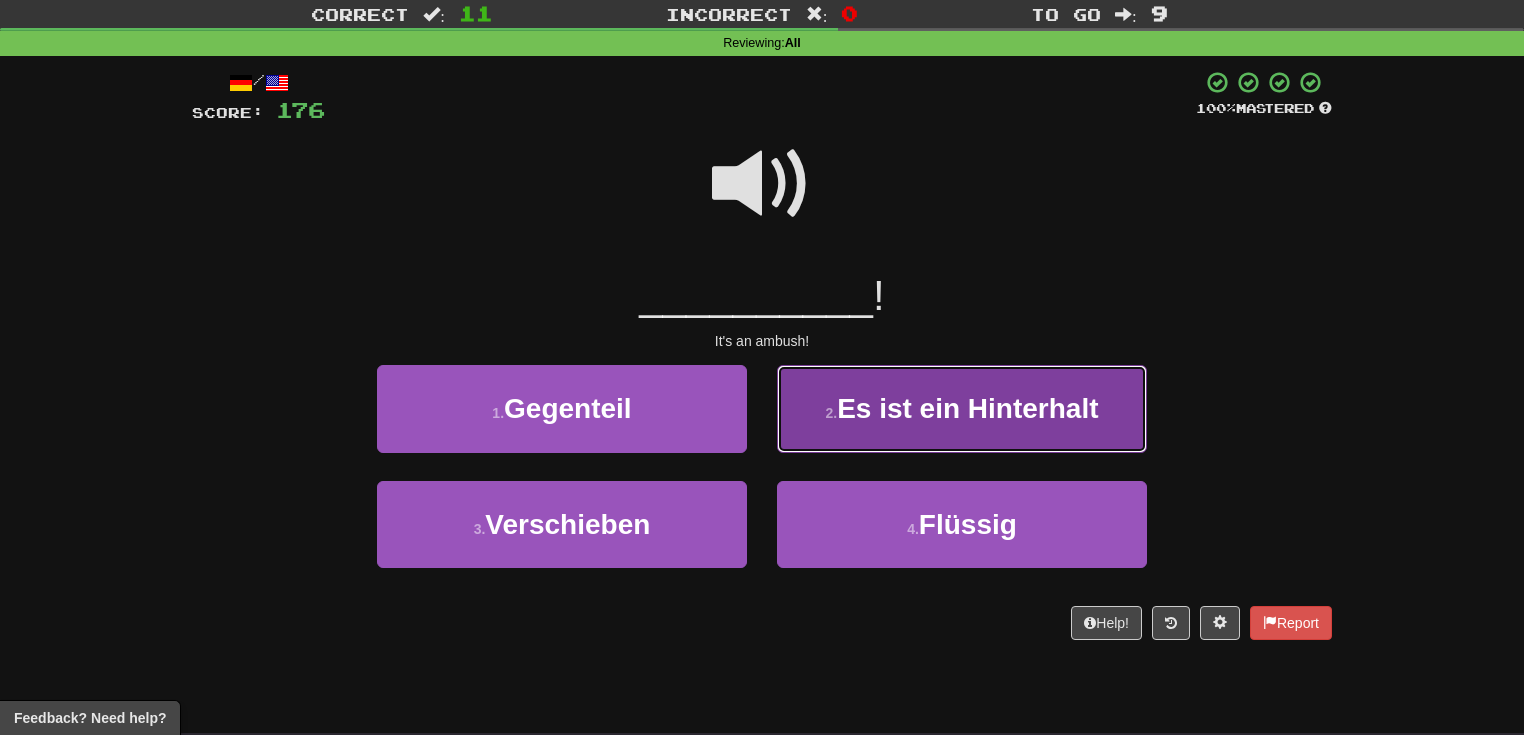 click on "2 .  Es ist ein Hinterhalt" at bounding box center [962, 408] 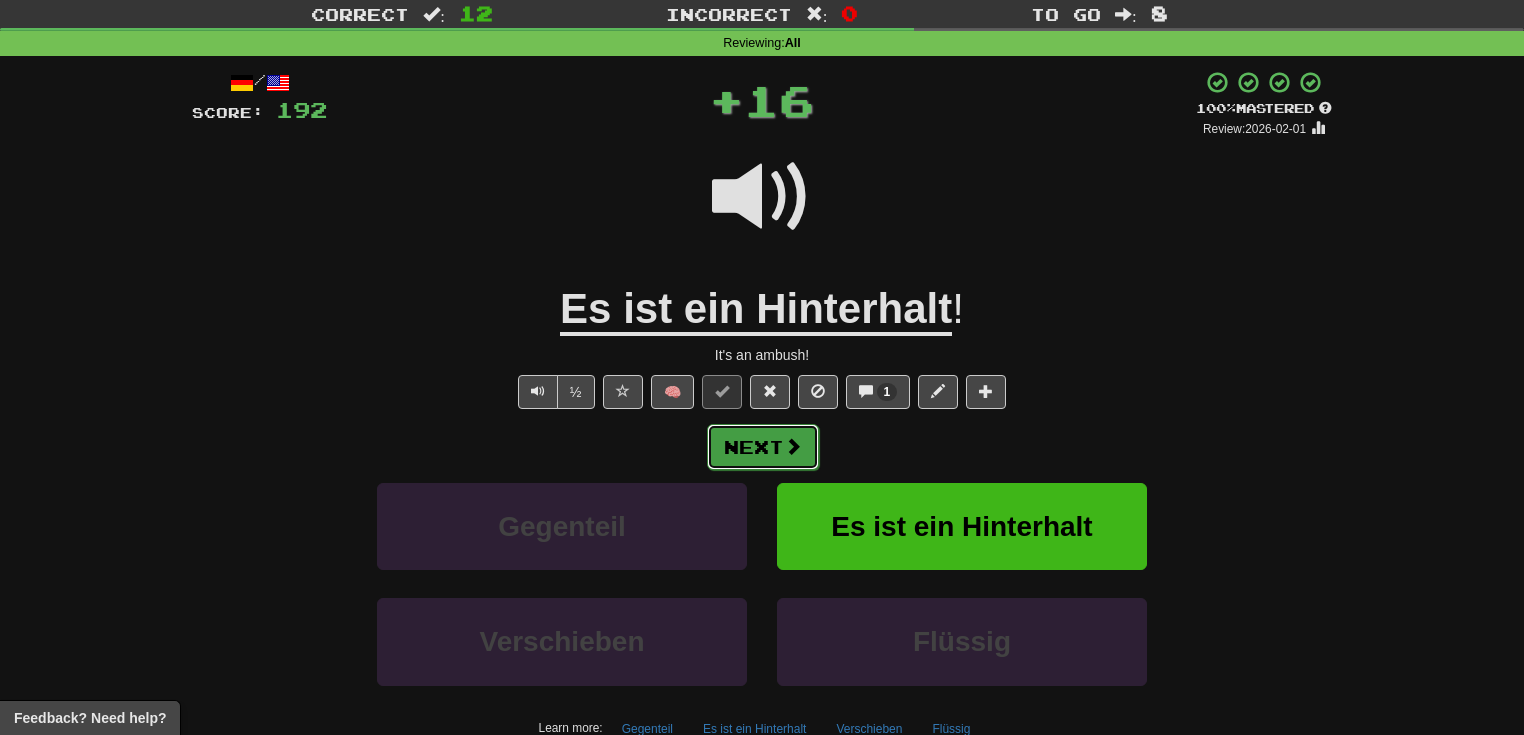 click on "Next" at bounding box center (763, 447) 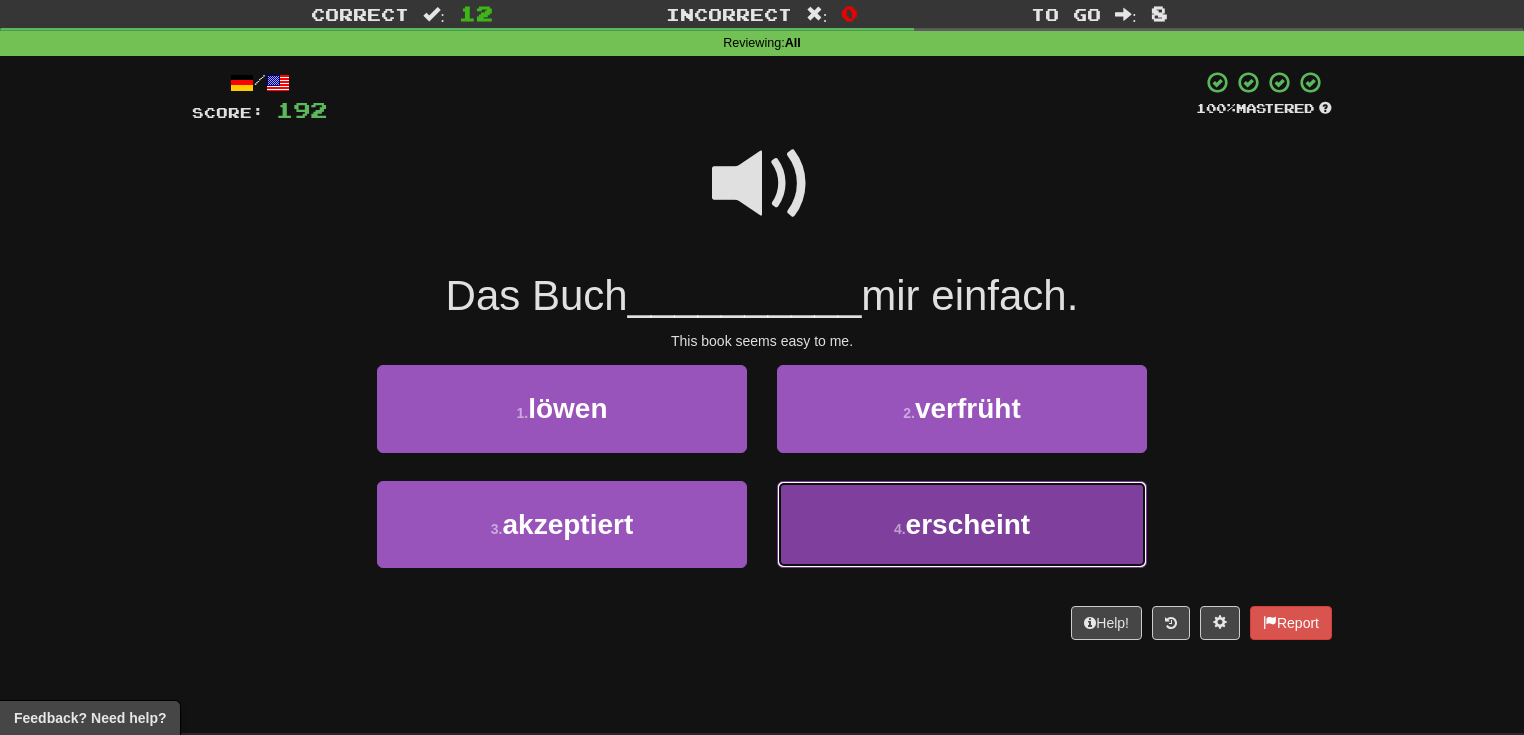 click on "4 .  erscheint" at bounding box center (962, 524) 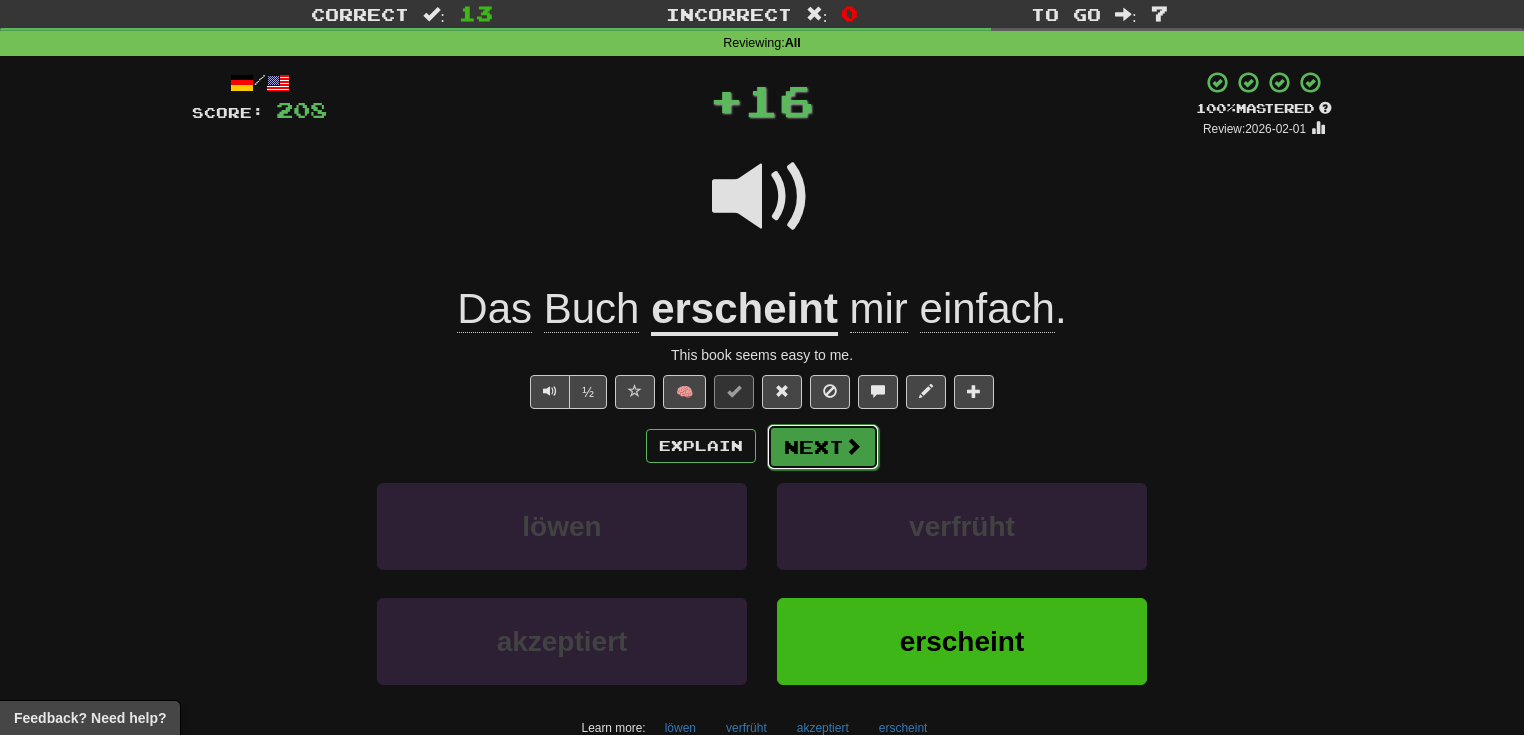 click on "Next" at bounding box center [823, 447] 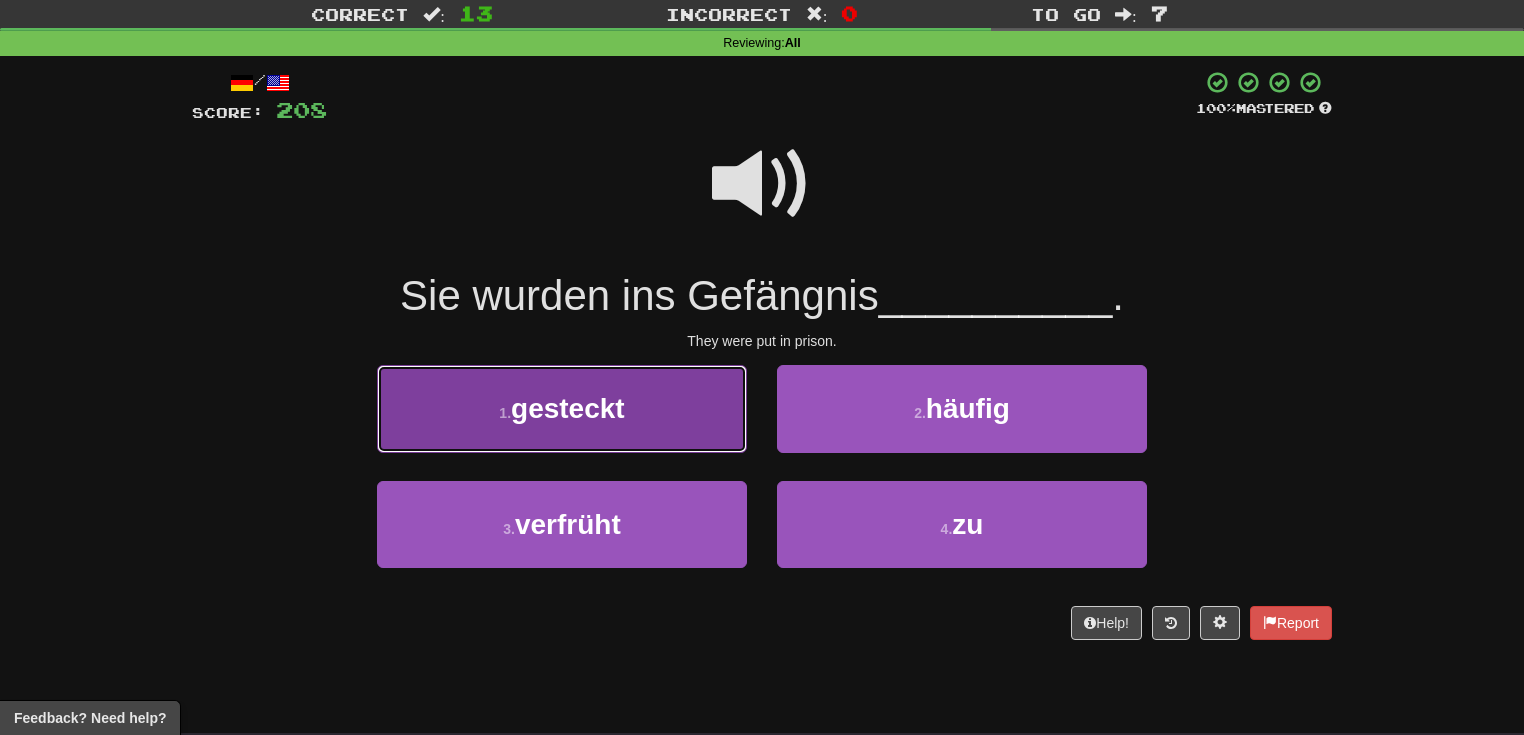 click on "1 .  gesteckt" at bounding box center (562, 408) 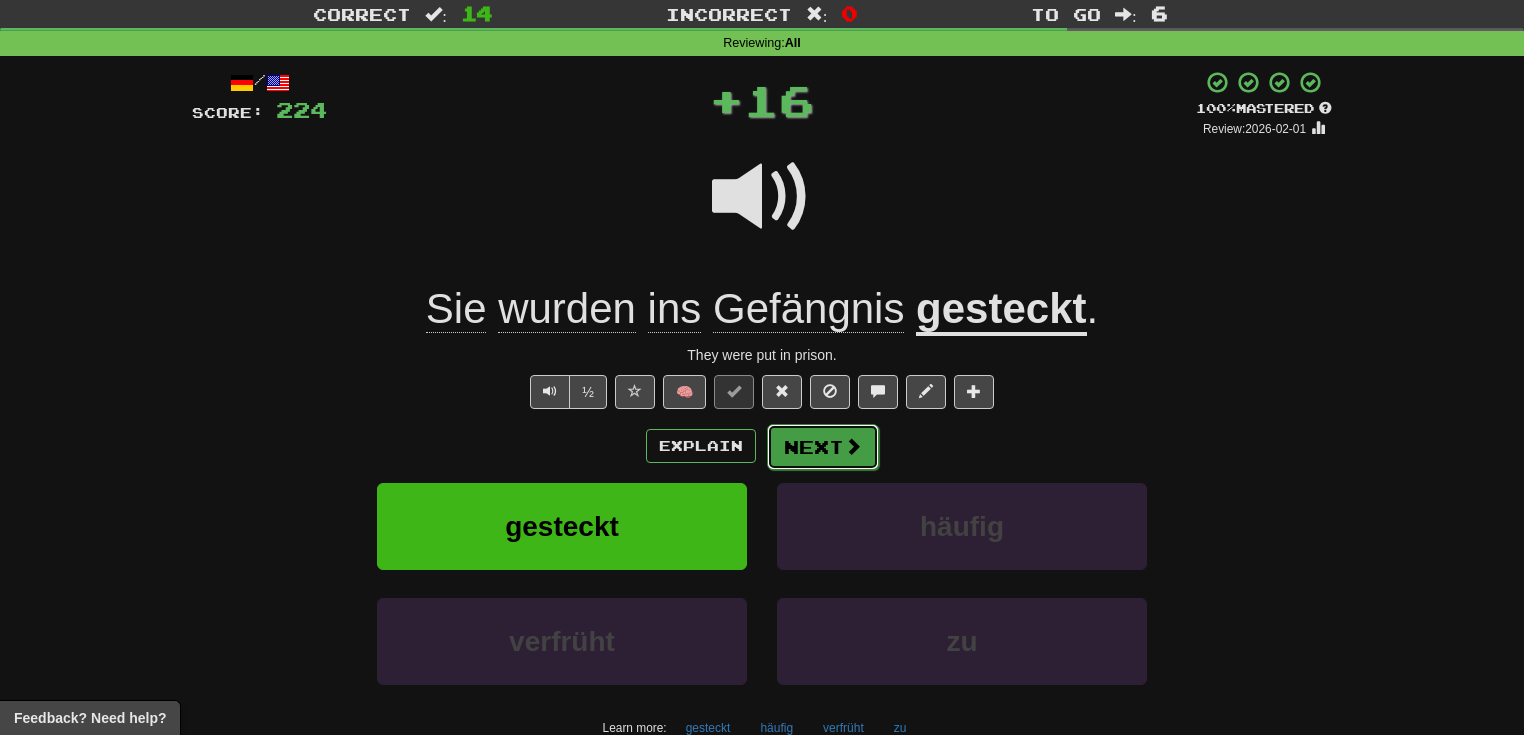 click at bounding box center (853, 446) 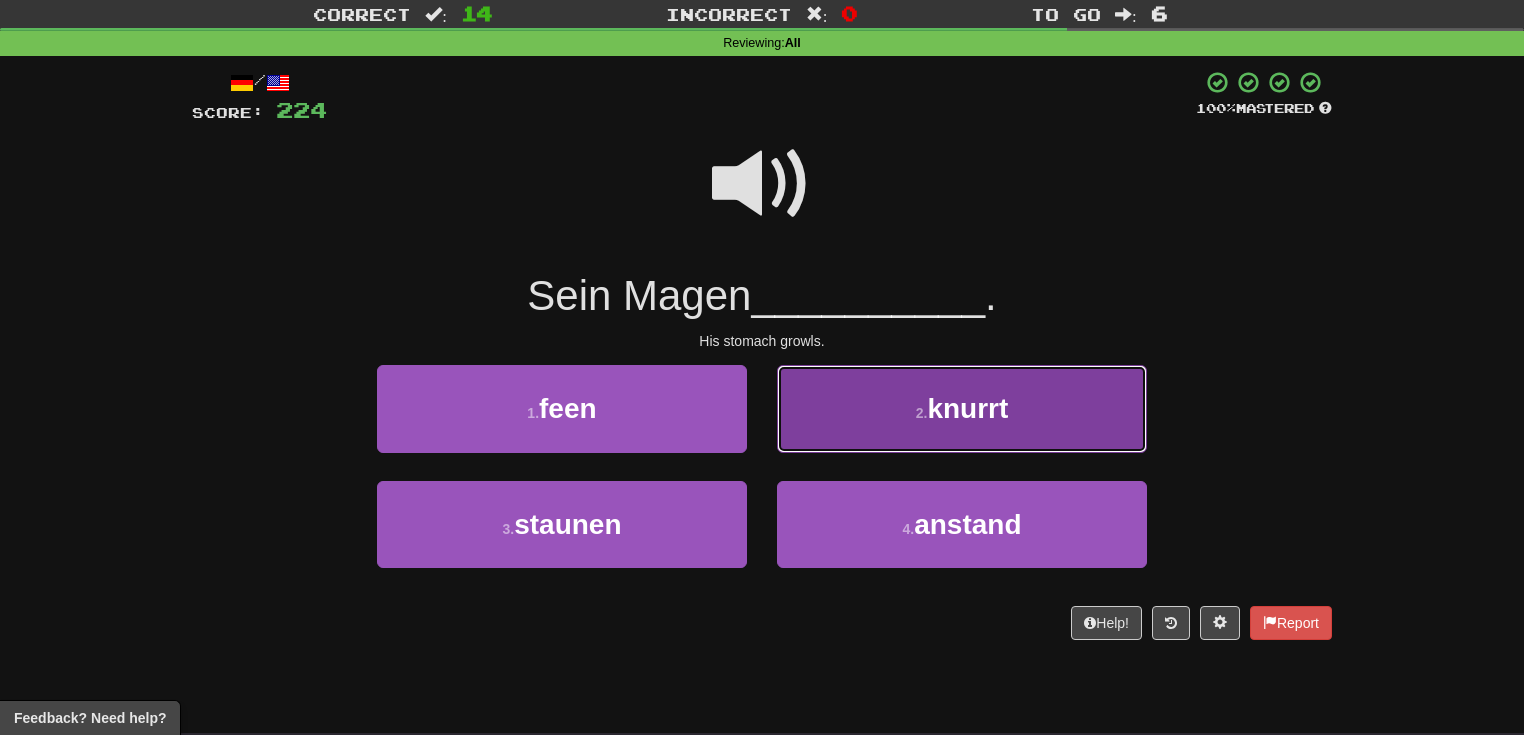 click on "2 ." at bounding box center (922, 413) 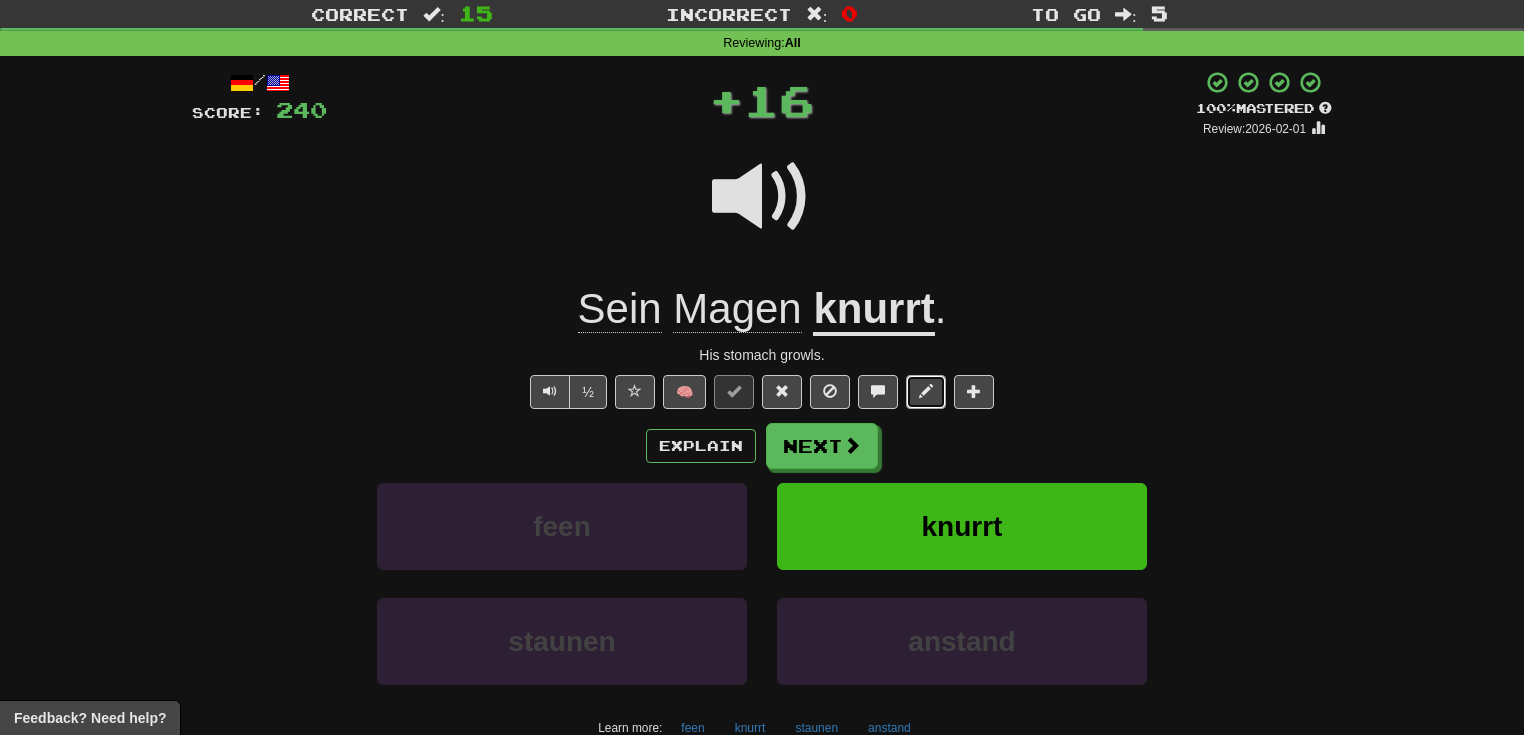 click at bounding box center (926, 392) 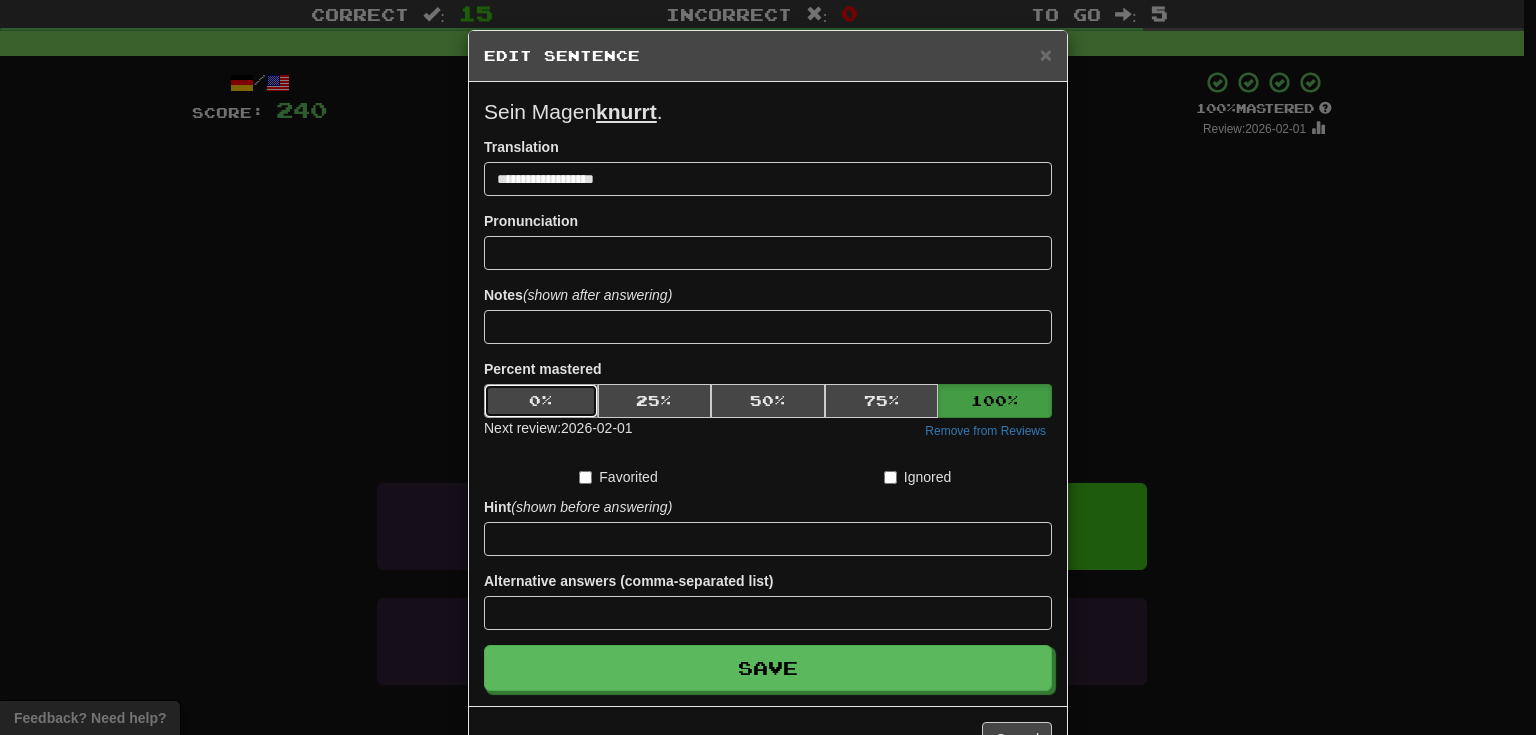 click on "0 %" at bounding box center (541, 401) 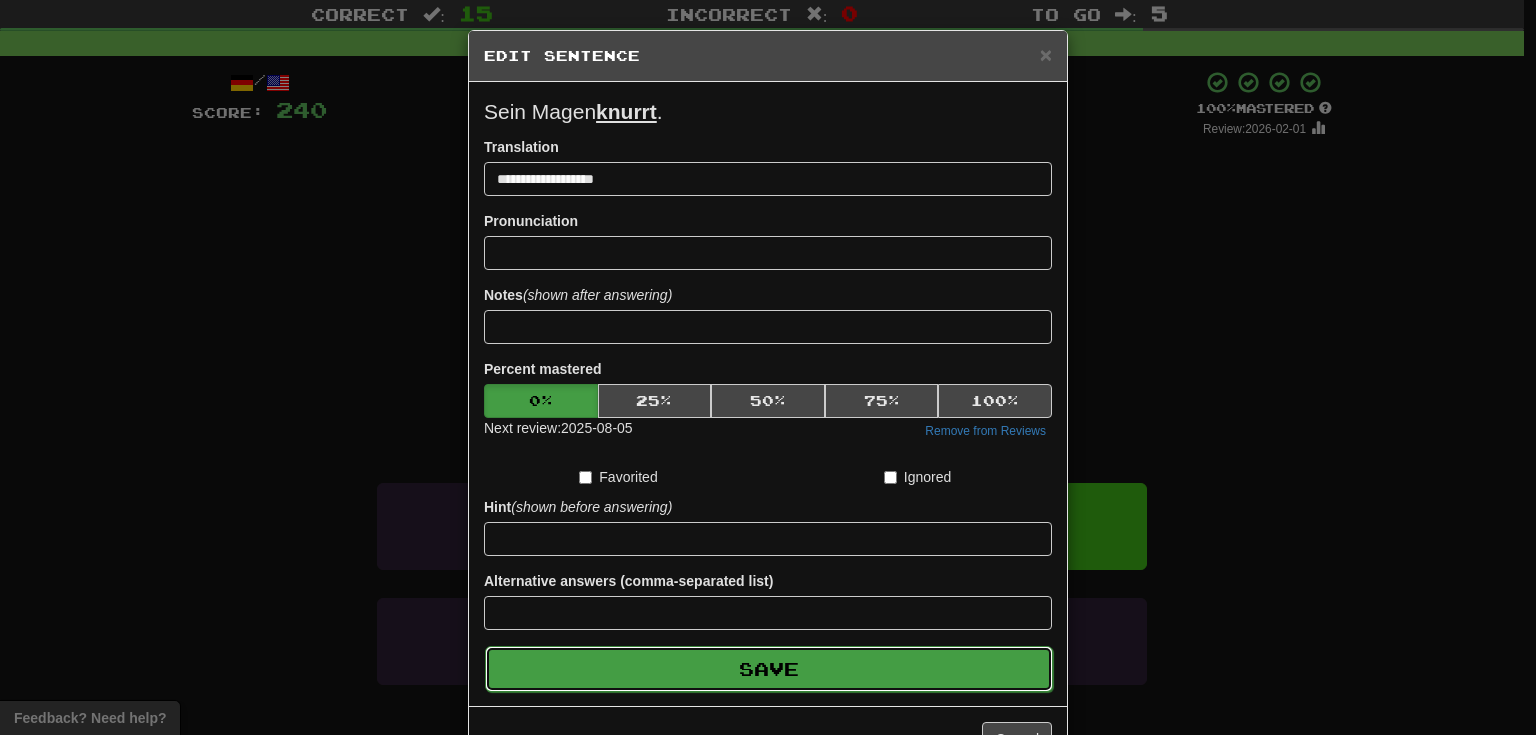 click on "Save" at bounding box center [769, 669] 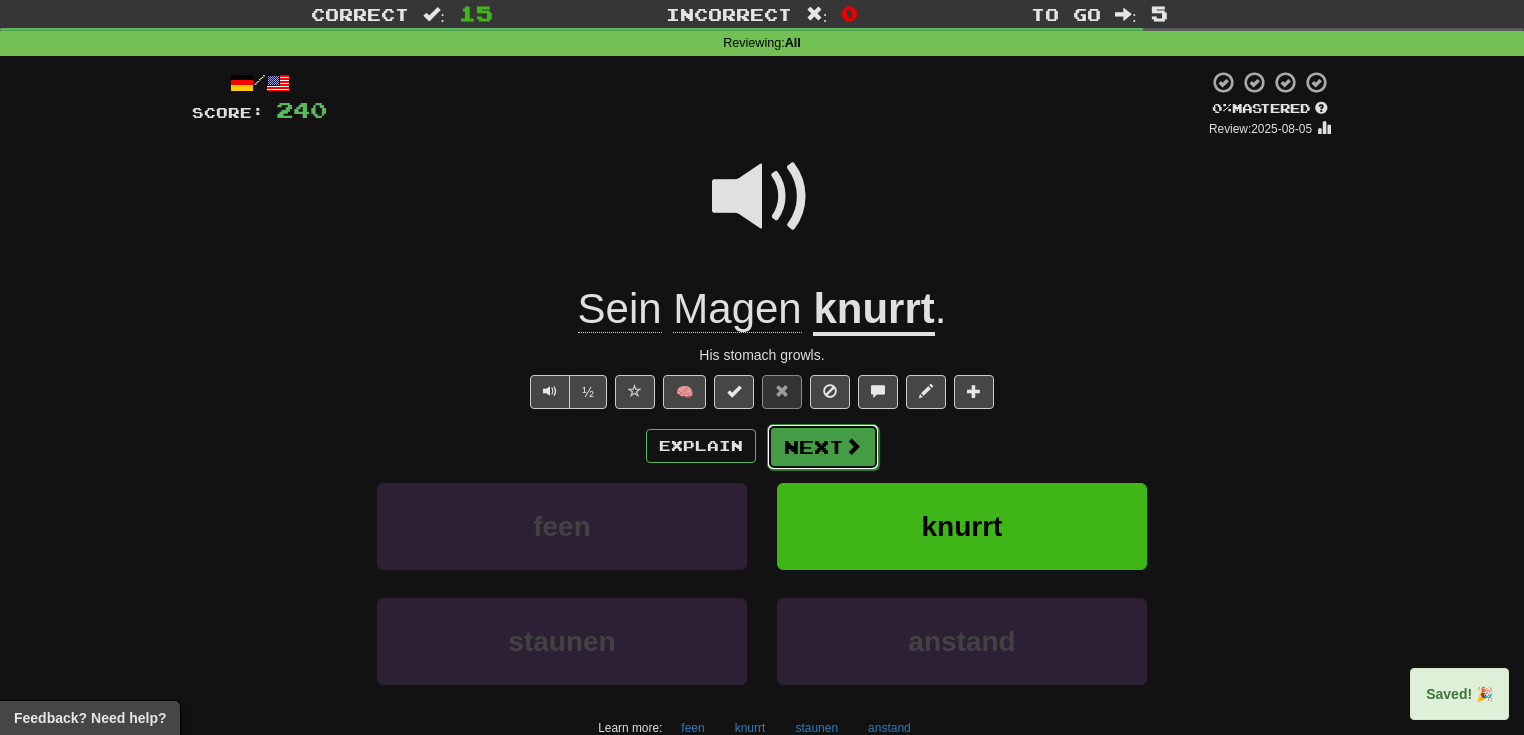 click at bounding box center [853, 446] 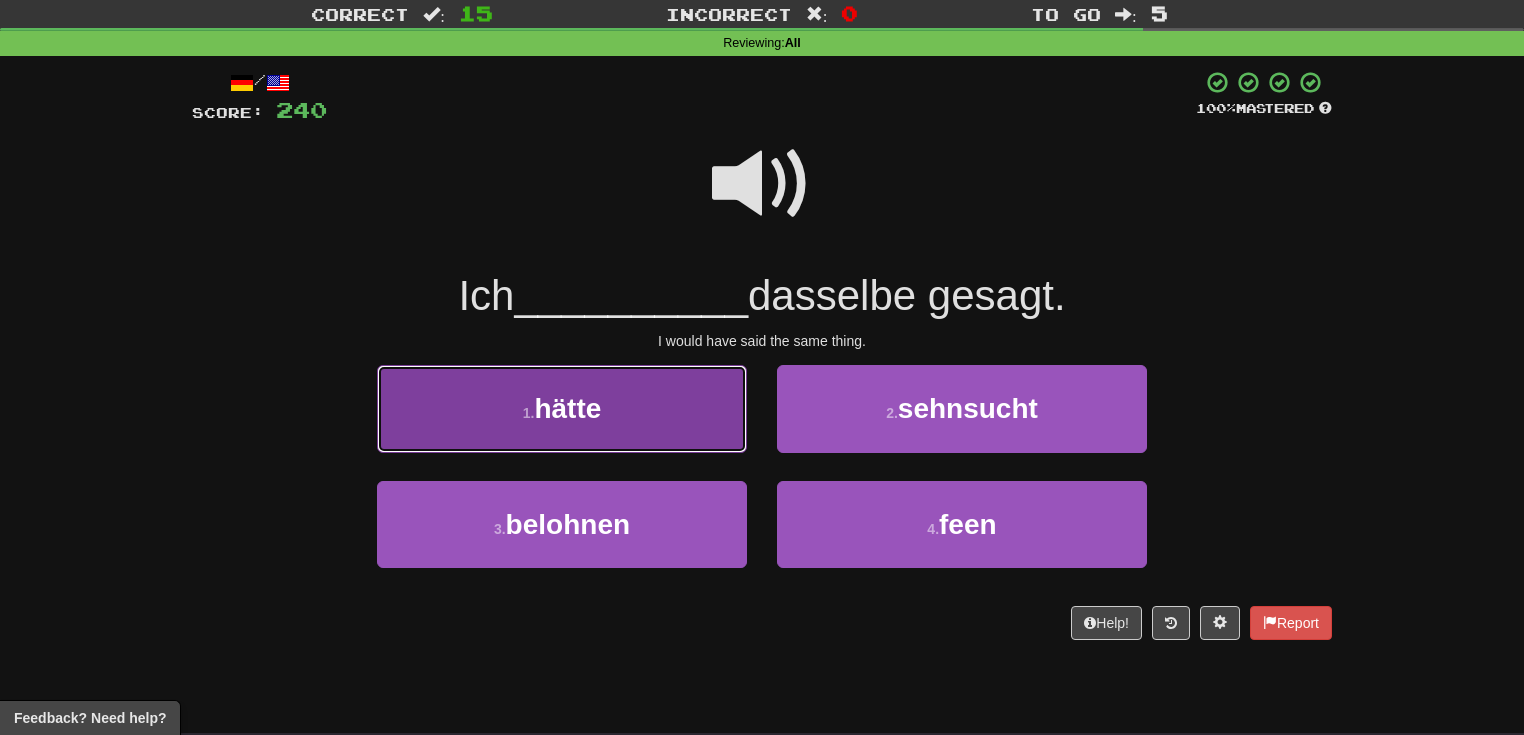 click on "1 .  hätte" at bounding box center (562, 408) 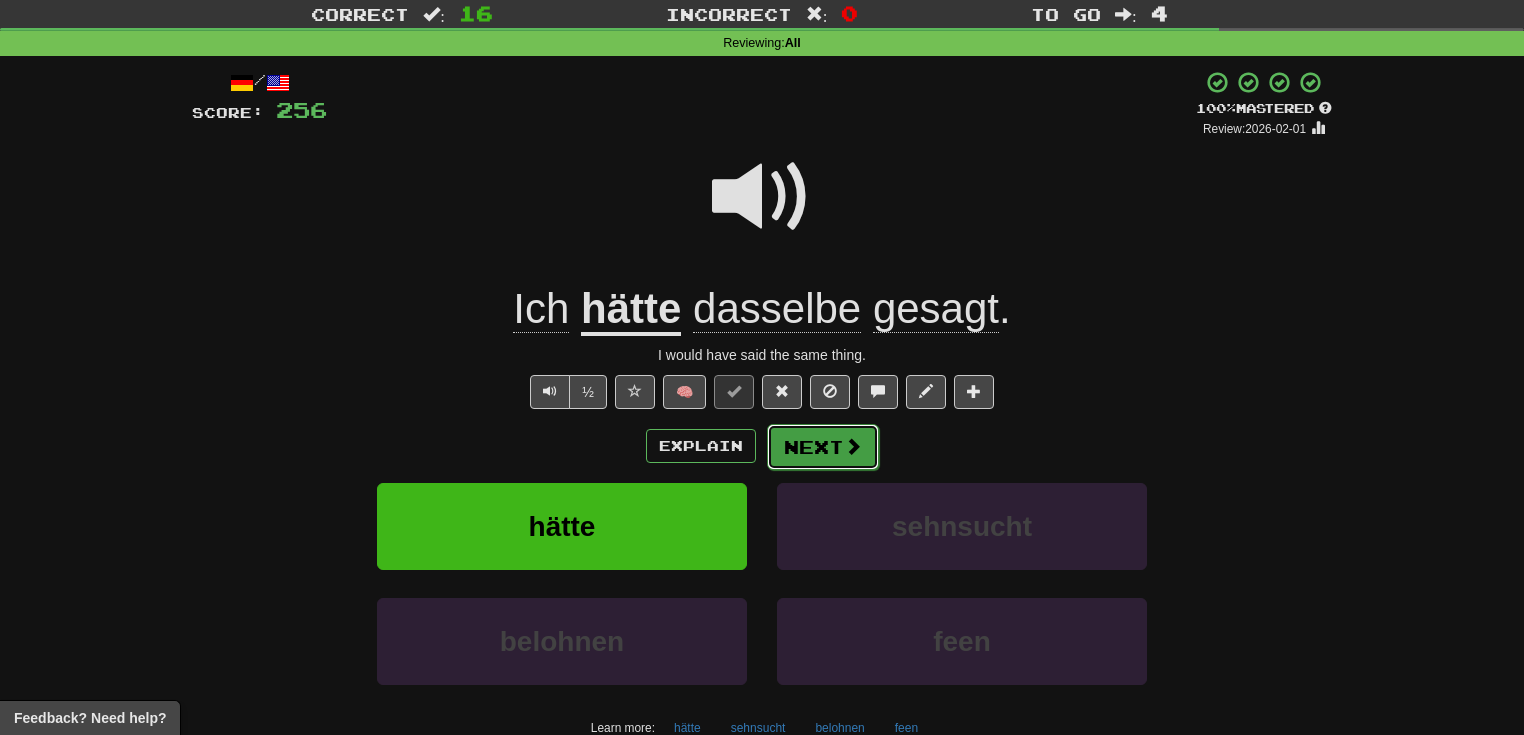 click at bounding box center [853, 446] 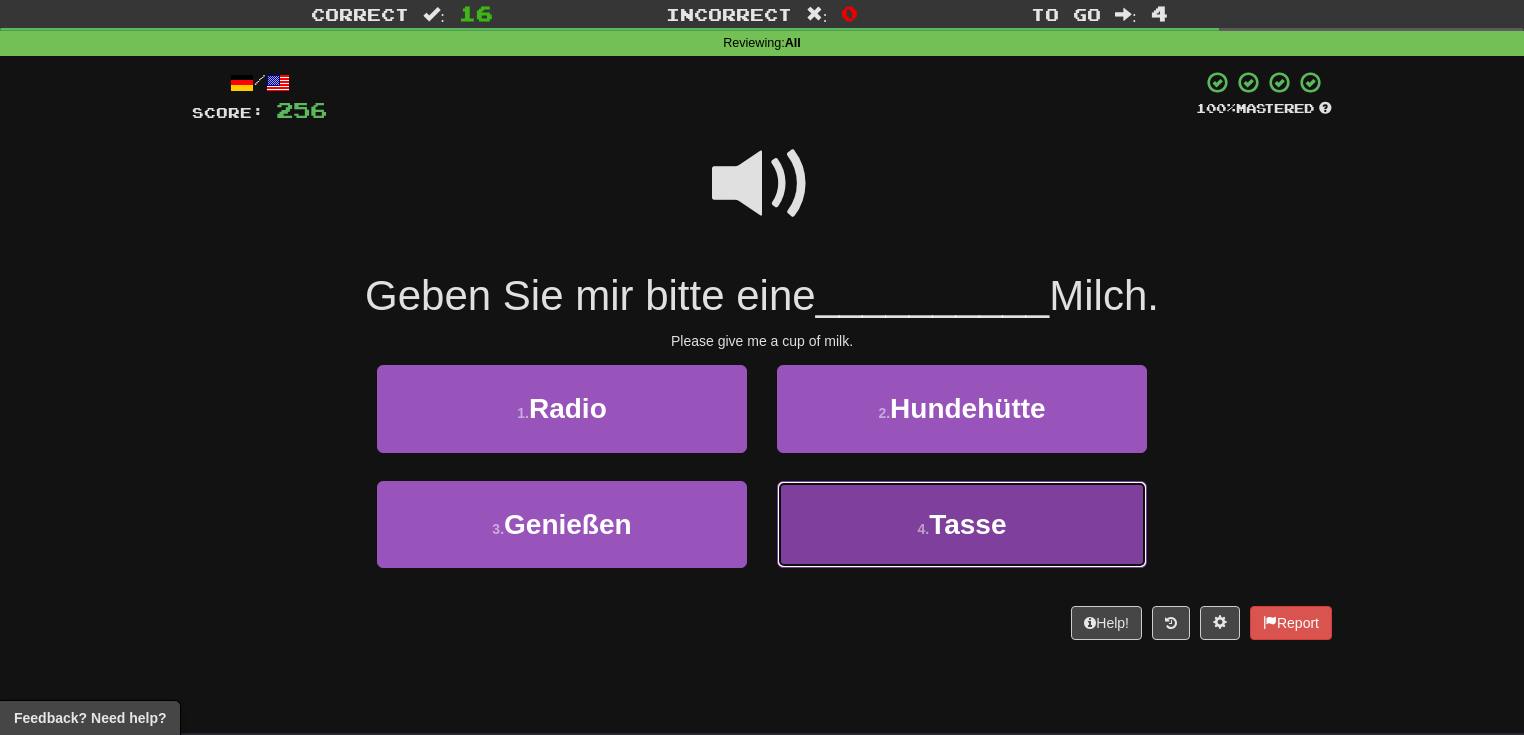click on "4 .  Tasse" at bounding box center (962, 524) 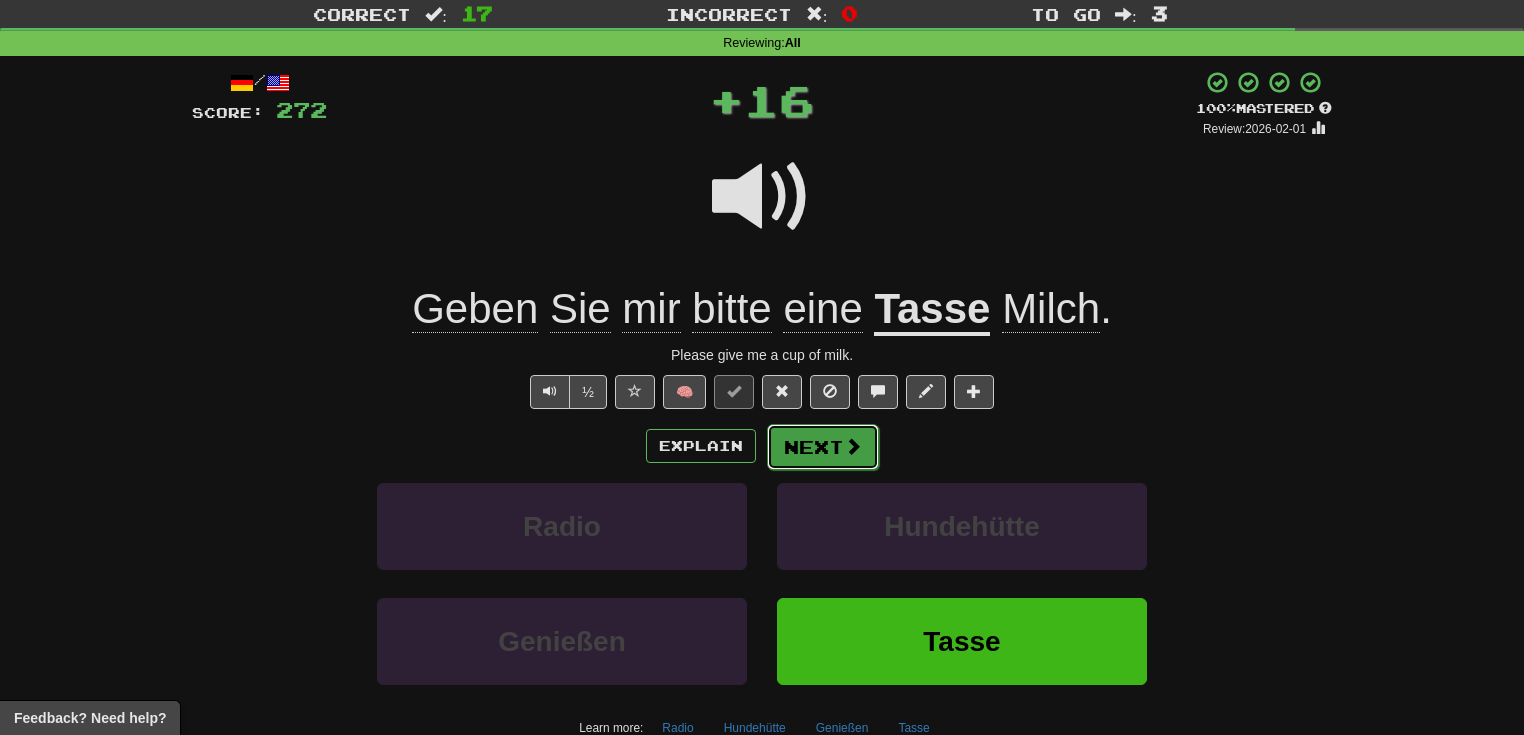 click on "Next" at bounding box center (823, 447) 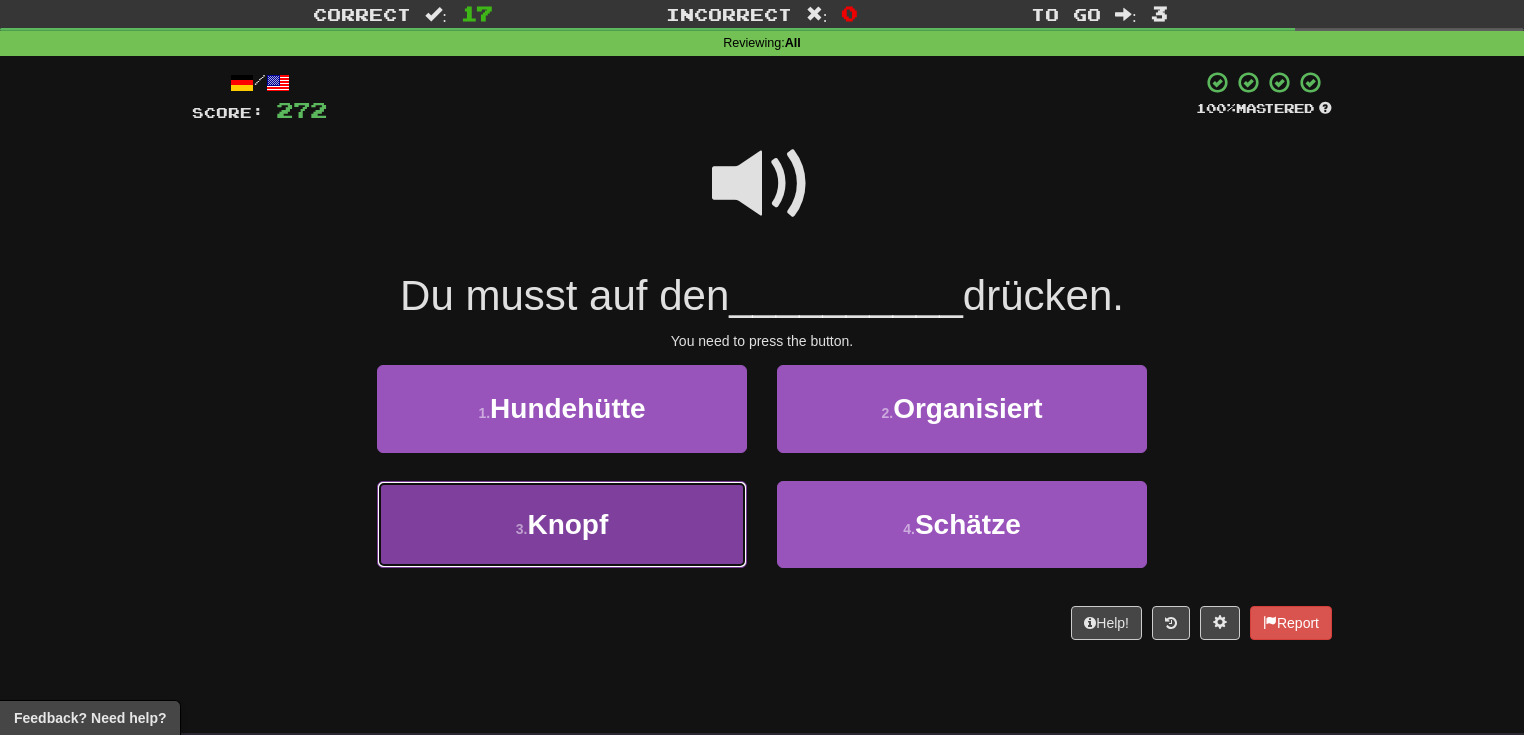 click on "3 .  Knopf" at bounding box center [562, 524] 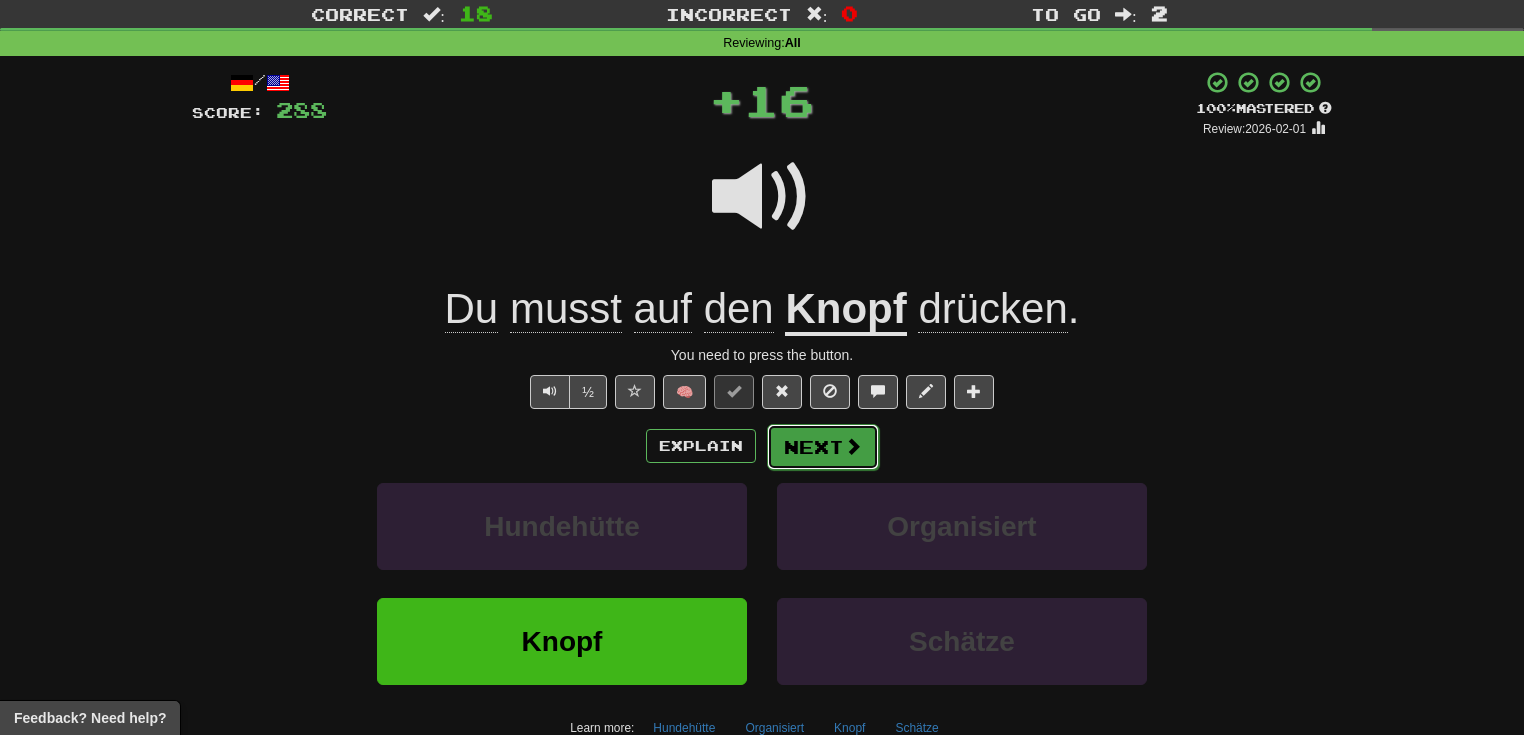 click on "Next" at bounding box center (823, 447) 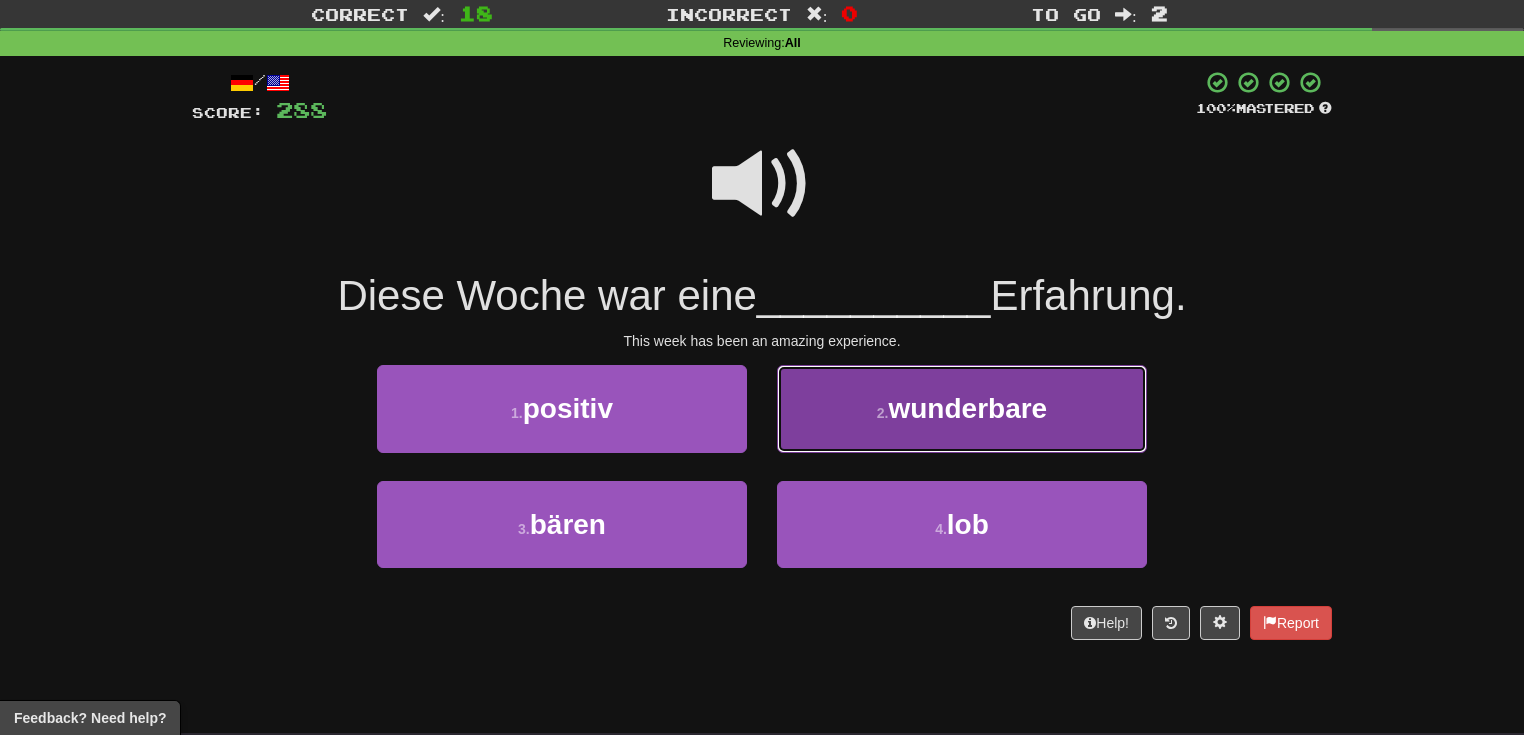 click on "2 .  wunderbare" at bounding box center [962, 408] 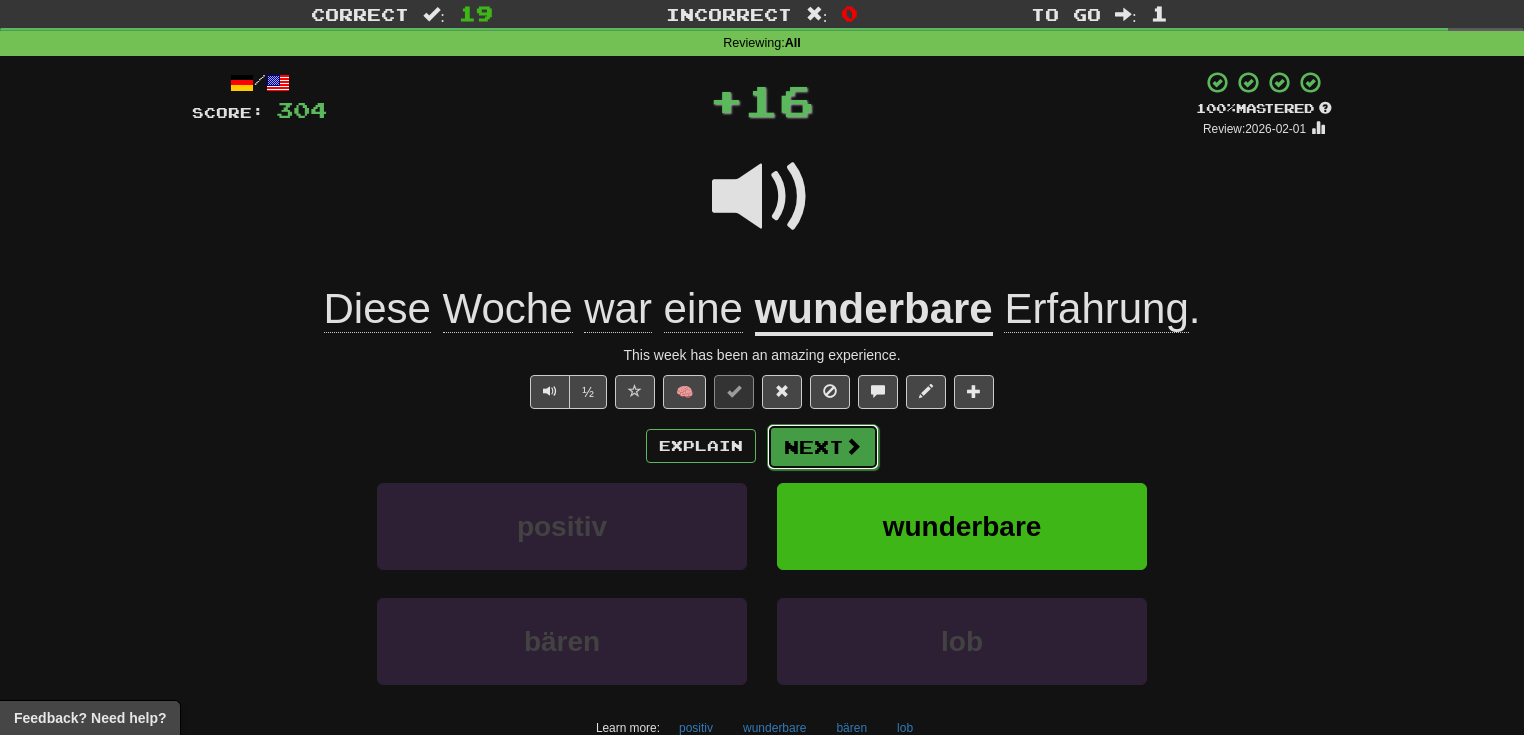 click on "Next" at bounding box center [823, 447] 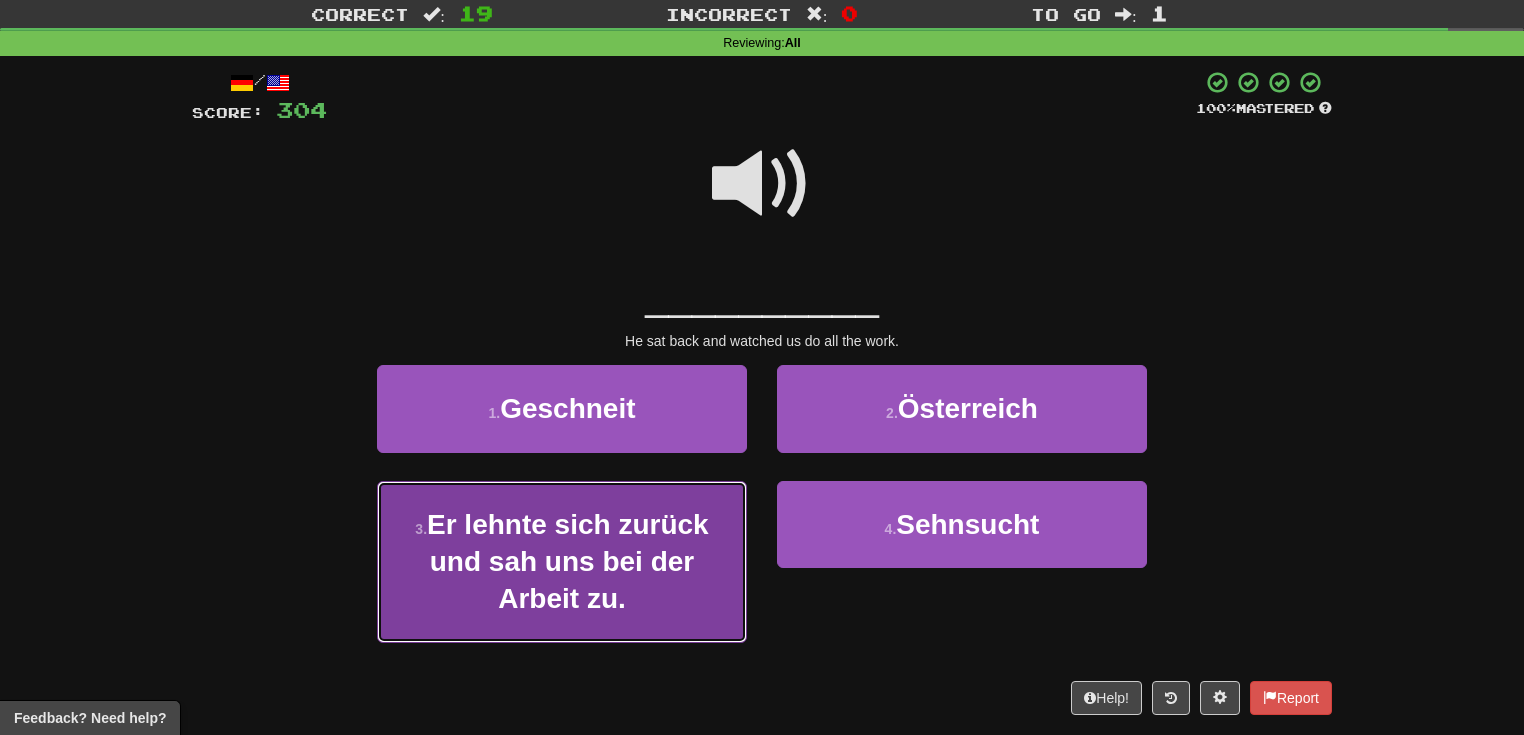 click on "Er lehnte sich zurück und sah uns bei der Arbeit zu." at bounding box center [562, 562] 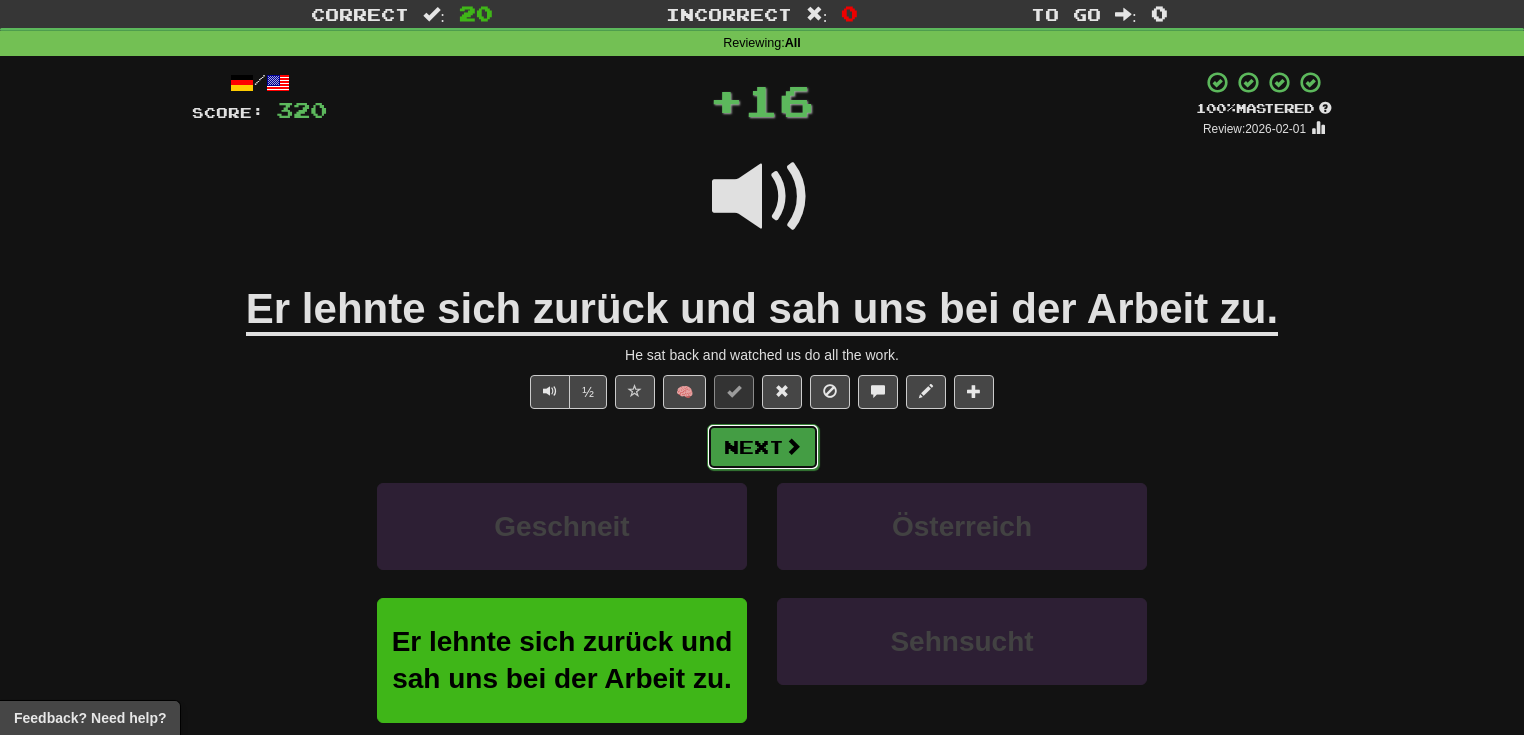 click on "Next" at bounding box center (763, 447) 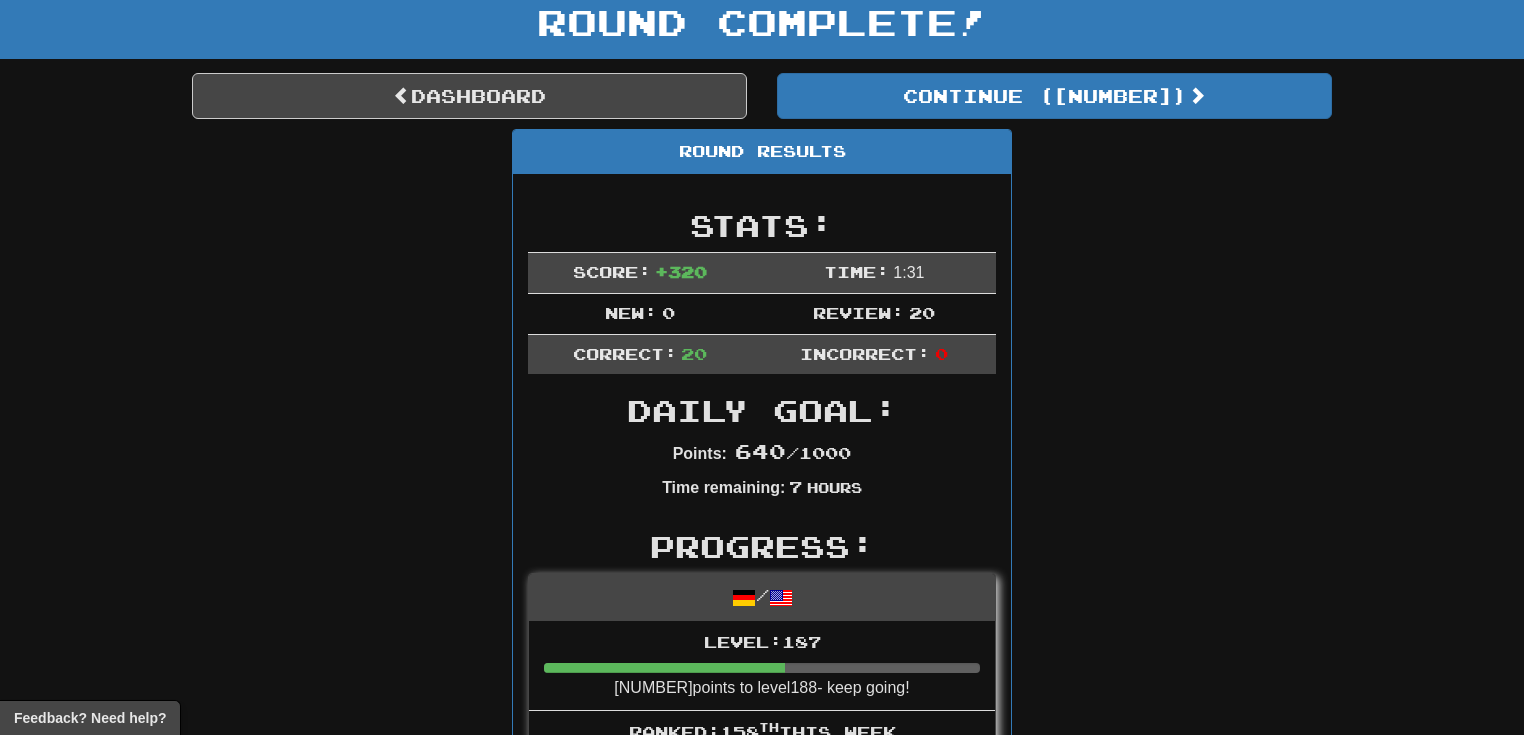 scroll, scrollTop: 102, scrollLeft: 0, axis: vertical 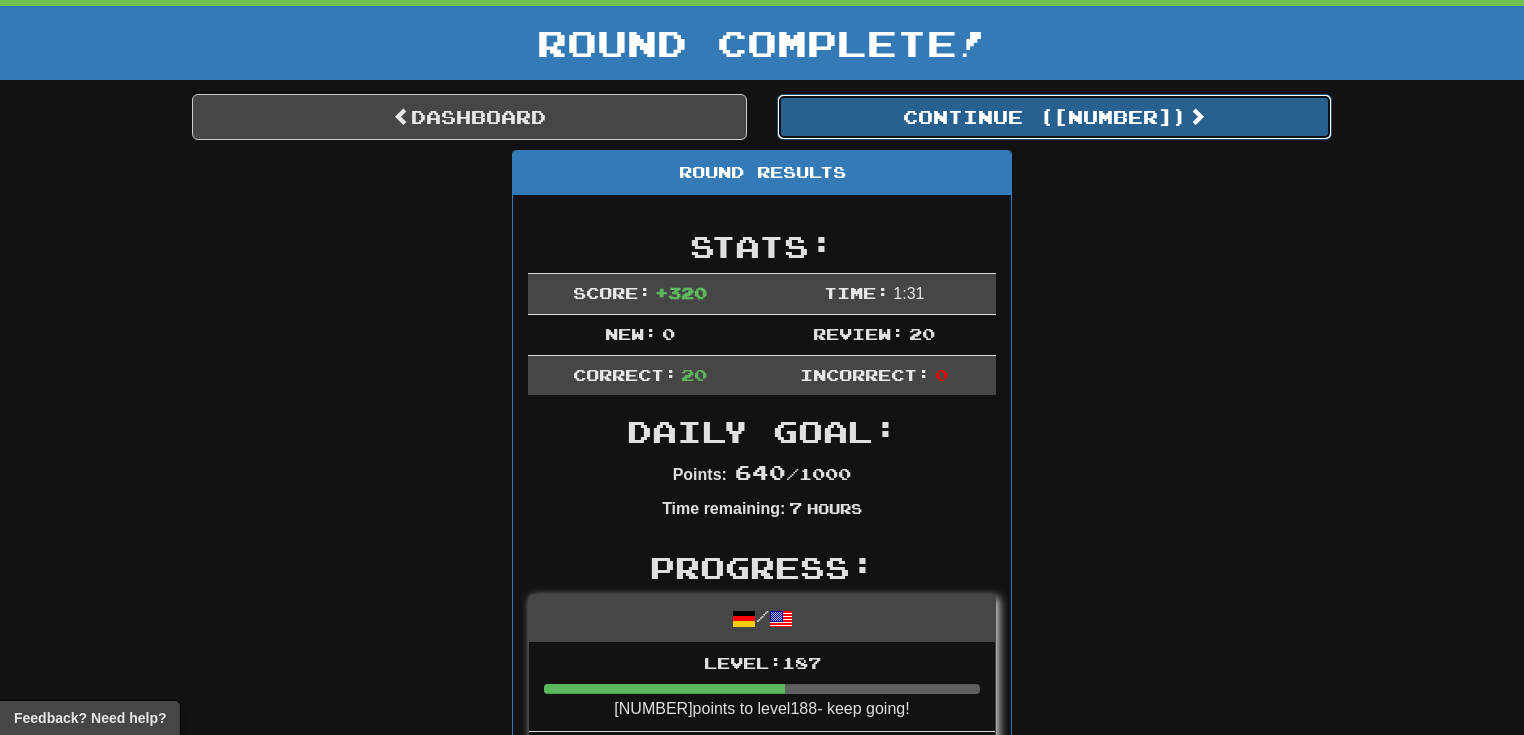 click on "Continue ( 7625 )" at bounding box center [1054, 117] 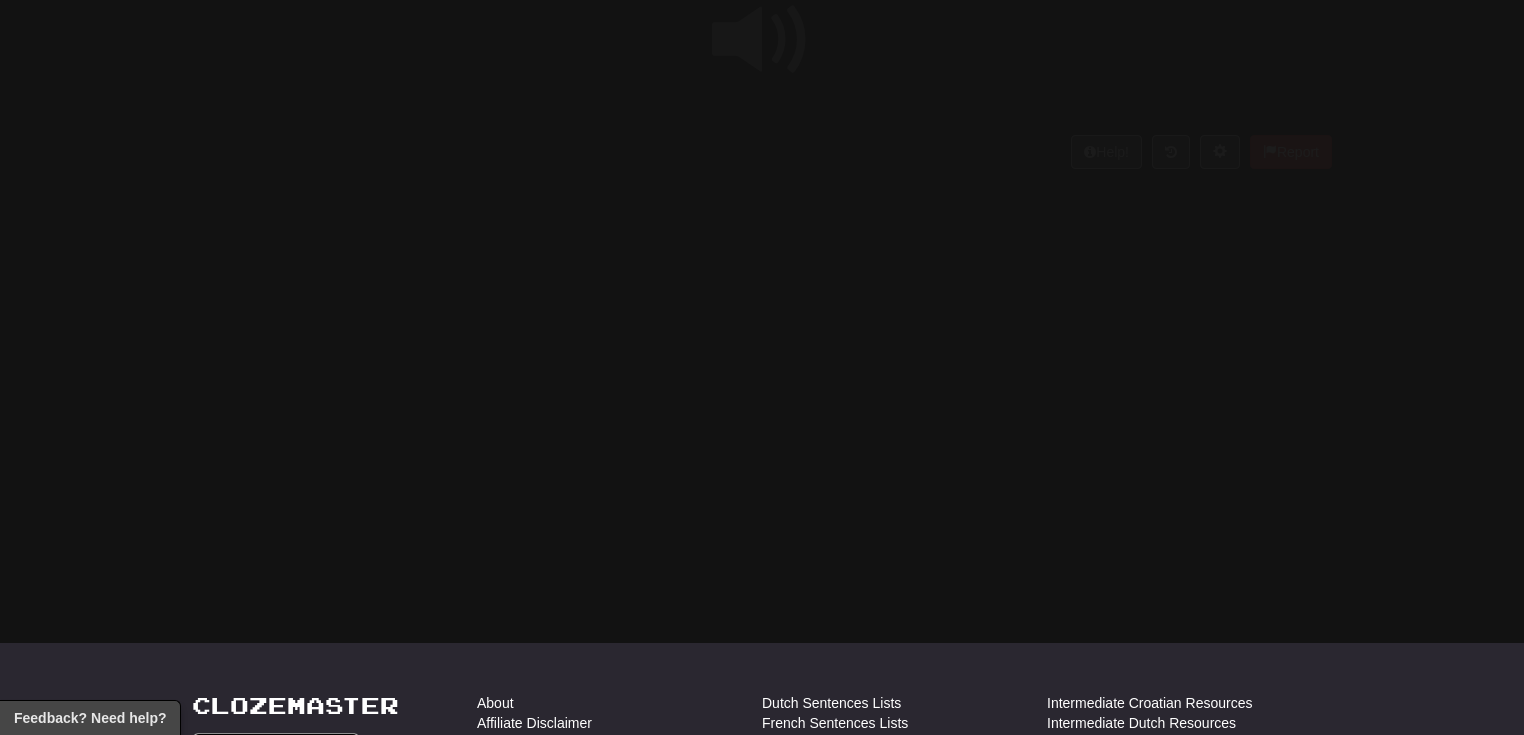 scroll, scrollTop: 102, scrollLeft: 0, axis: vertical 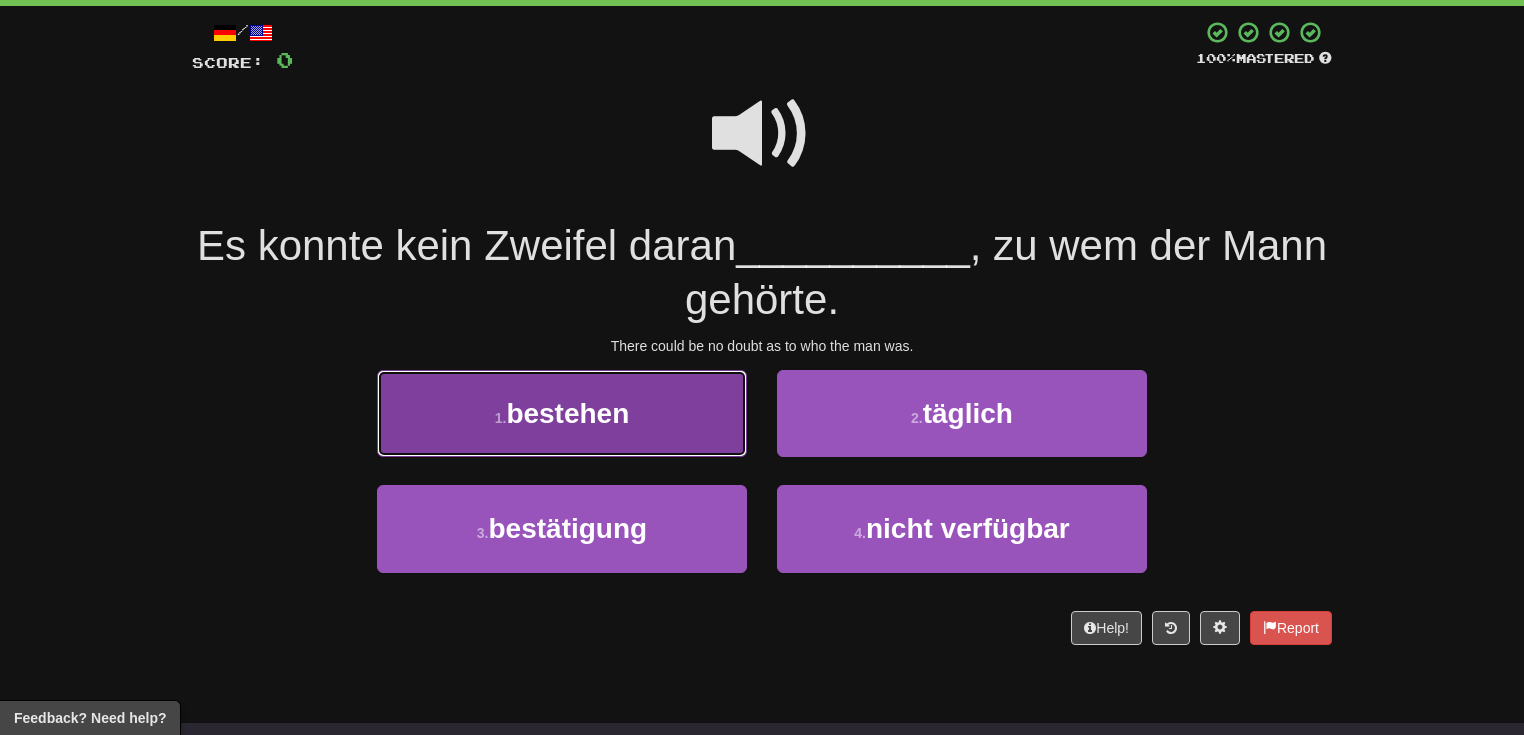 click on "1 .  bestehen" at bounding box center [562, 413] 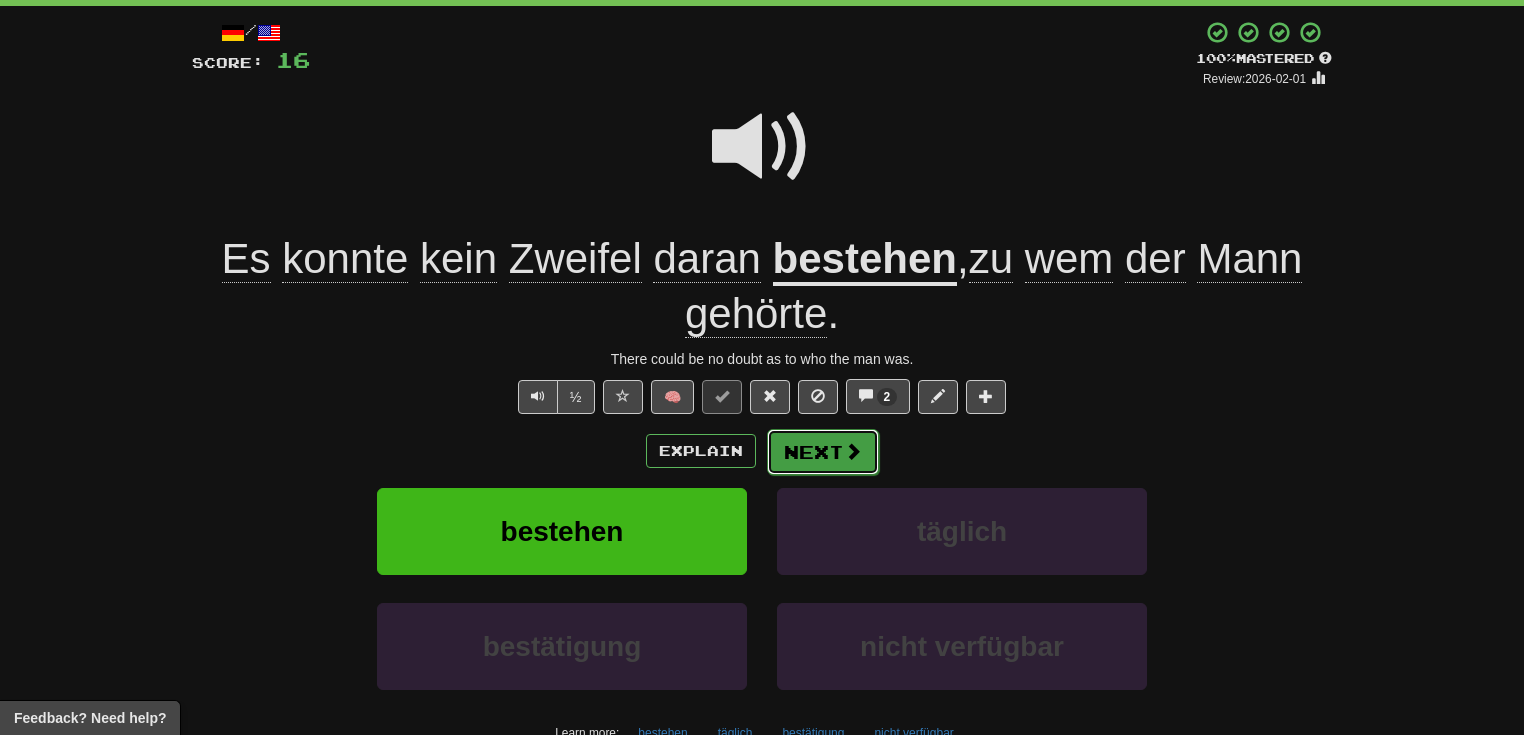 click on "Next" at bounding box center (823, 452) 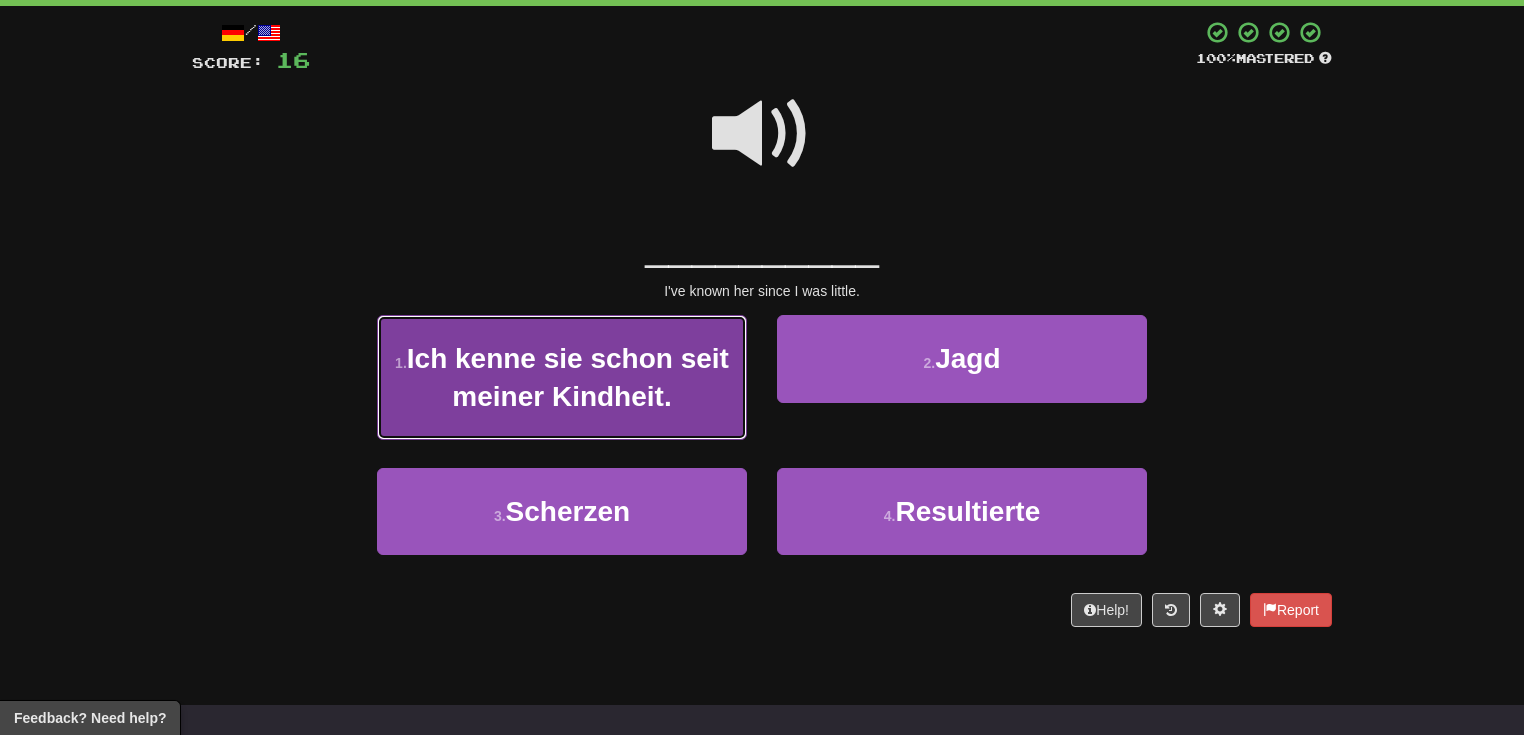 click on "Ich kenne sie schon seit meiner Kindheit." at bounding box center (568, 377) 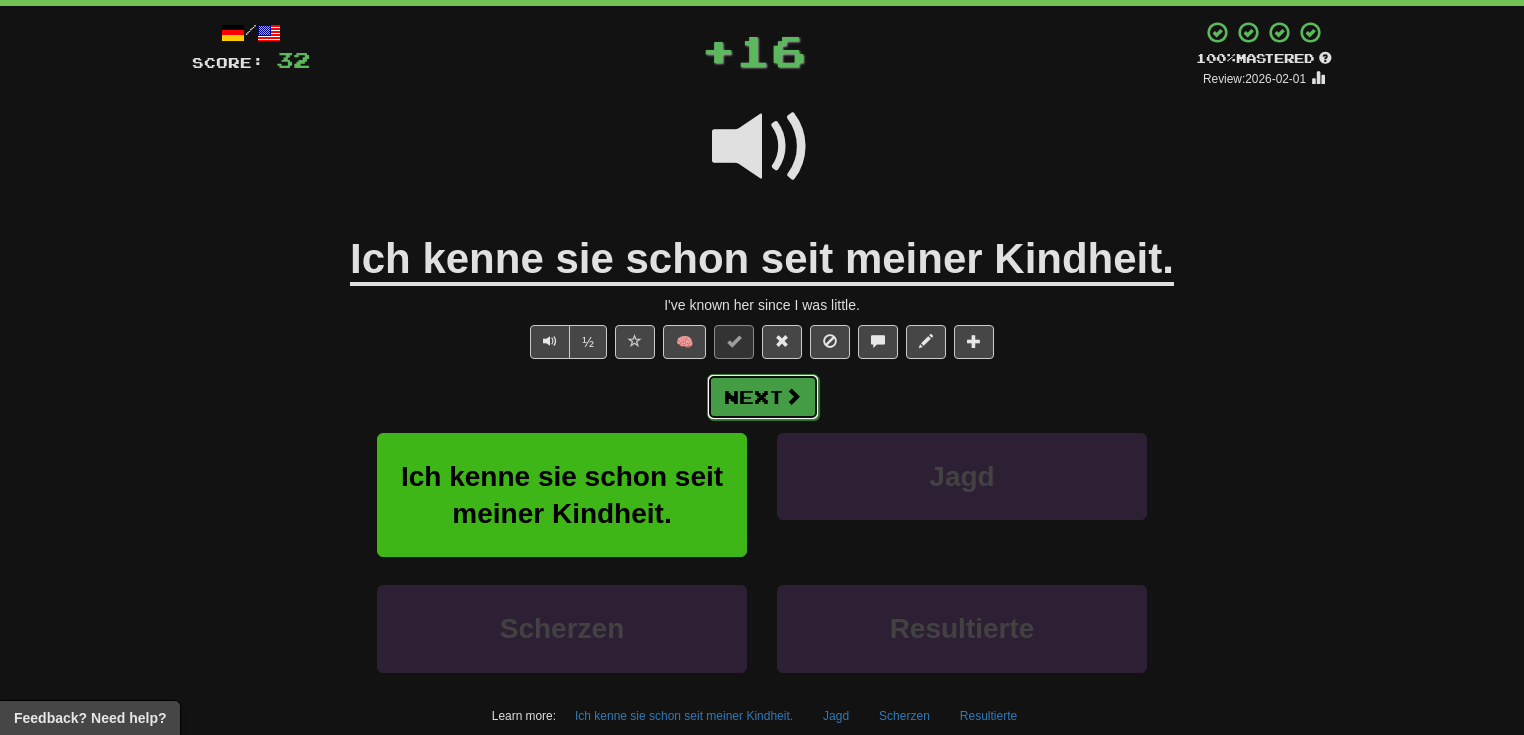 click on "Next" at bounding box center [763, 397] 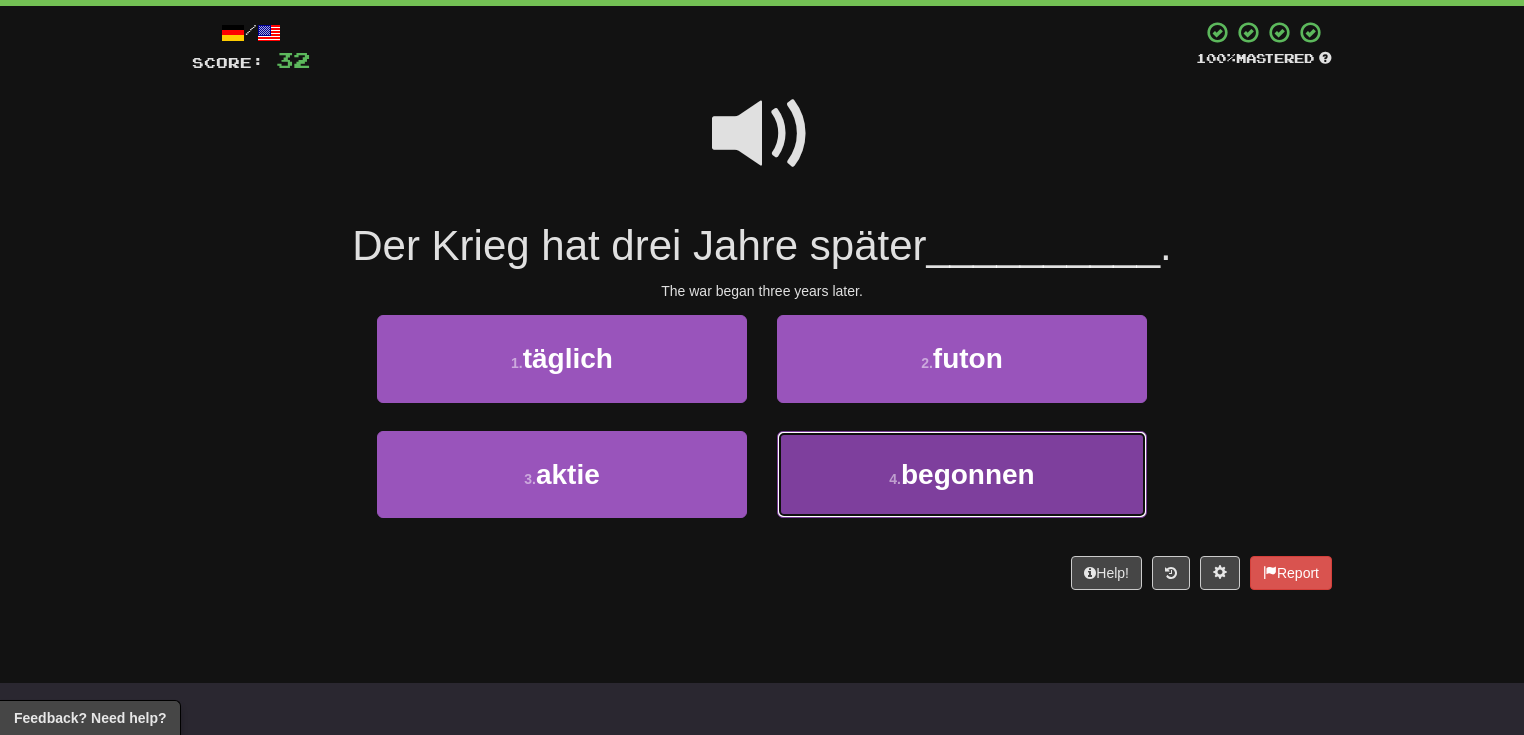 click on "4 .  begonnen" at bounding box center [962, 474] 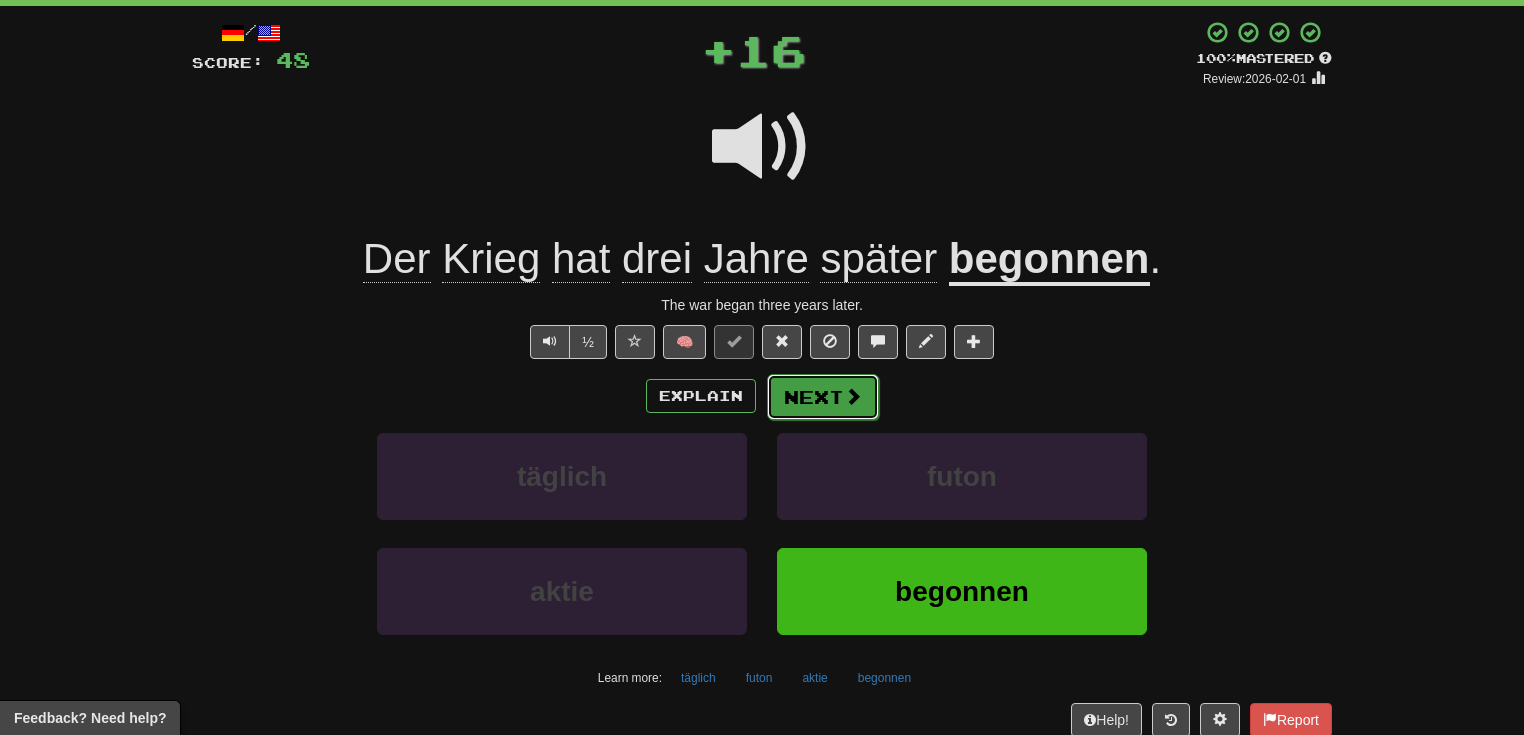 click on "Next" at bounding box center (823, 397) 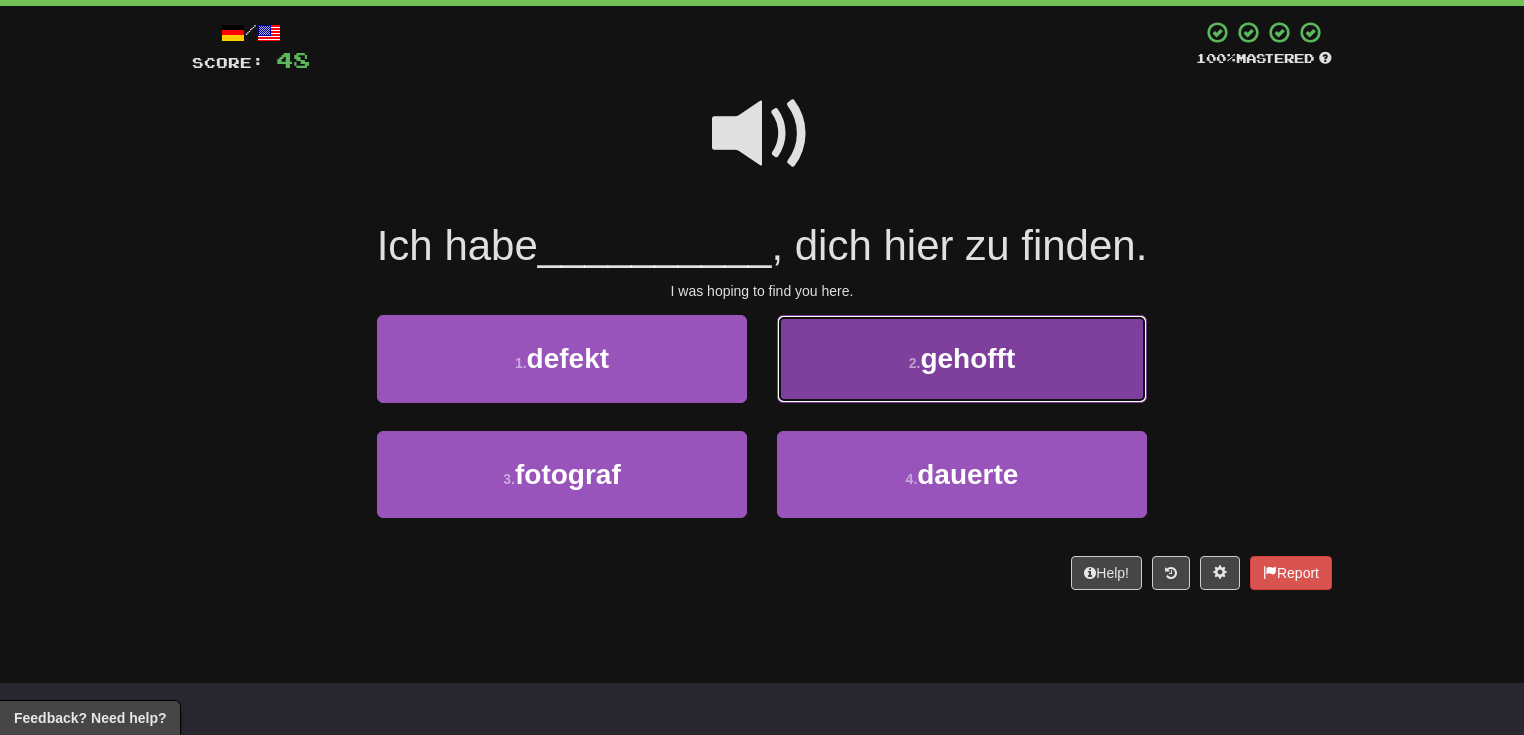click on "2 .  gehofft" at bounding box center (962, 358) 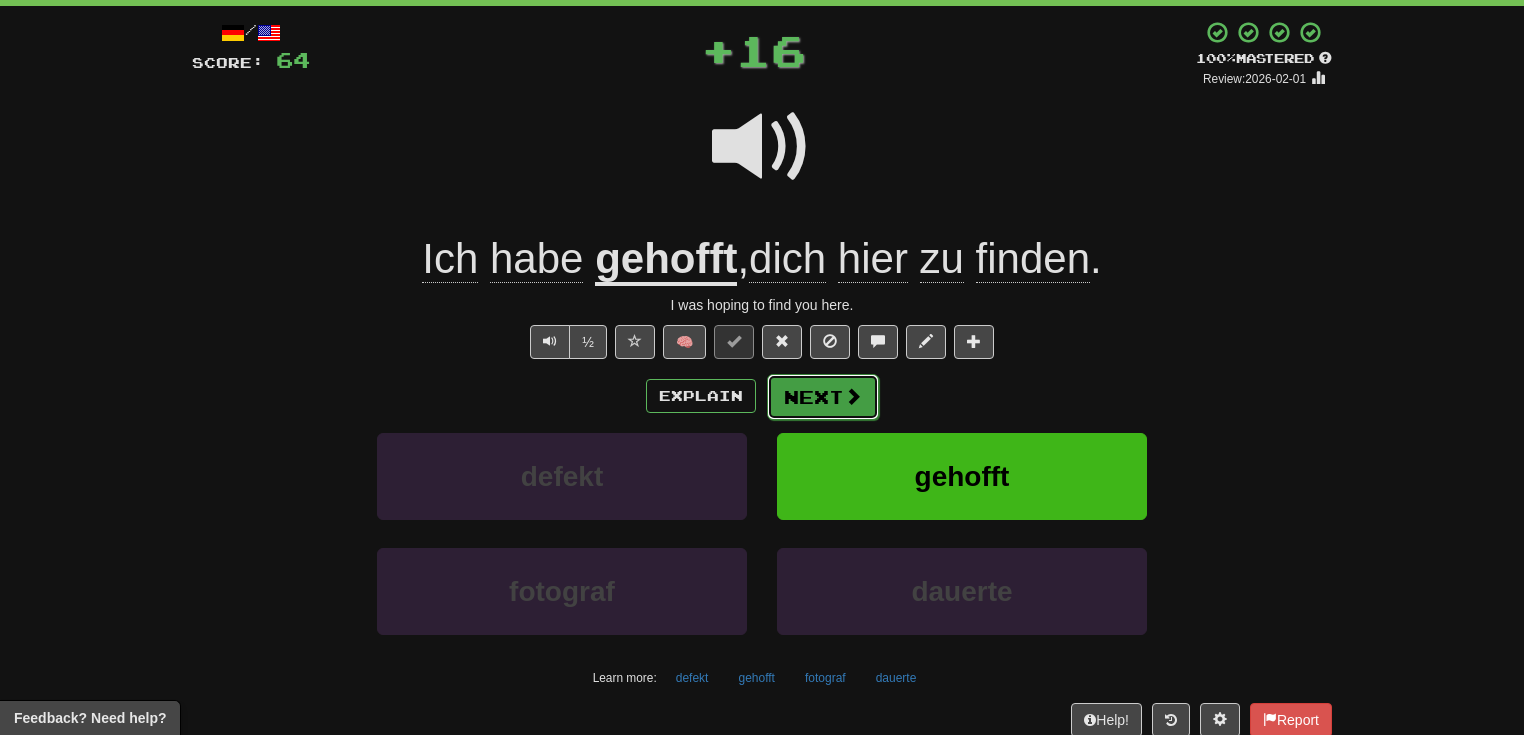 click at bounding box center (853, 396) 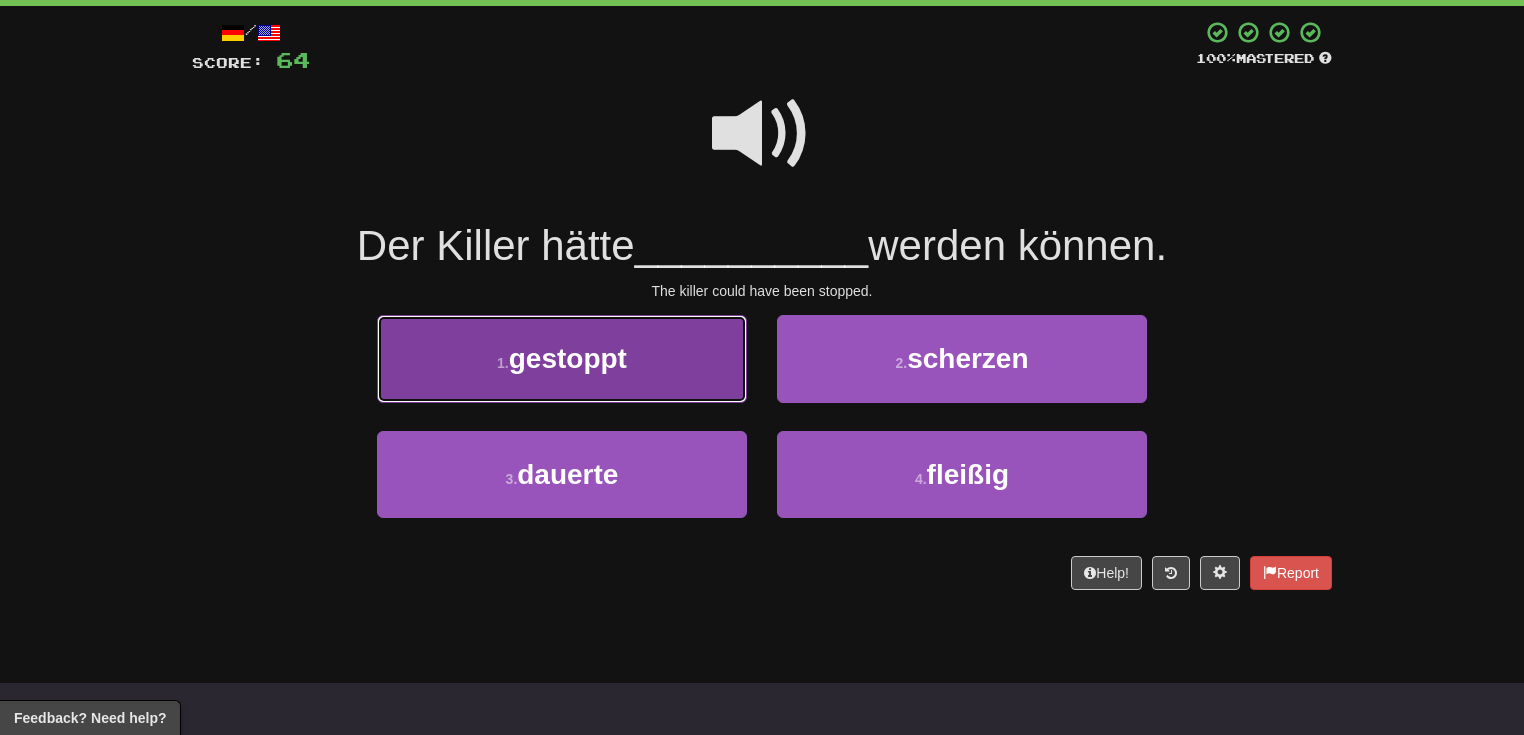click on "1 .  gestoppt" at bounding box center (562, 358) 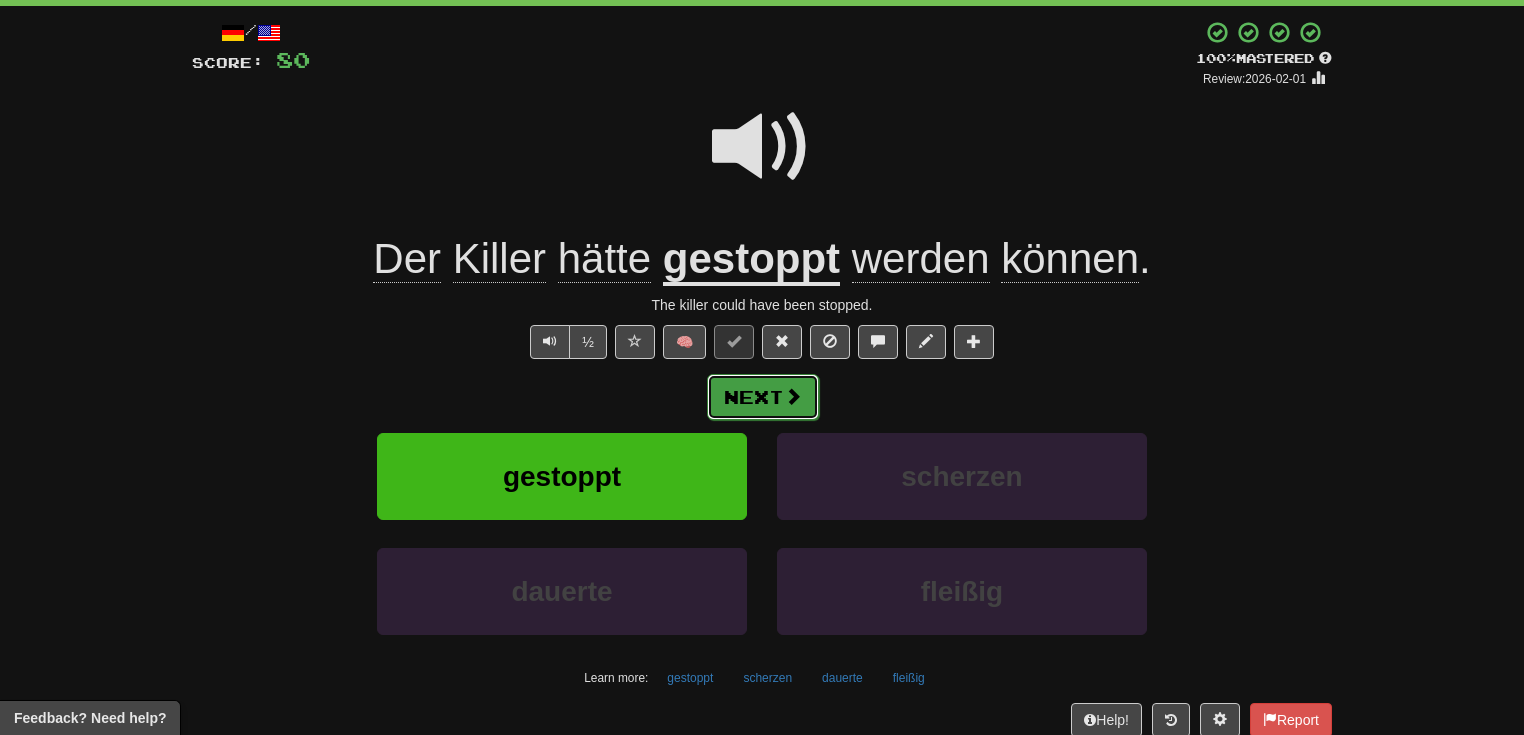 click on "Next" at bounding box center [763, 397] 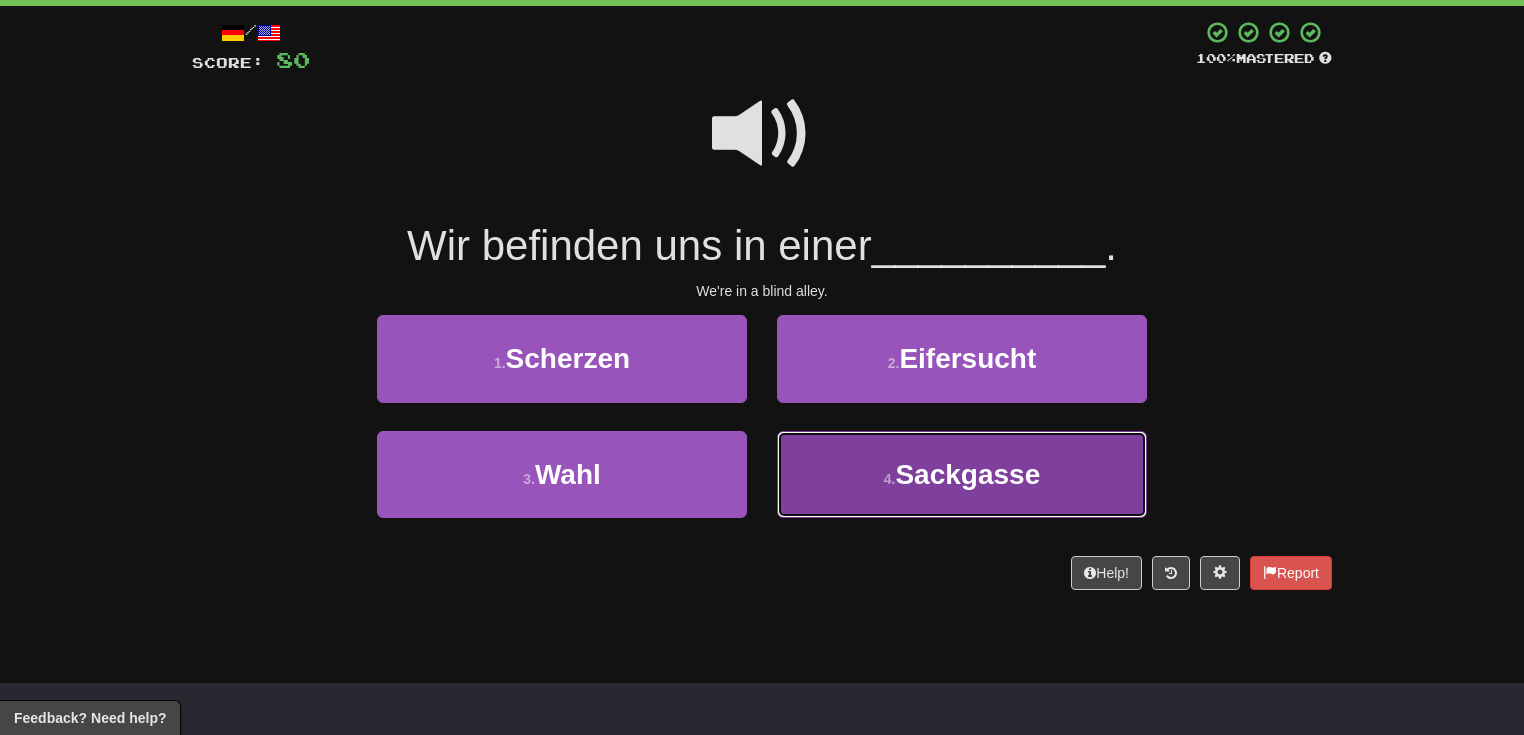 click on "4 .  Sackgasse" at bounding box center [962, 474] 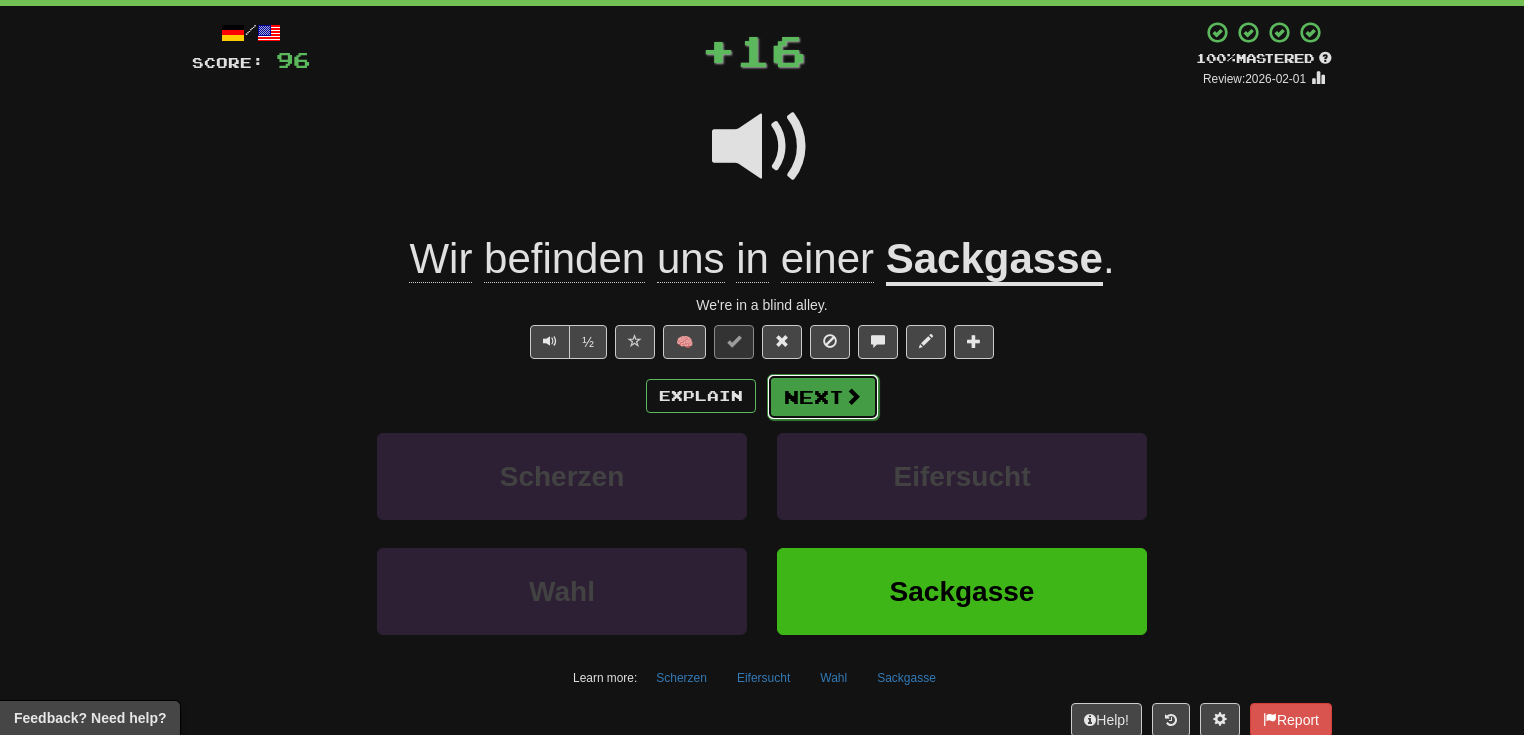 click on "Next" at bounding box center [823, 397] 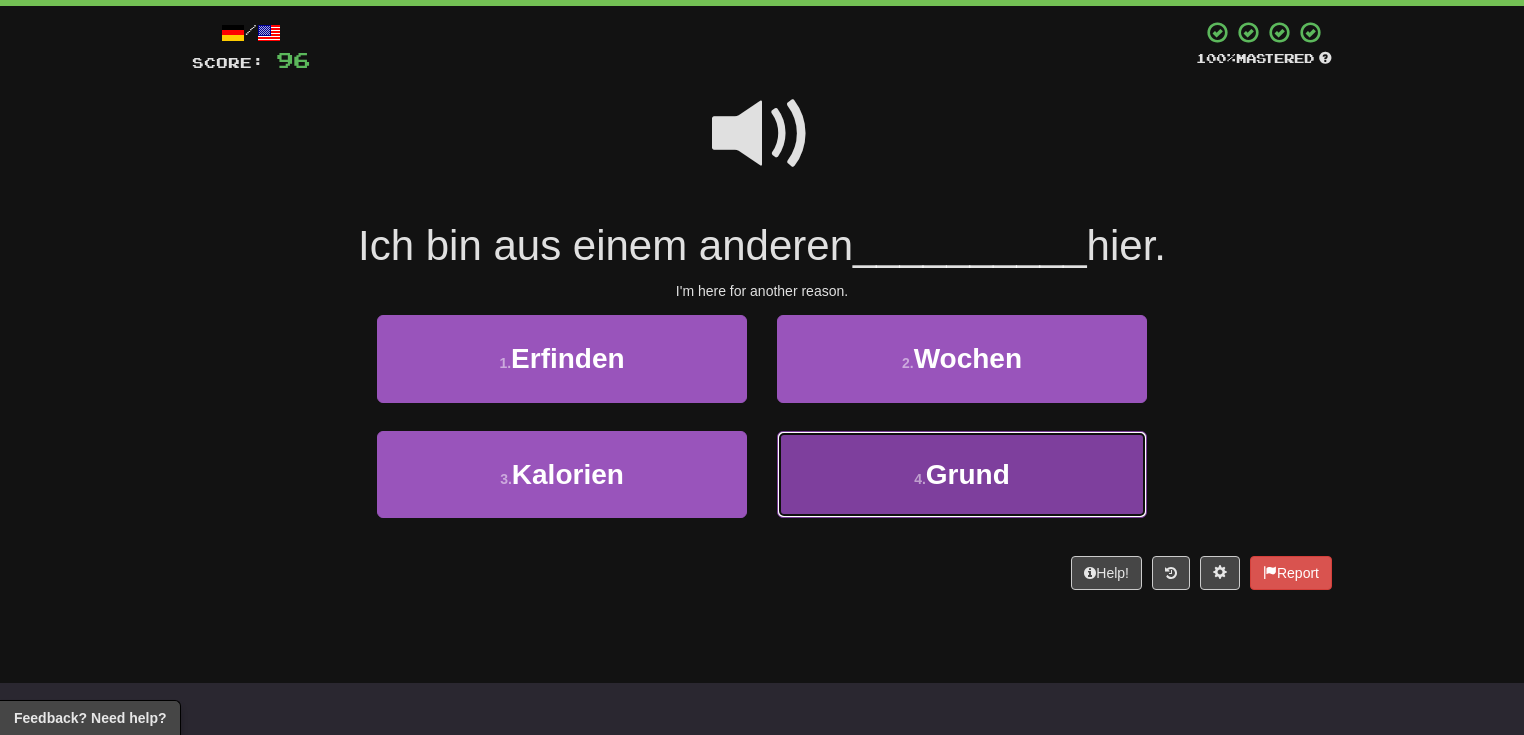 click on "4 .  Grund" at bounding box center [962, 474] 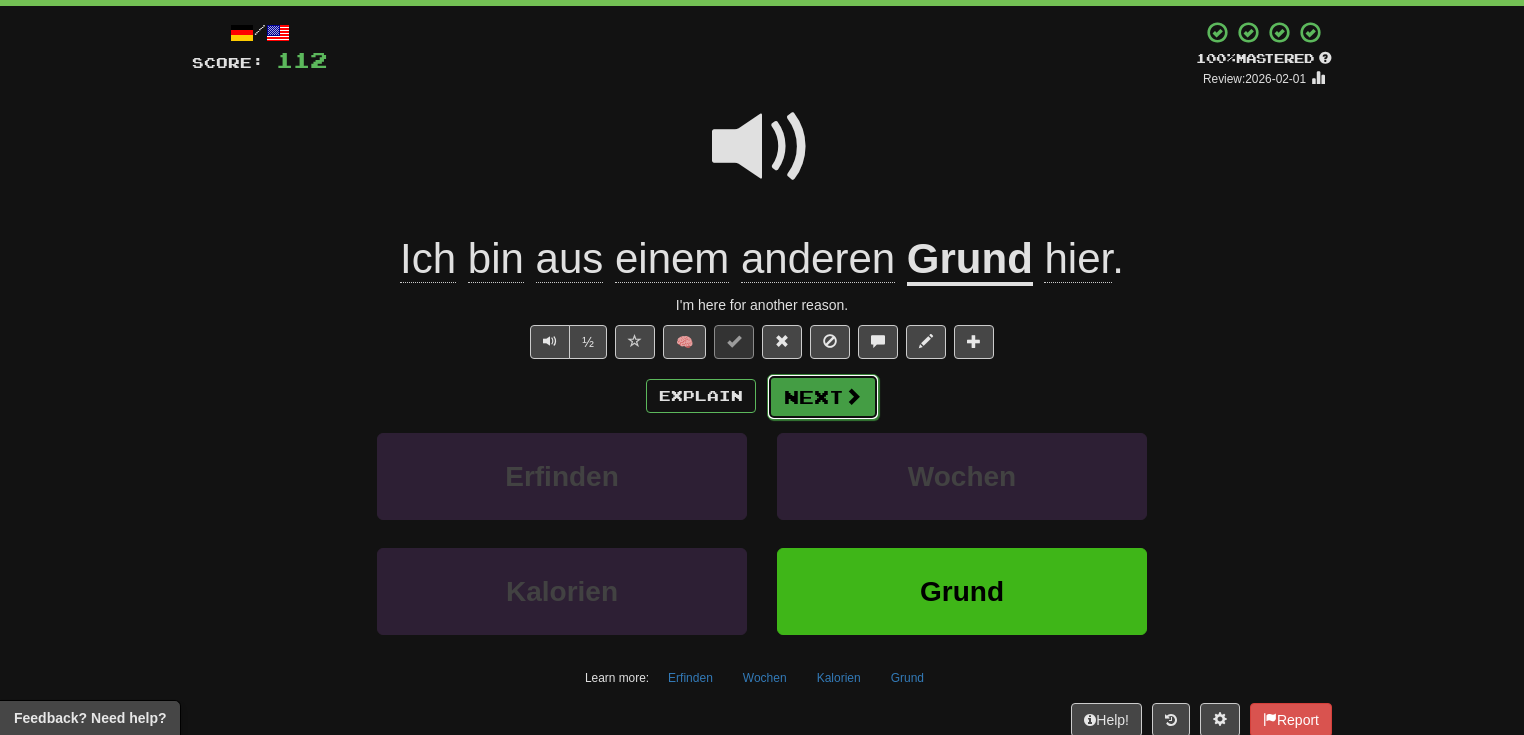 click at bounding box center (853, 396) 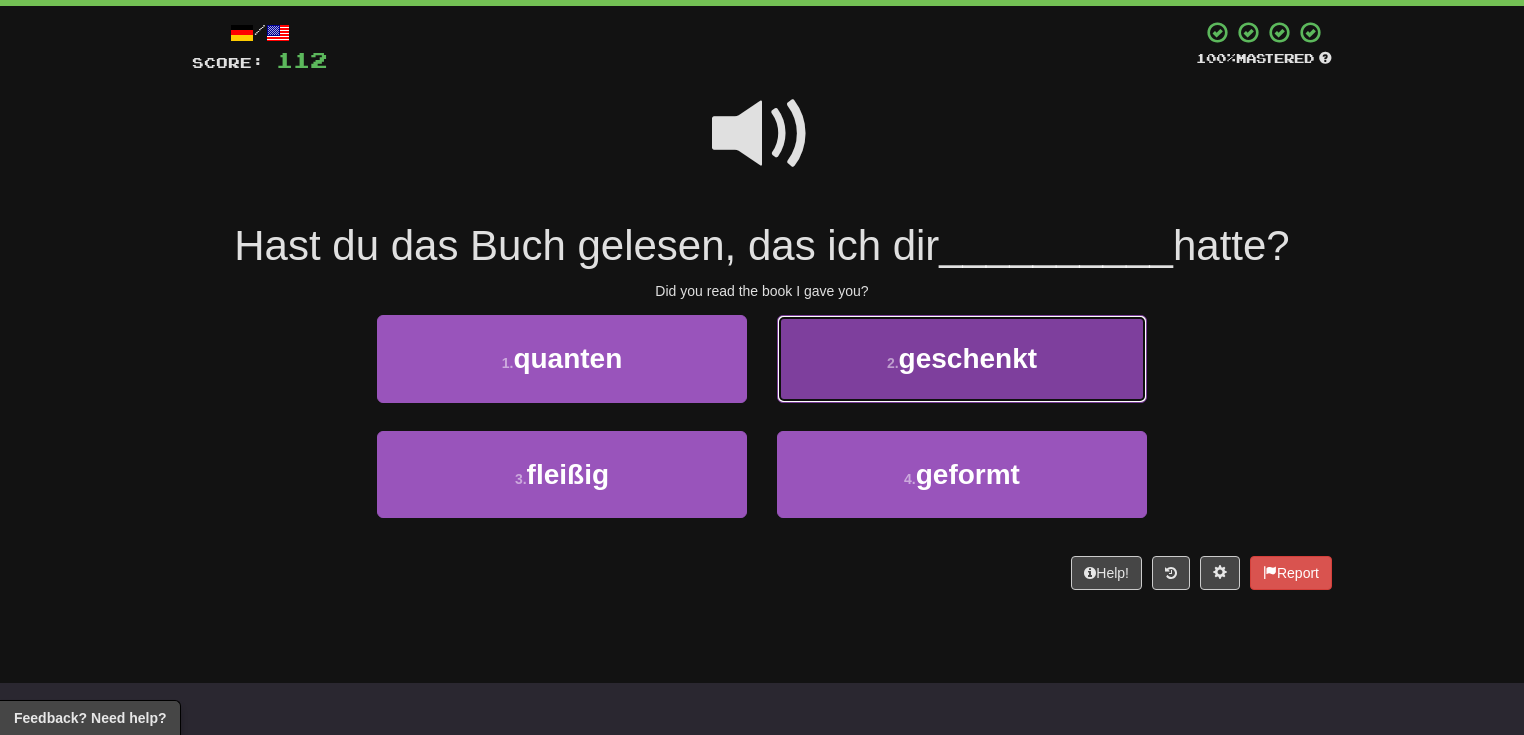 click on "2 .  geschenkt" at bounding box center (962, 358) 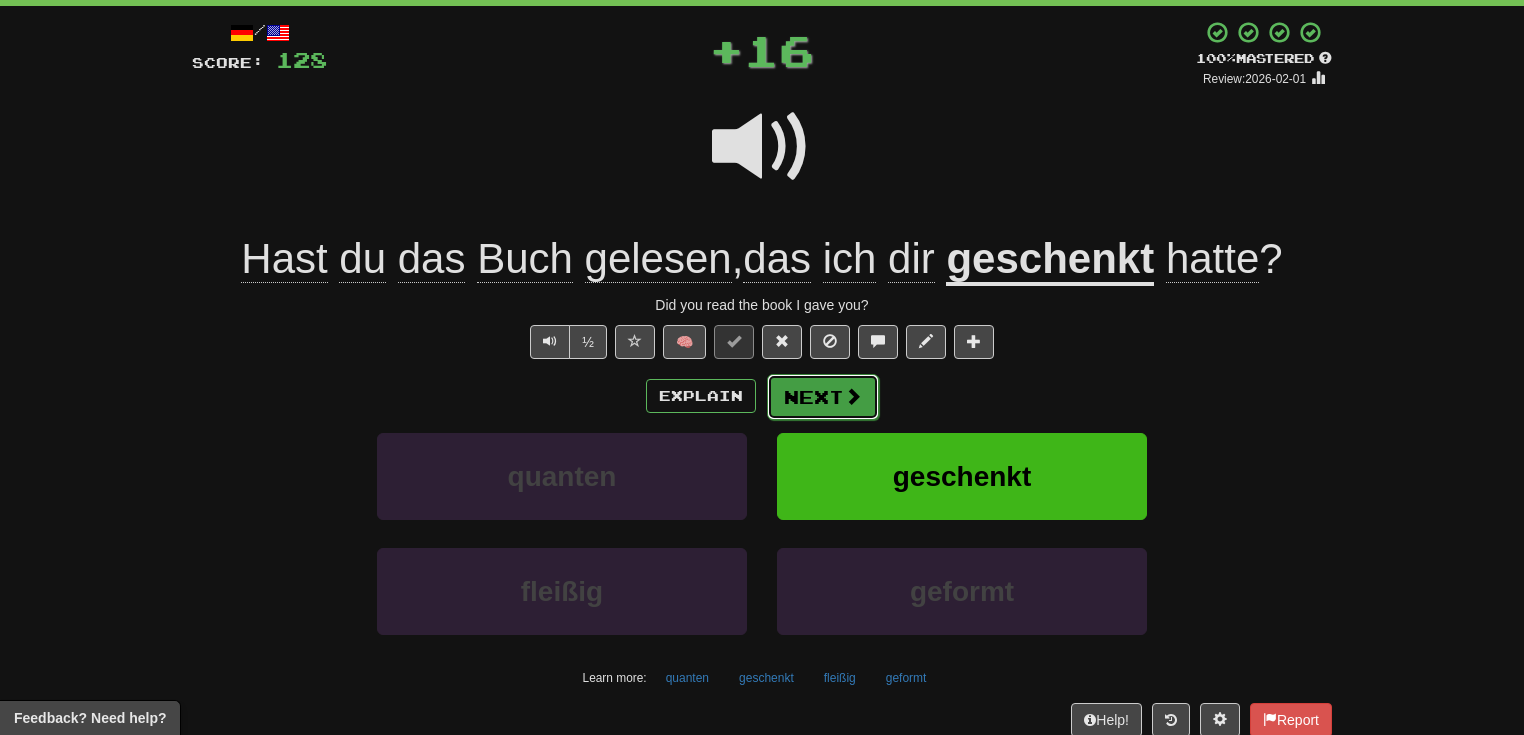 click on "Next" at bounding box center (823, 397) 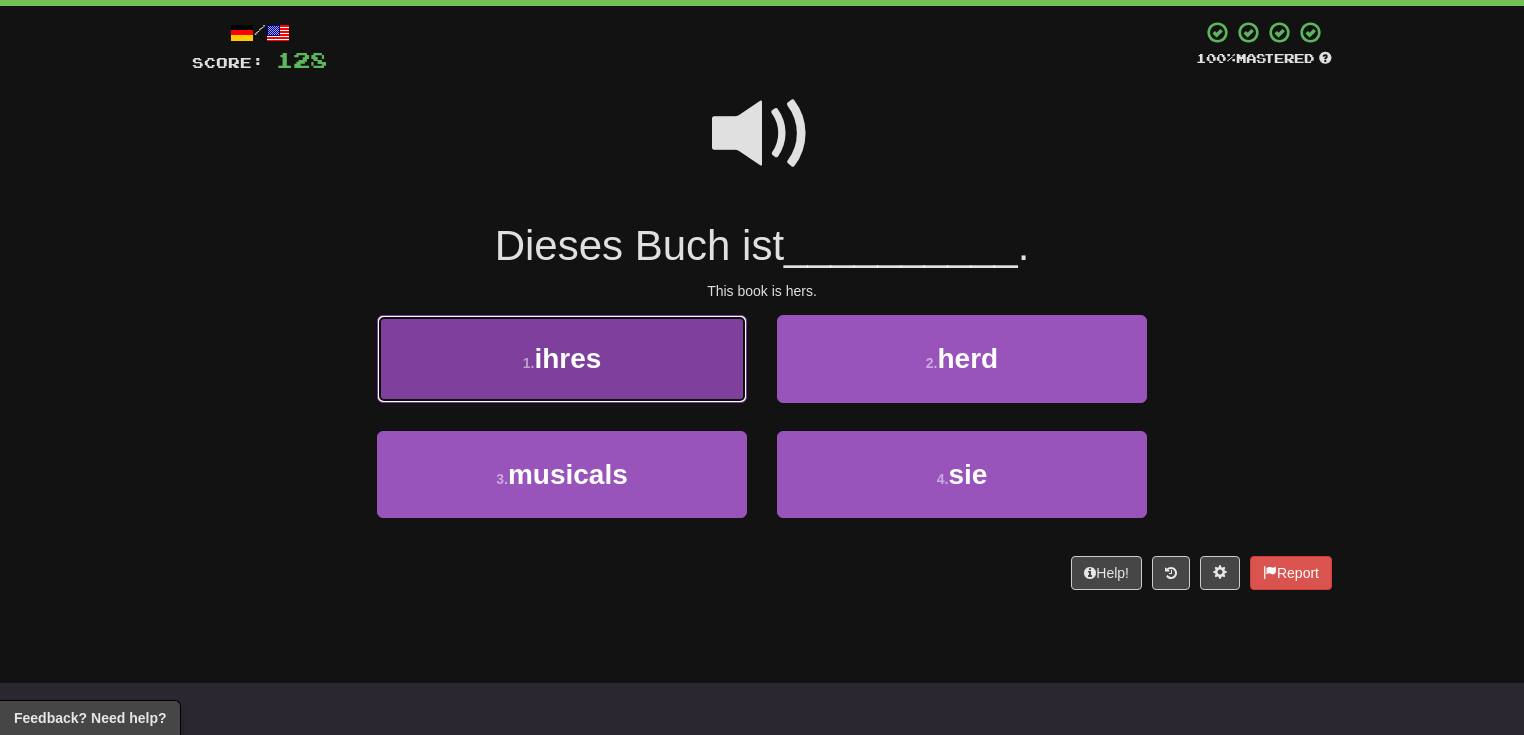 click on "1 .  ihres" at bounding box center [562, 358] 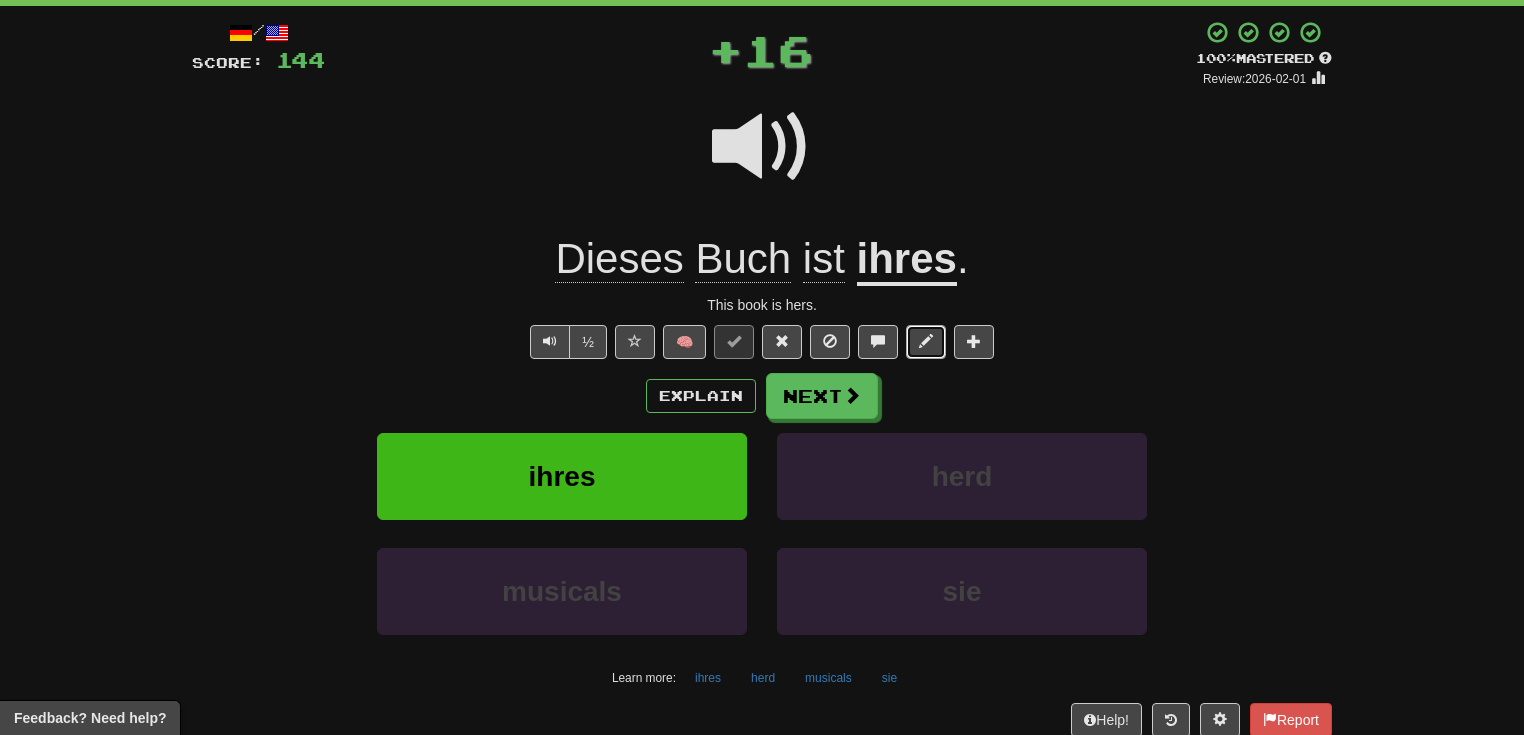 click at bounding box center [926, 342] 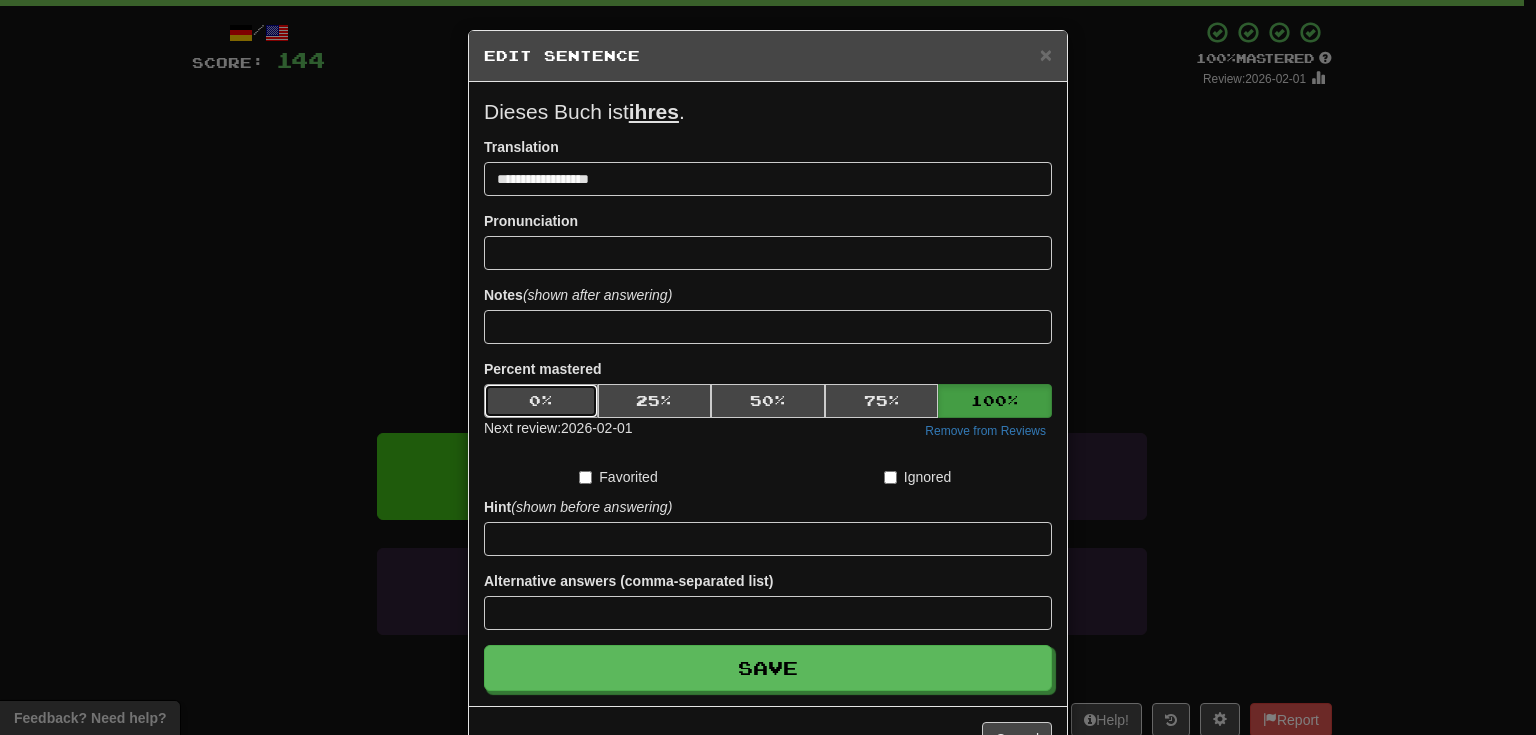 click on "0 %" at bounding box center [541, 401] 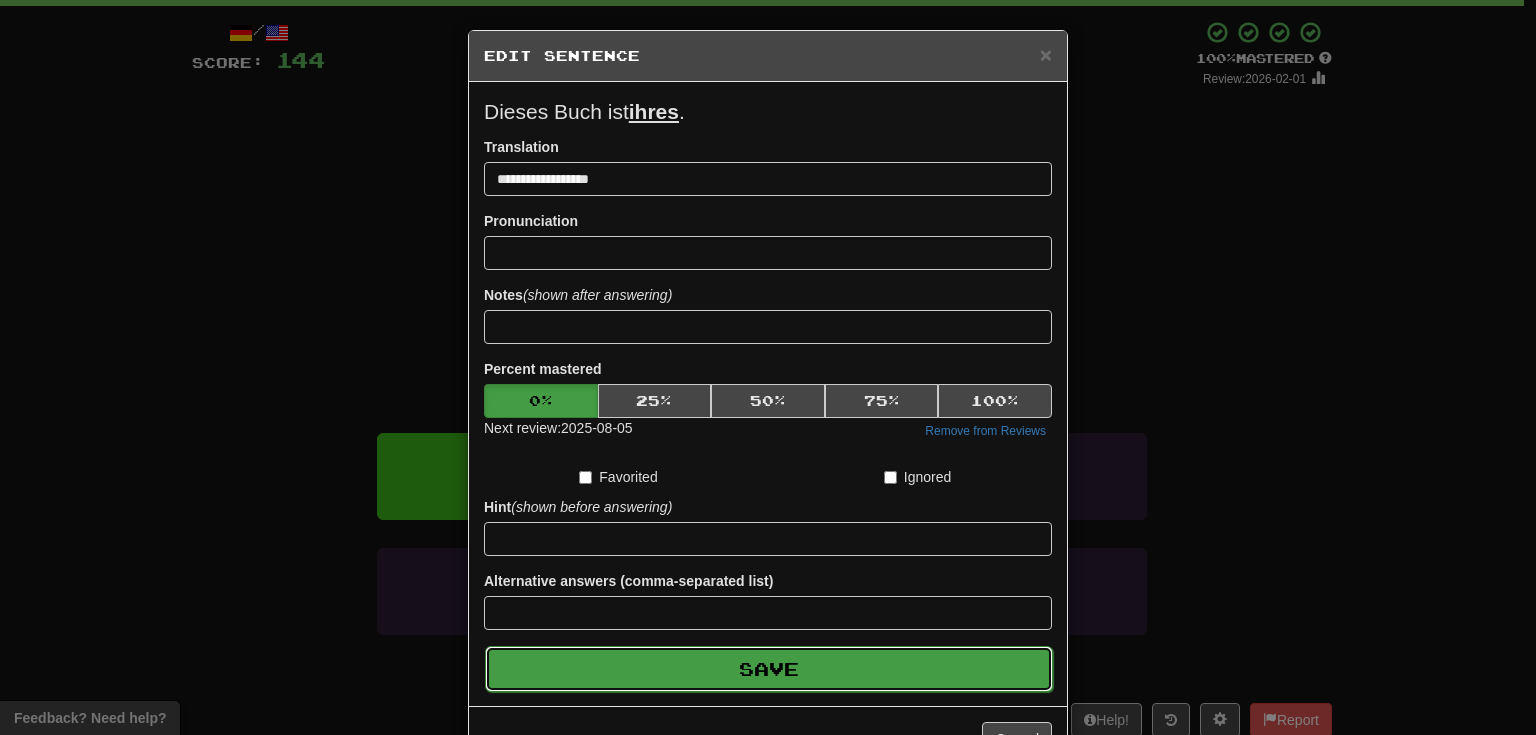 click on "Save" at bounding box center (769, 669) 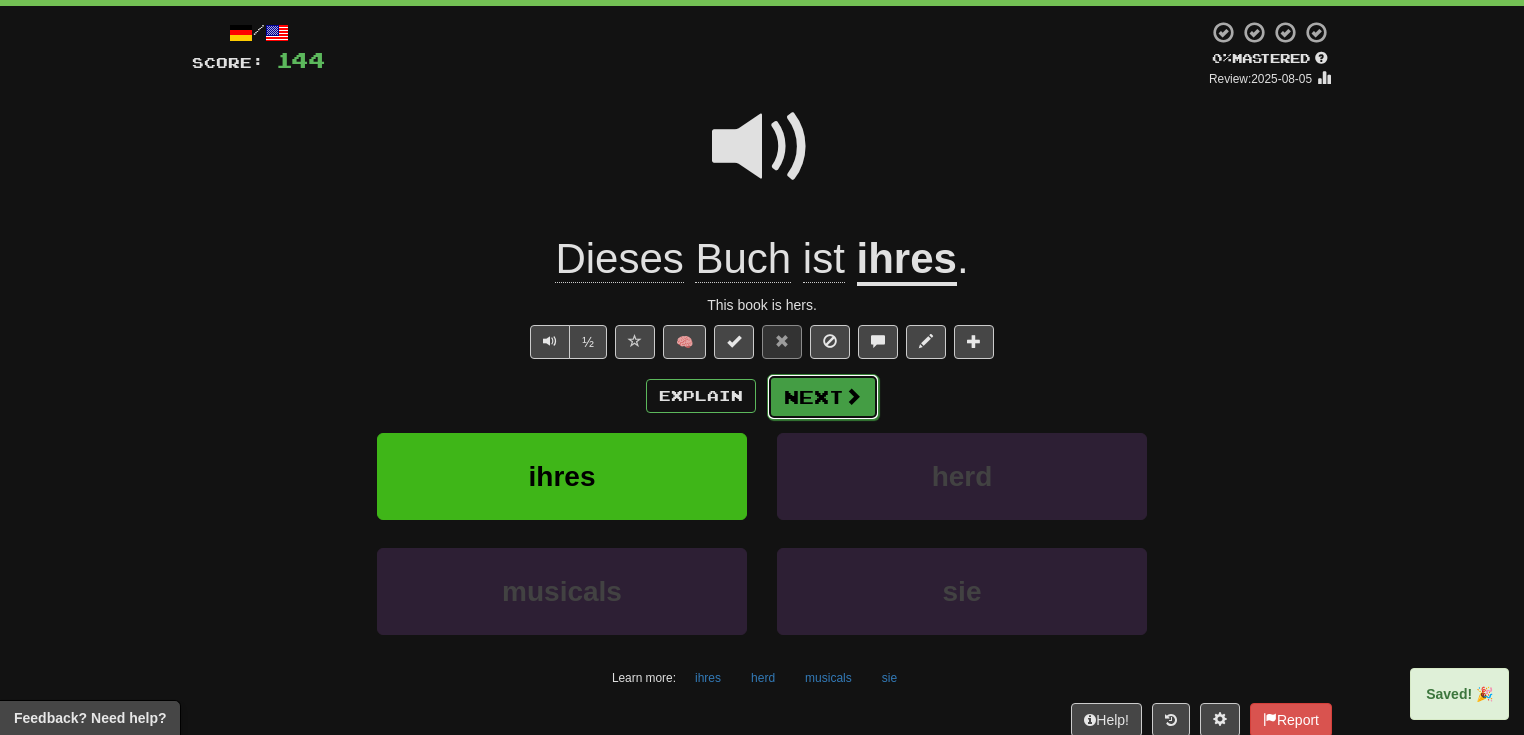 click at bounding box center [853, 396] 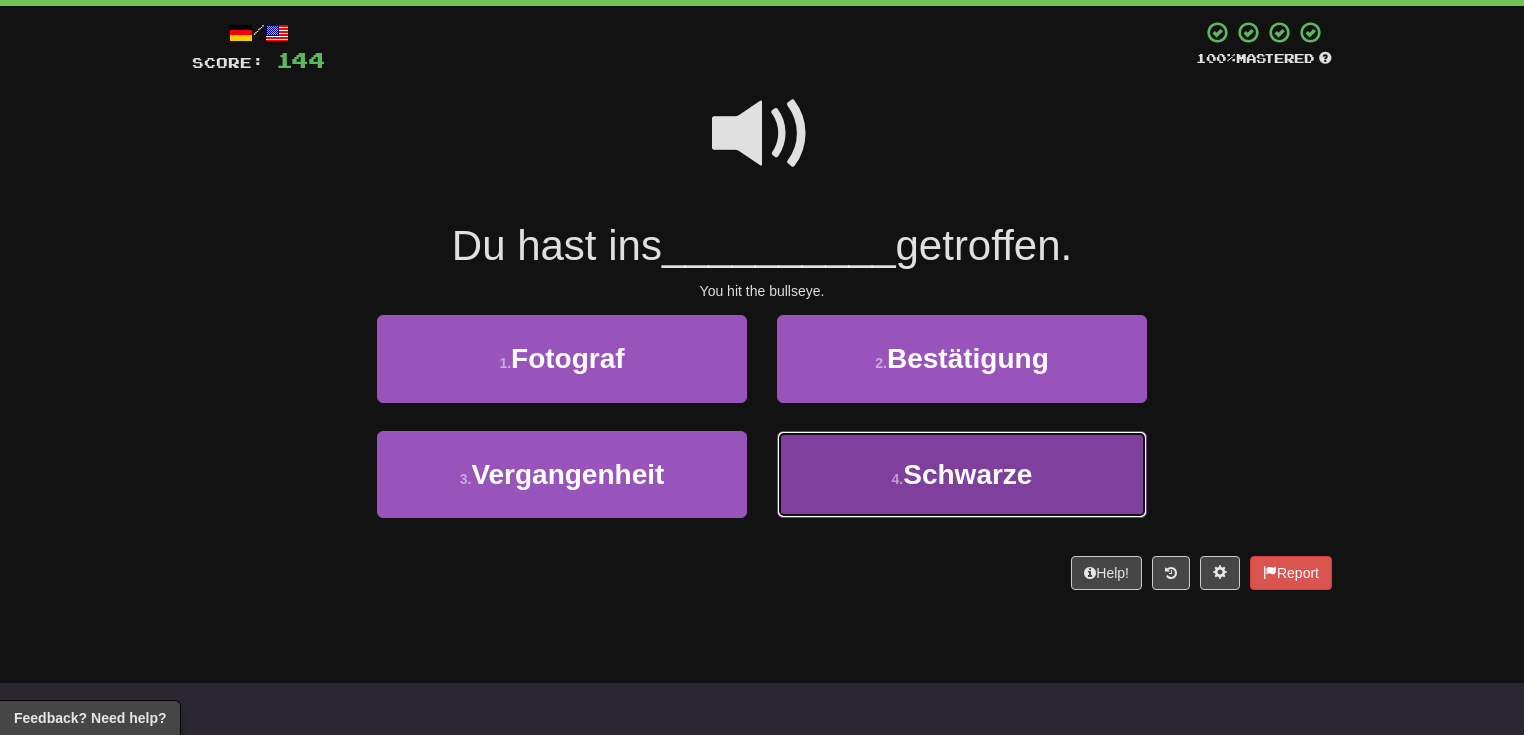 click on "4 .  Schwarze" at bounding box center [962, 474] 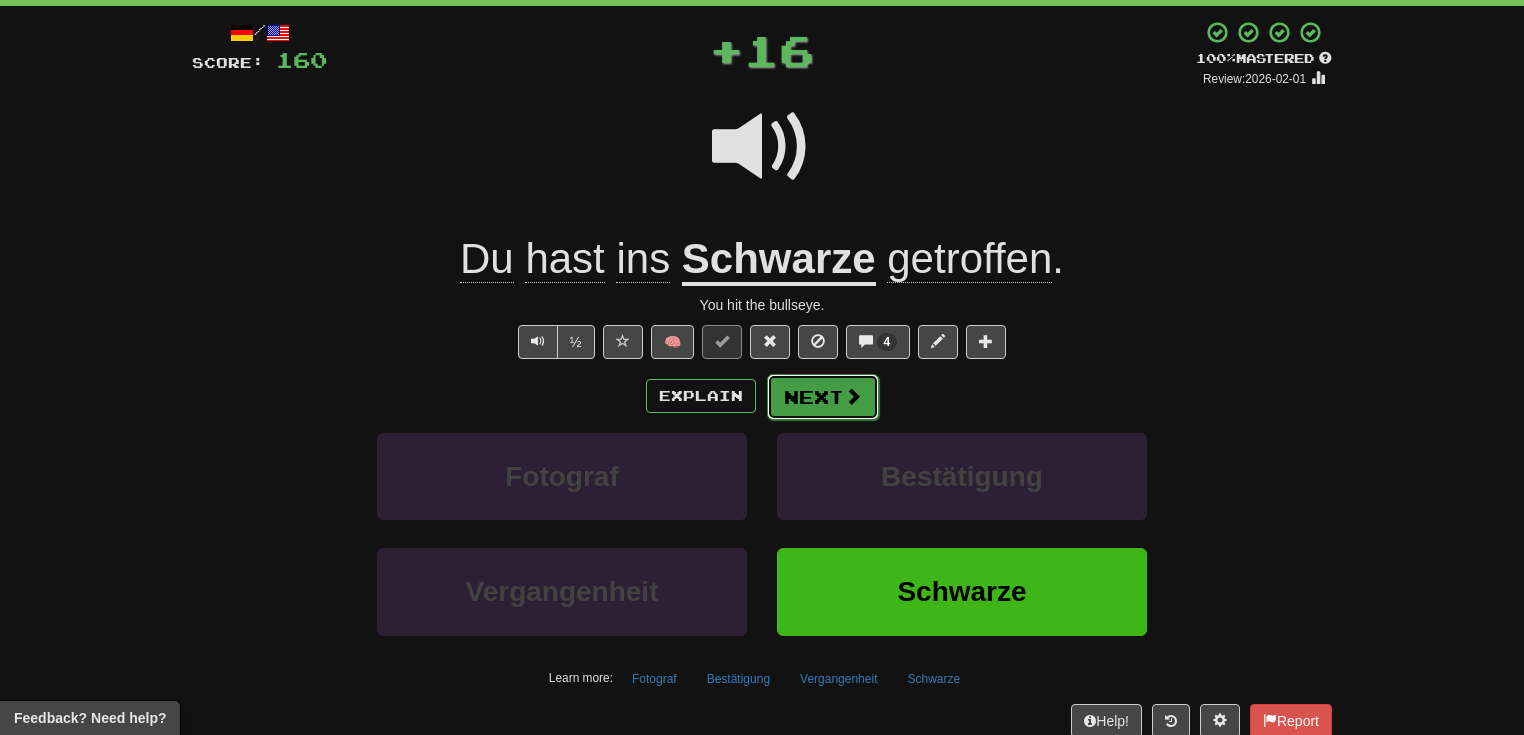 click on "Next" at bounding box center [823, 397] 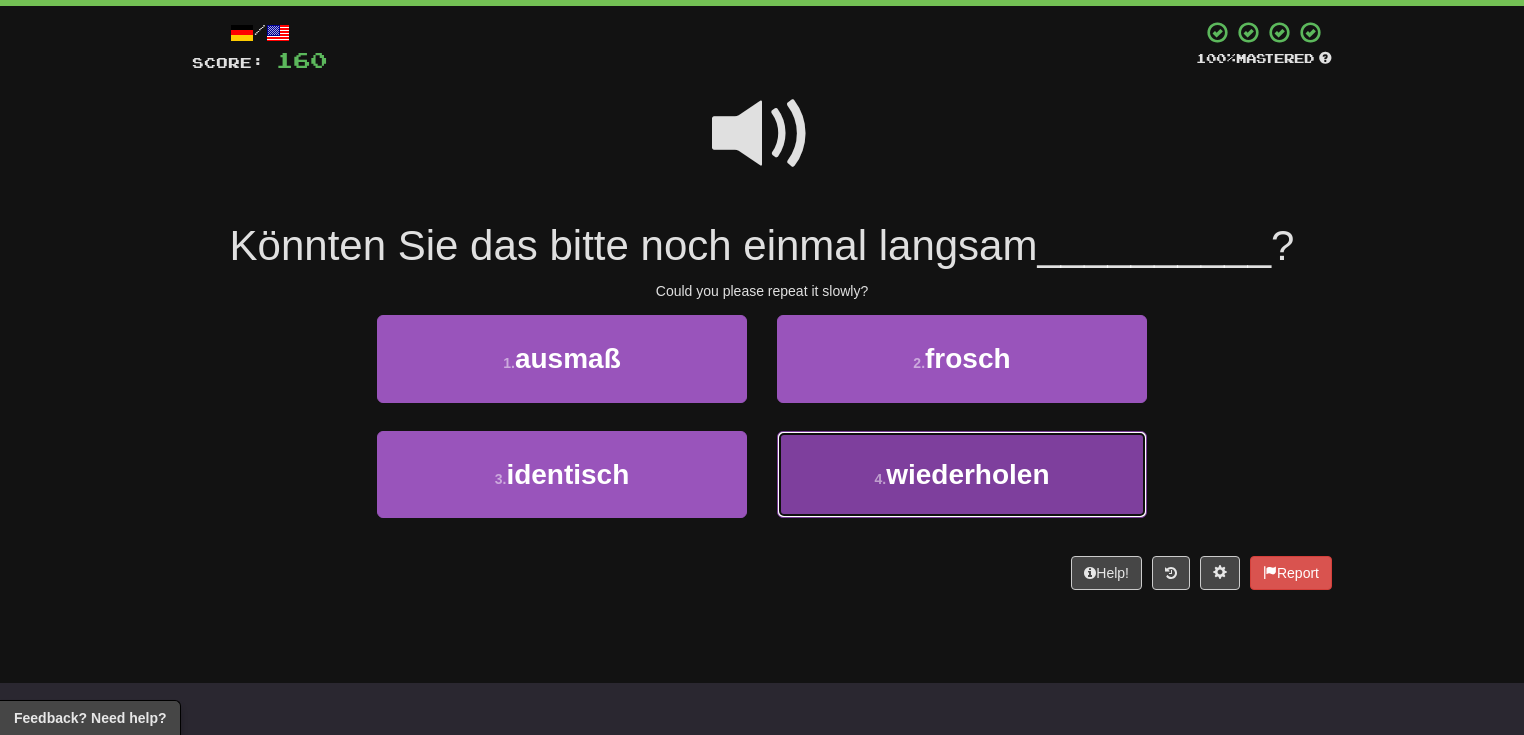 click on "4 .  wiederholen" at bounding box center [962, 474] 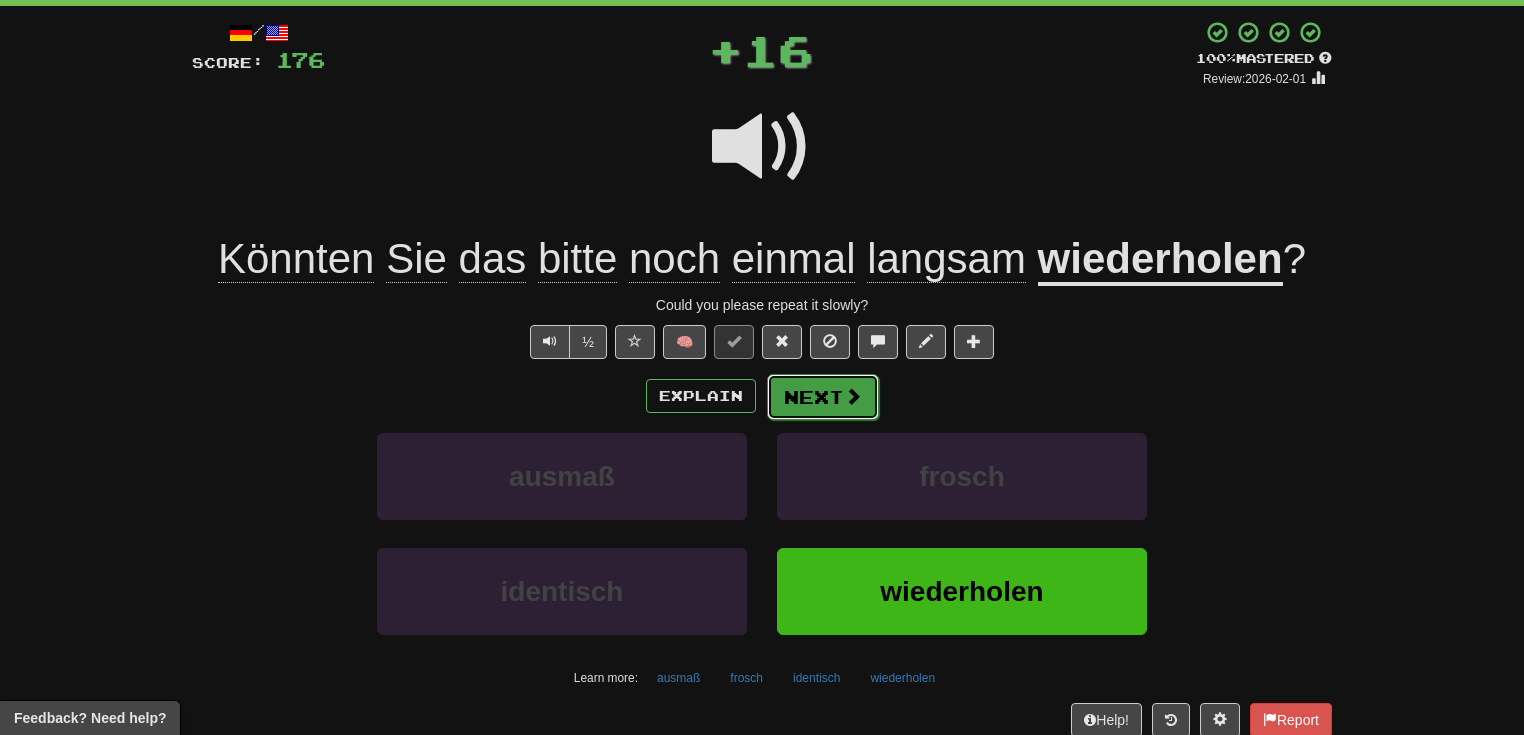 click at bounding box center (853, 396) 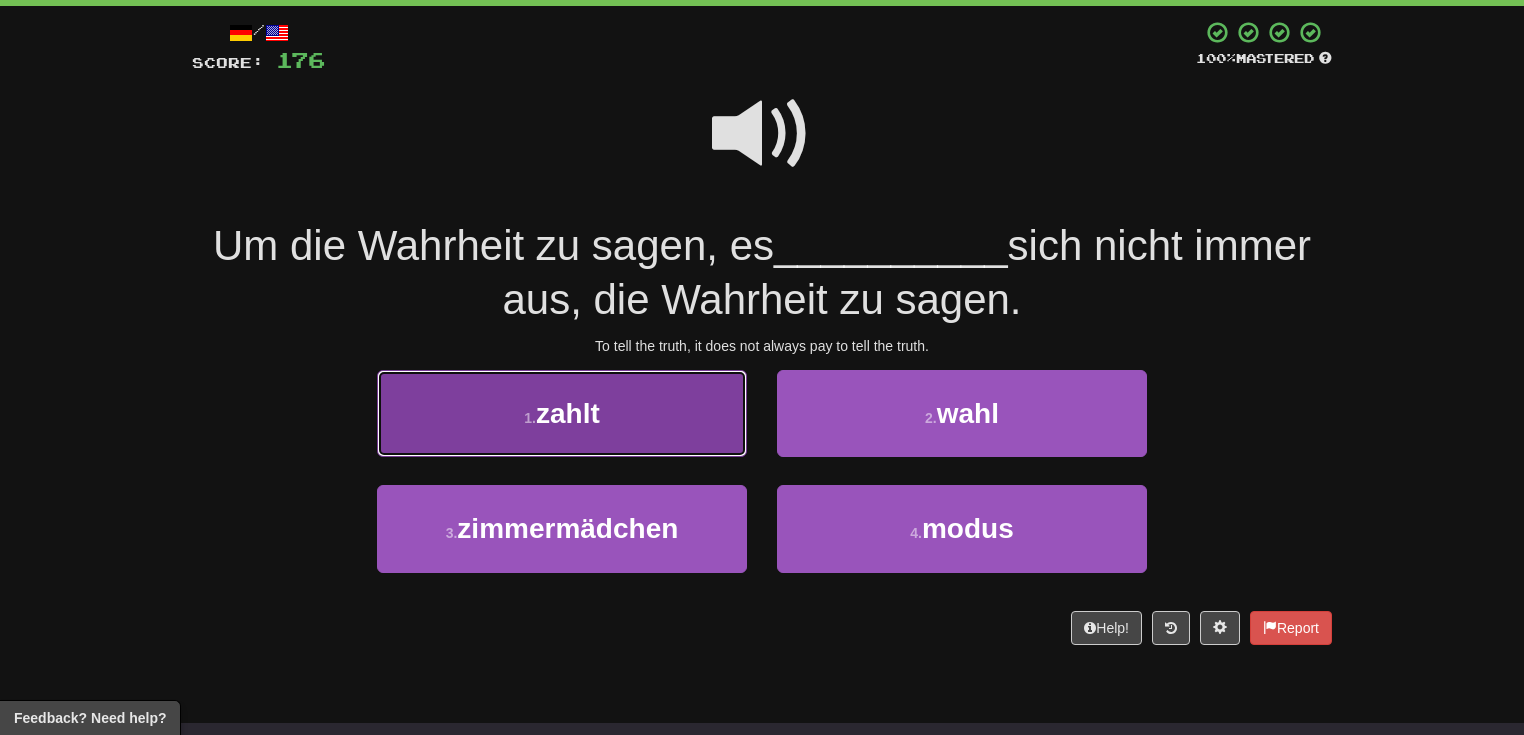 click on "1 .  zahlt" at bounding box center [562, 413] 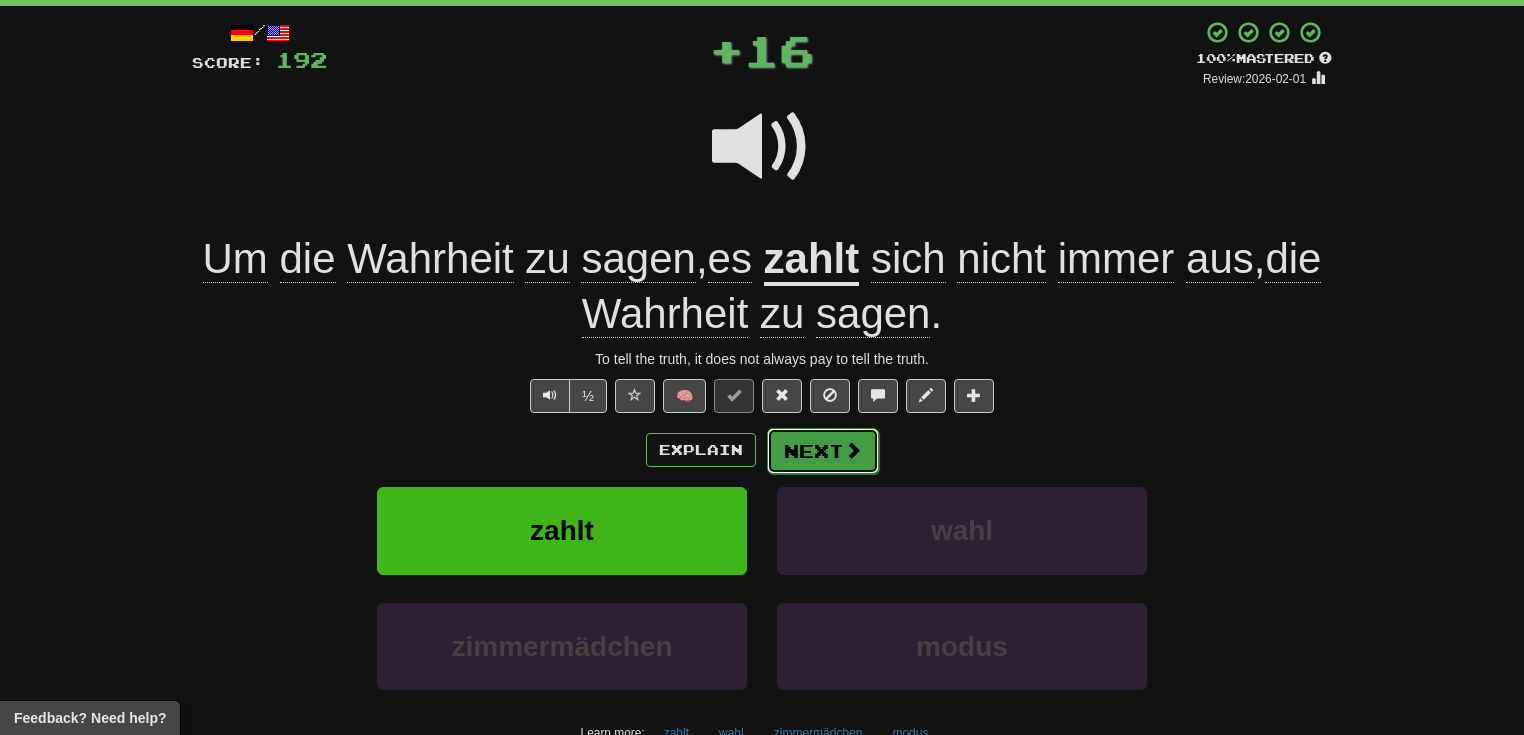 click at bounding box center (853, 450) 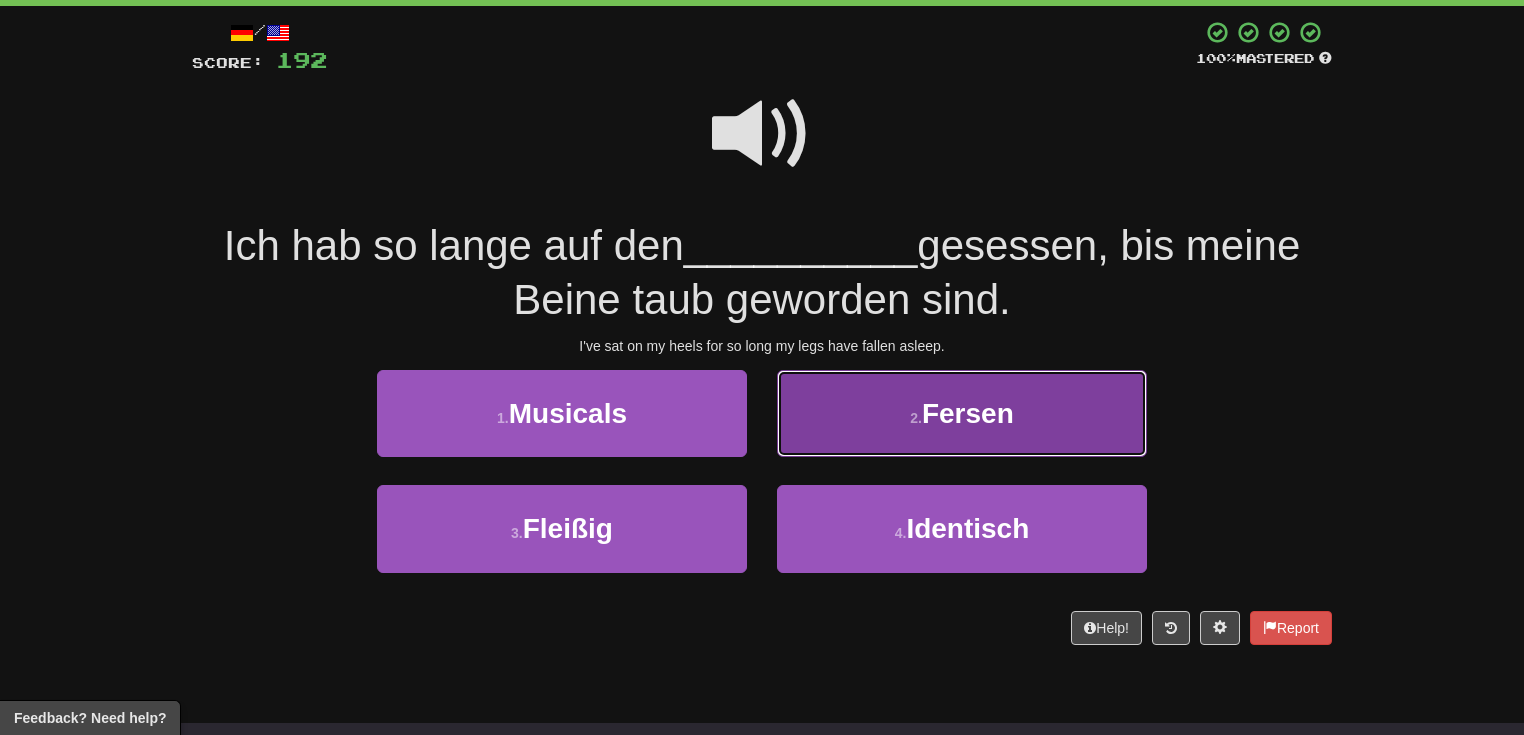 click on "2 .  Fersen" at bounding box center [962, 413] 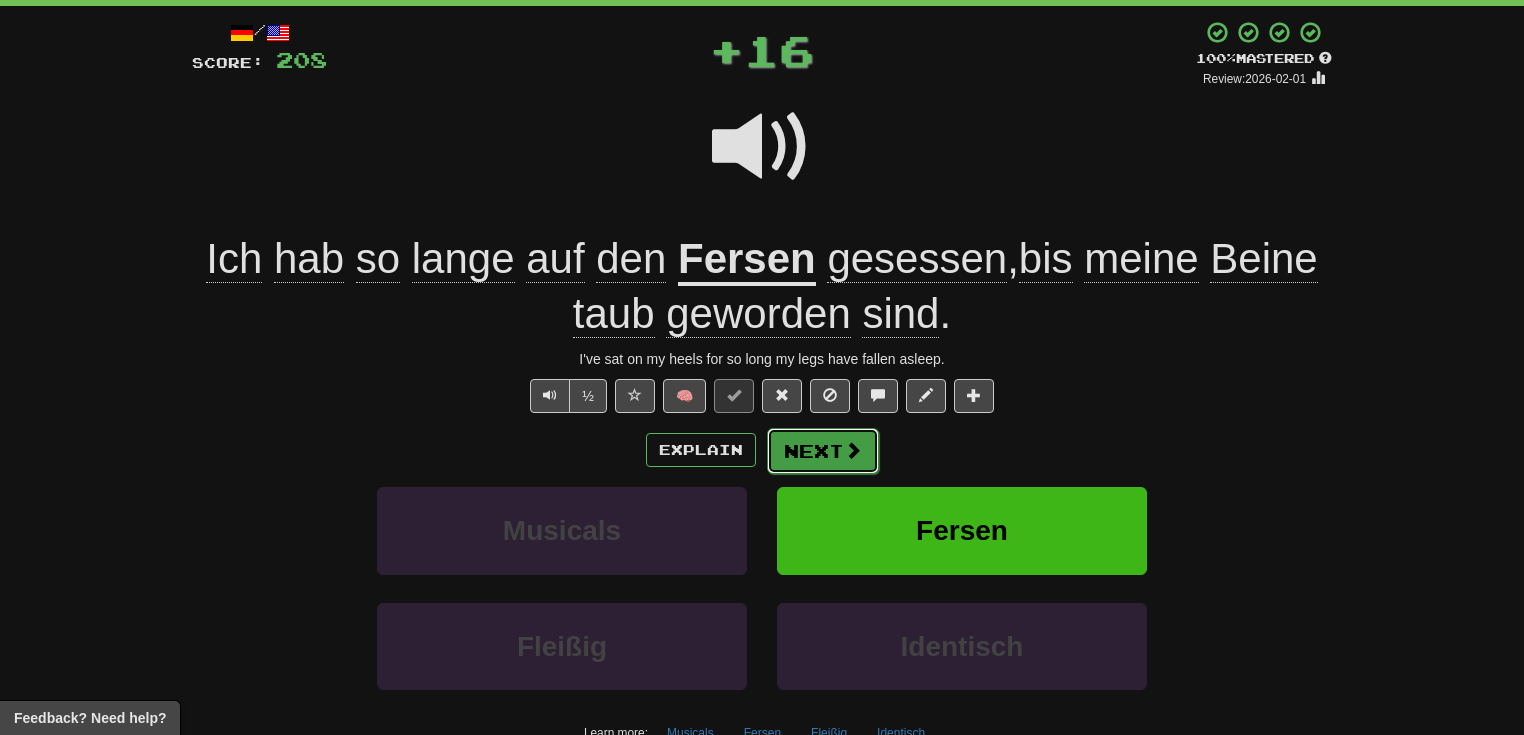 click at bounding box center [853, 450] 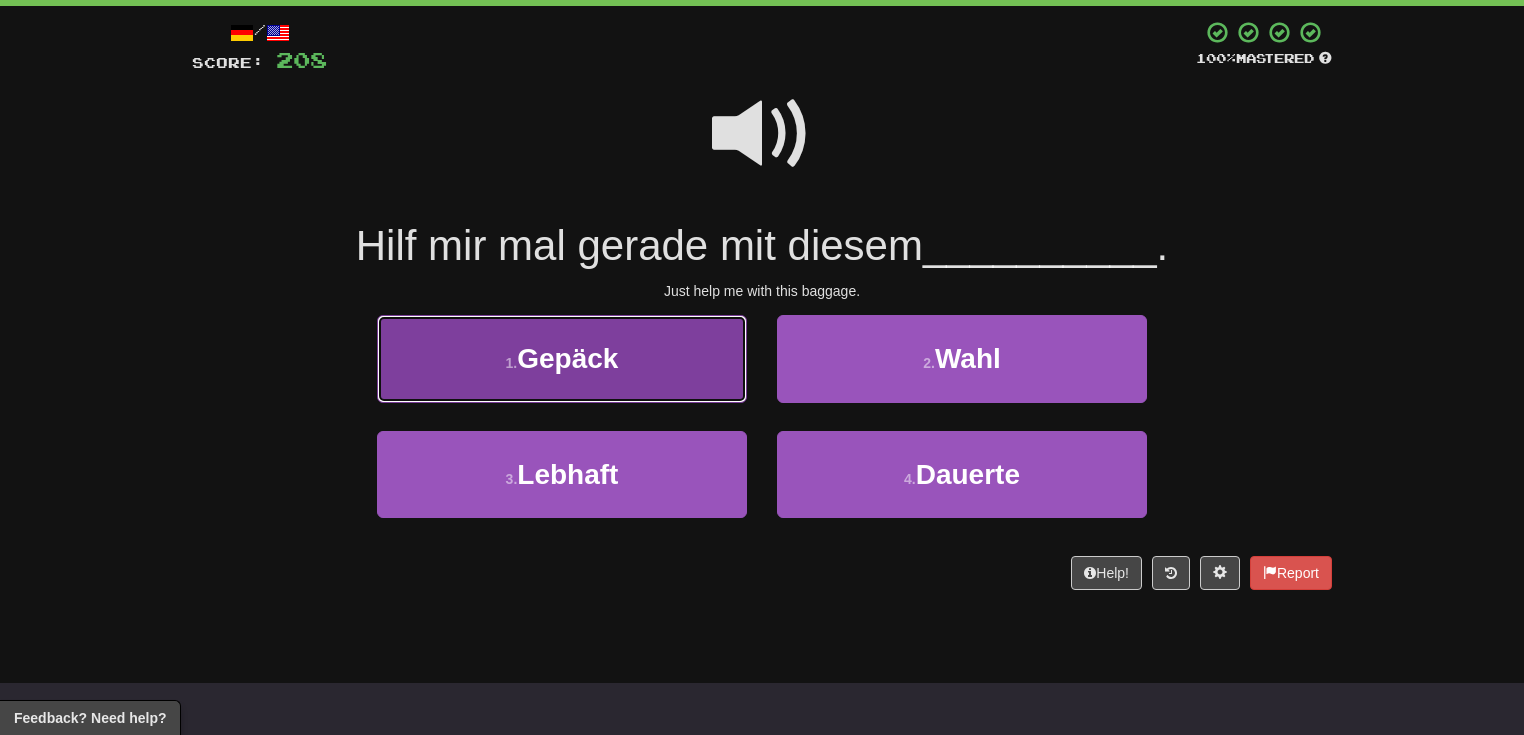 click on "1 .  Gepäck" at bounding box center [562, 358] 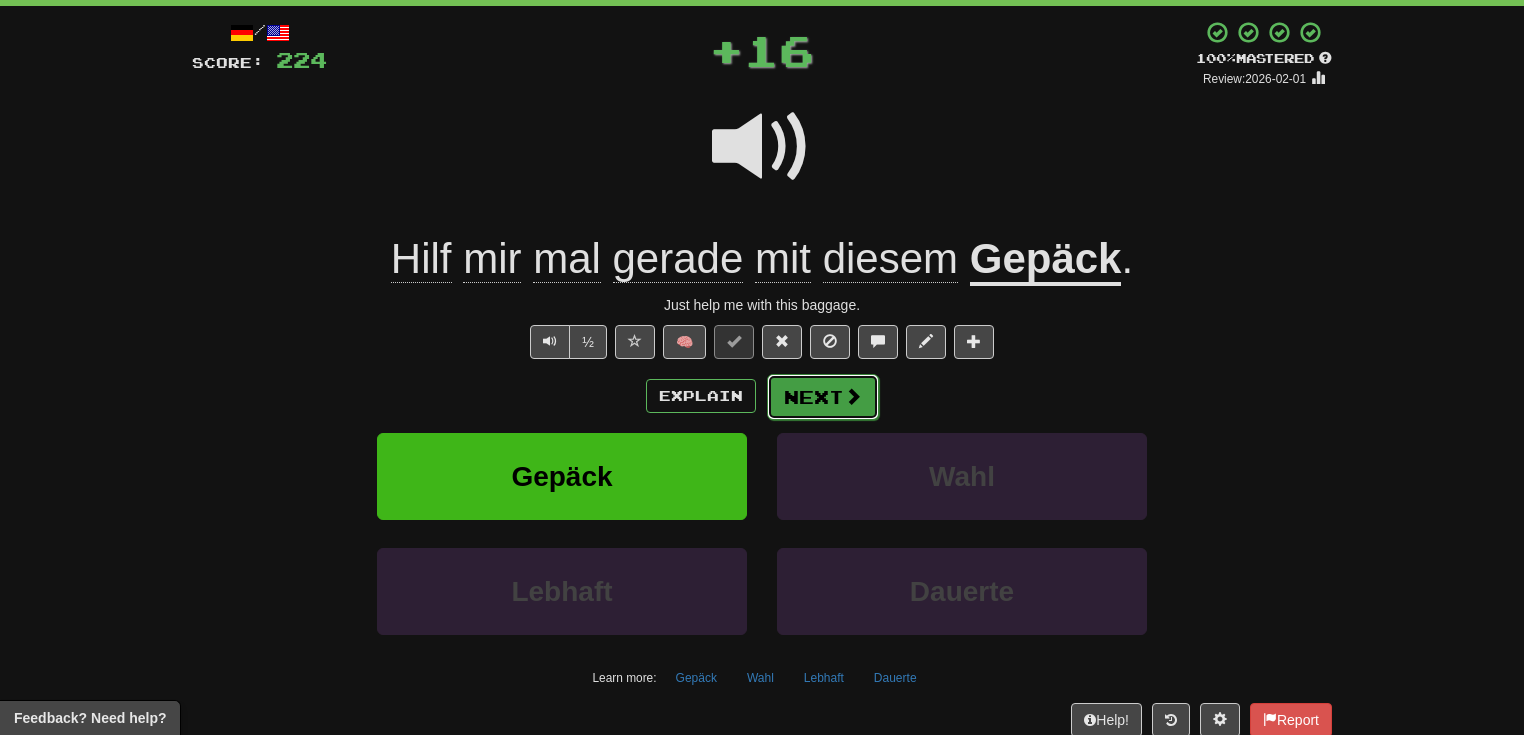 click at bounding box center (853, 396) 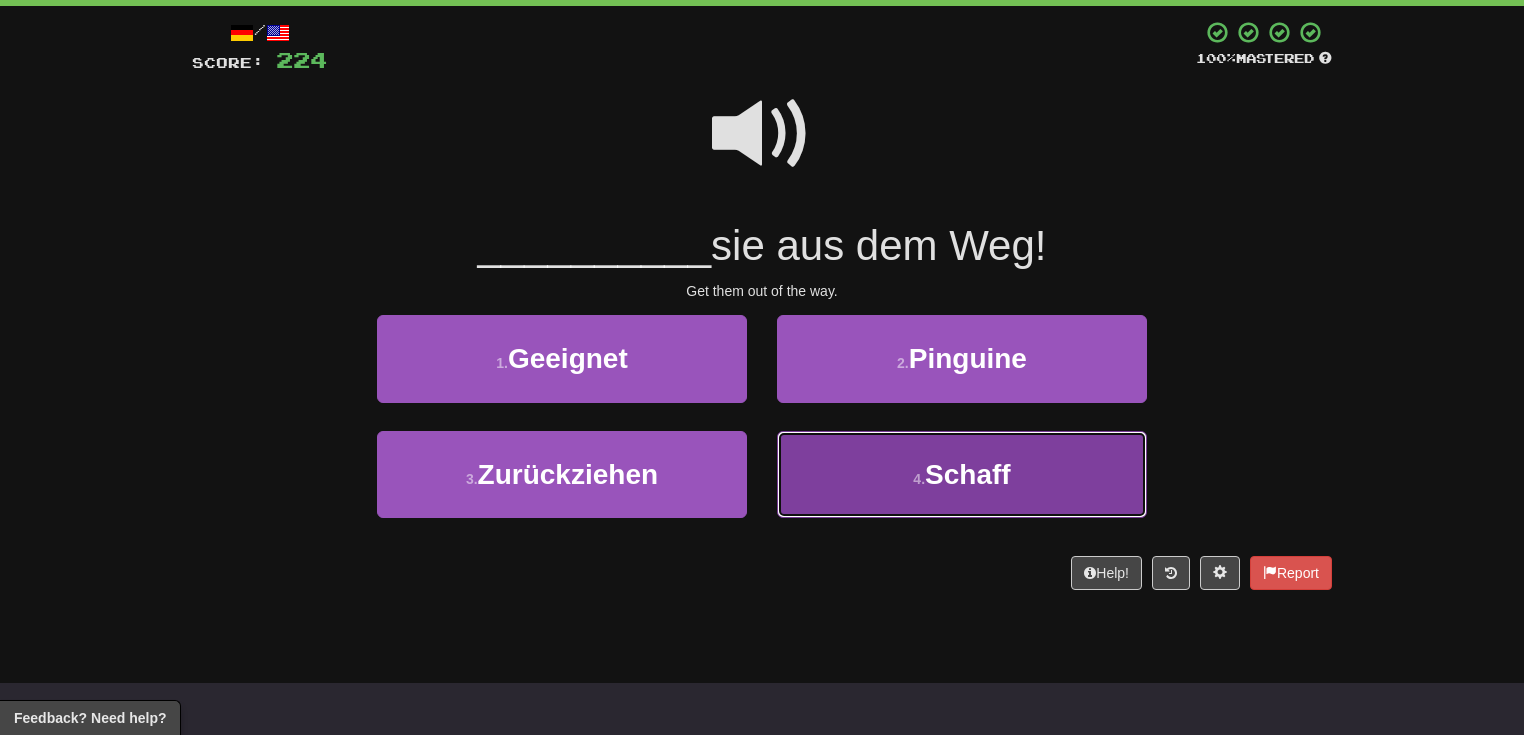 click on "4 .  Schaff" at bounding box center [962, 474] 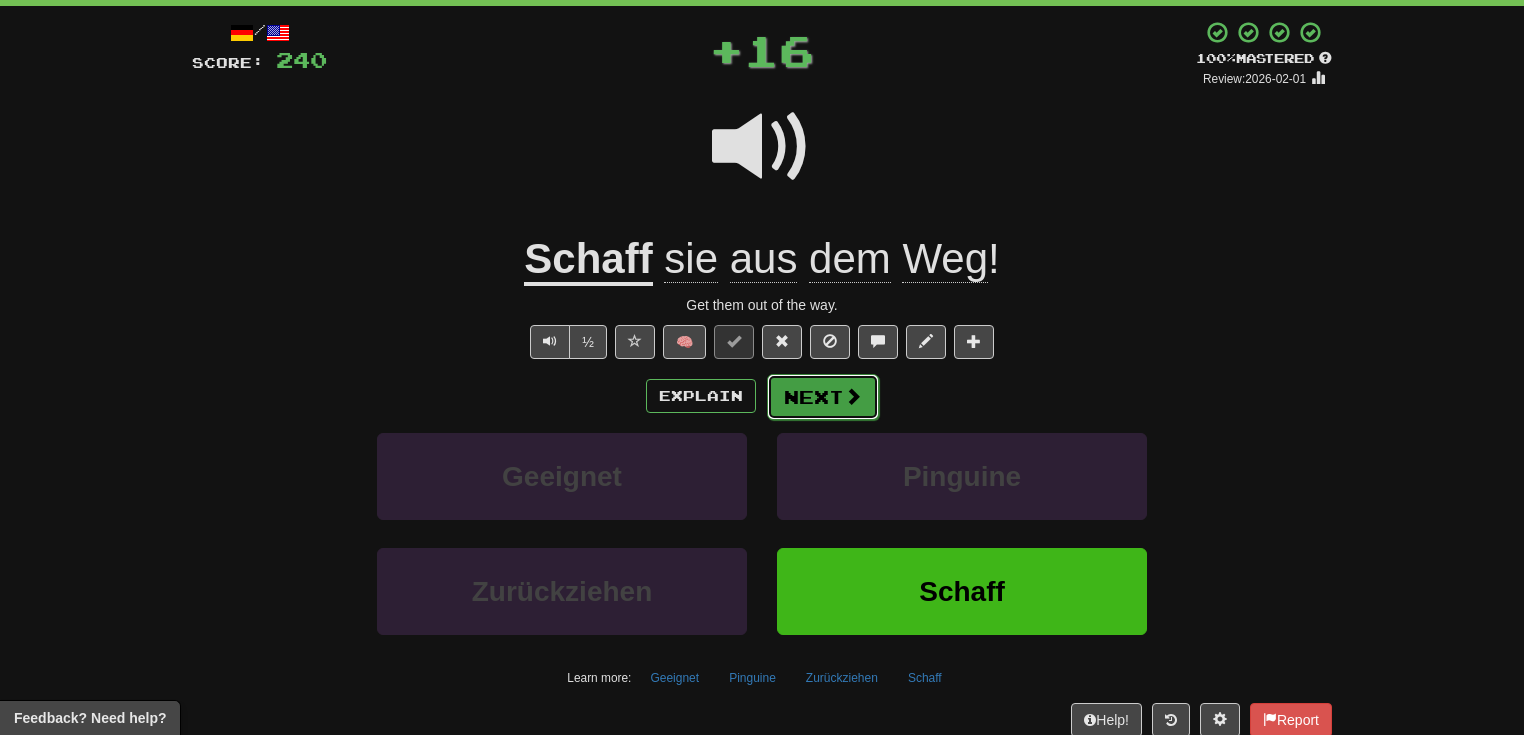click on "Next" at bounding box center [823, 397] 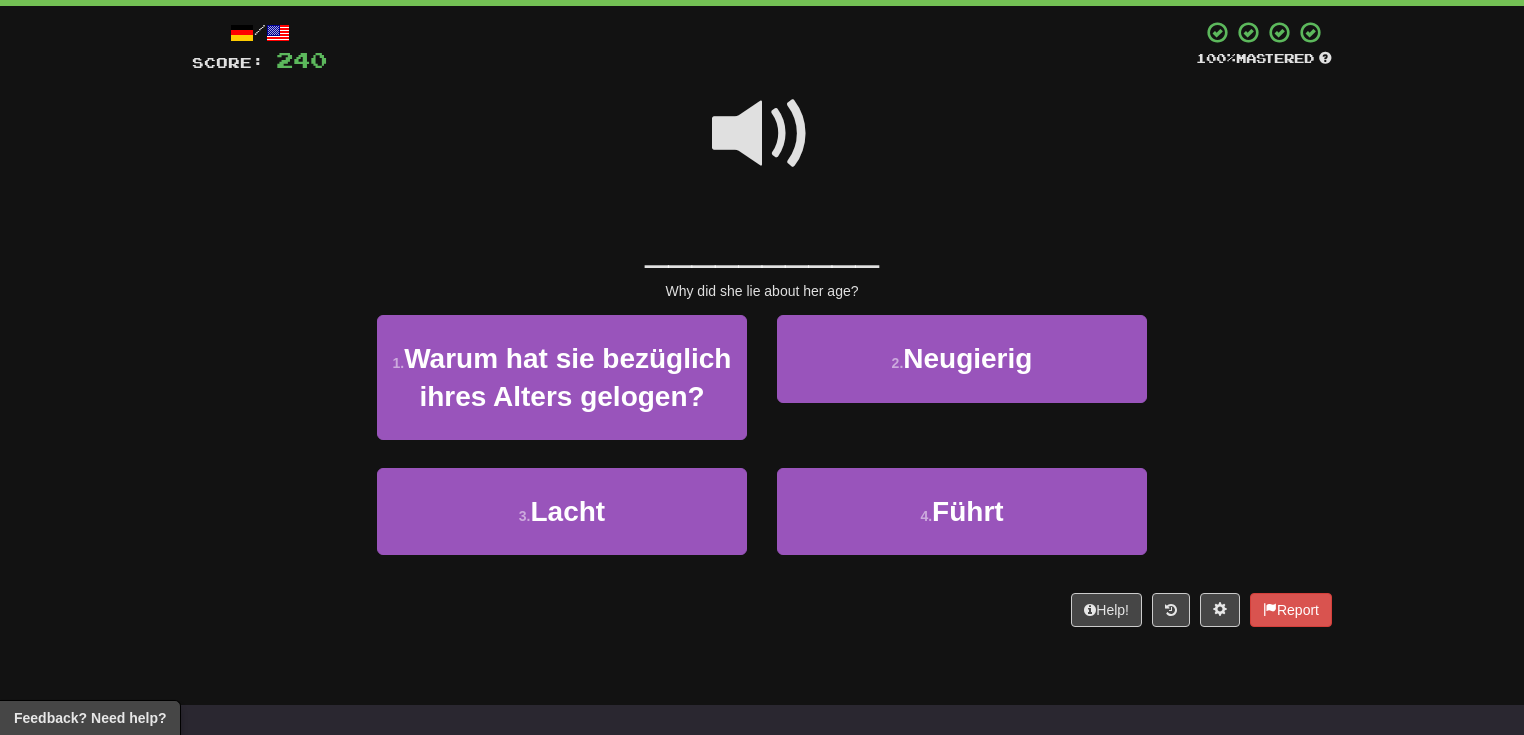 click at bounding box center (762, 134) 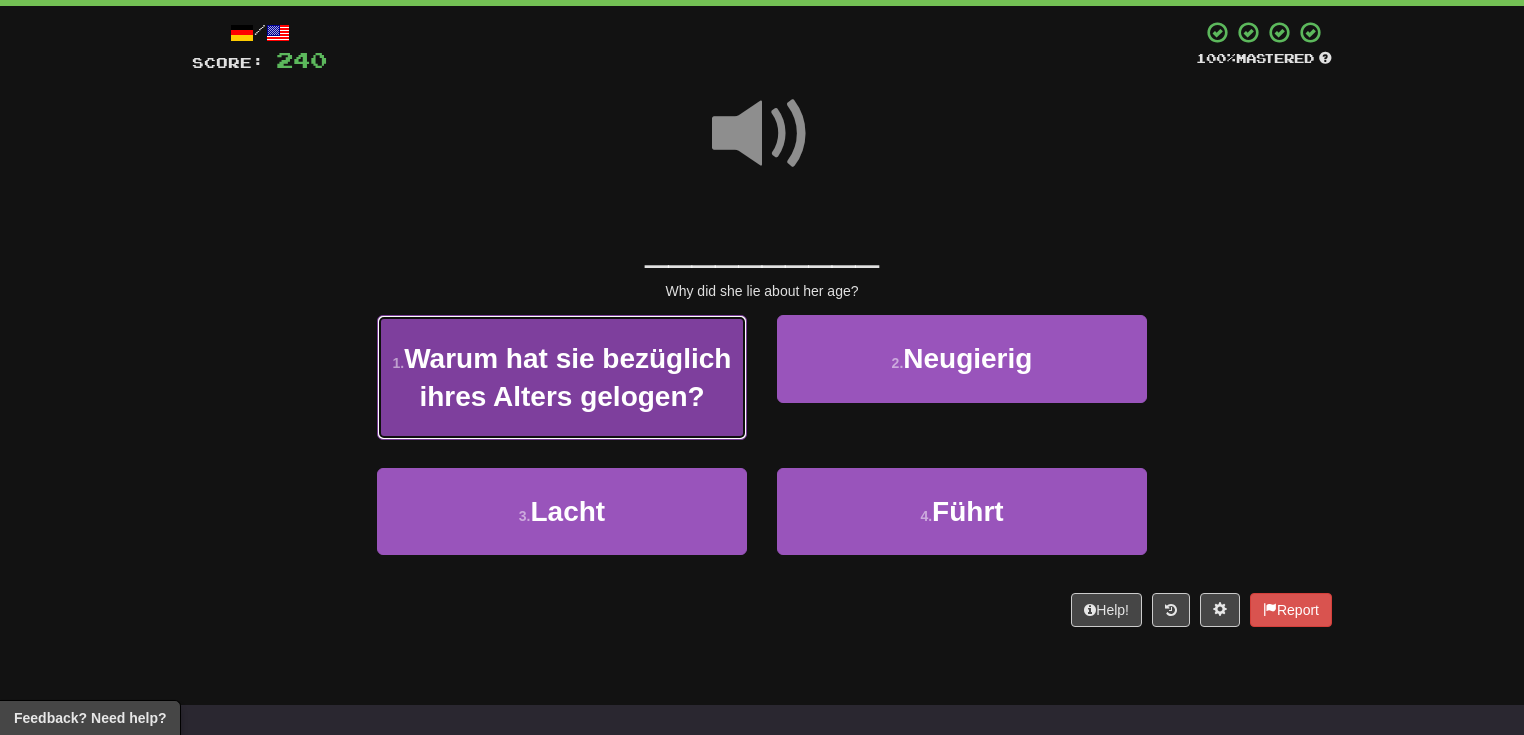 click on "Warum hat sie bezüglich ihres Alters gelogen?" at bounding box center (567, 377) 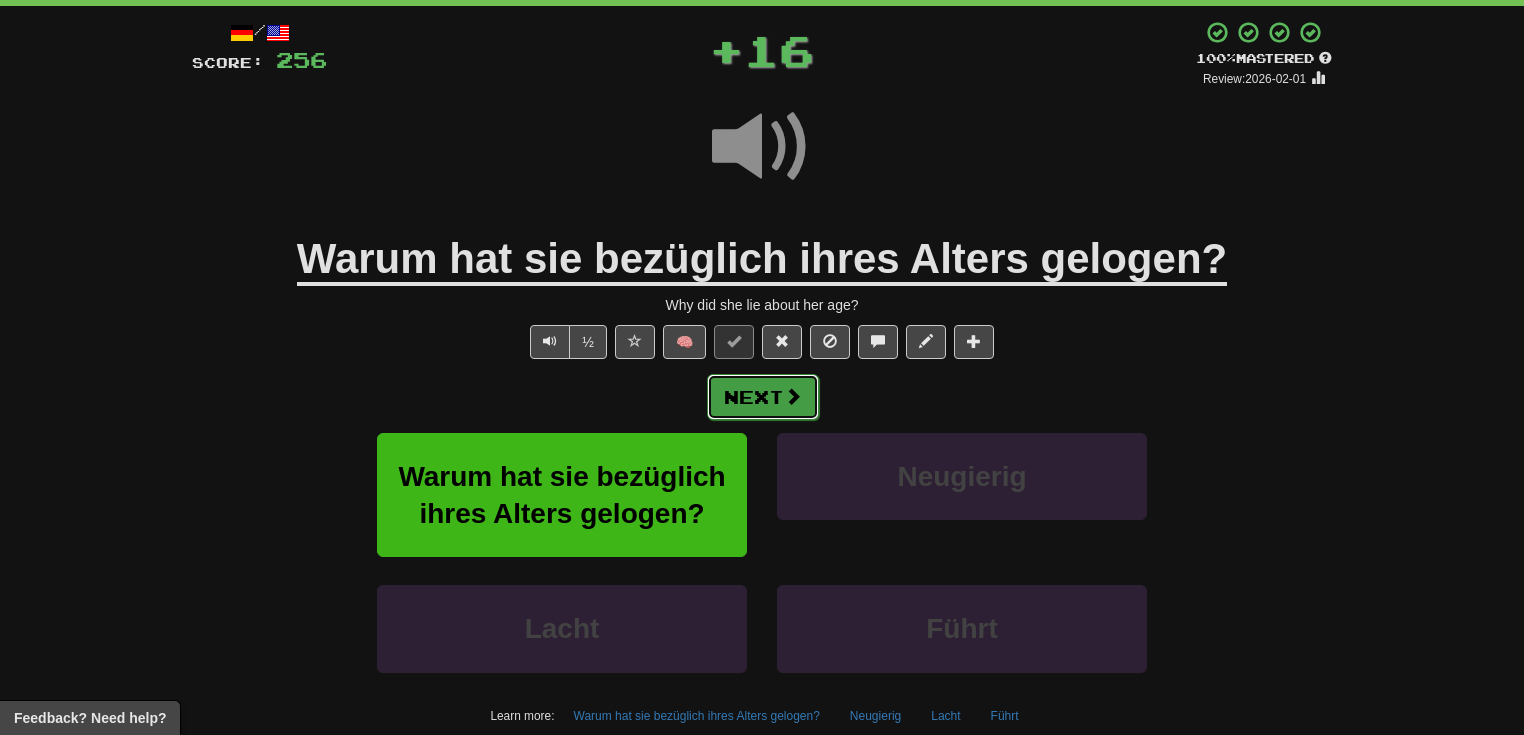 click on "Next" at bounding box center (763, 397) 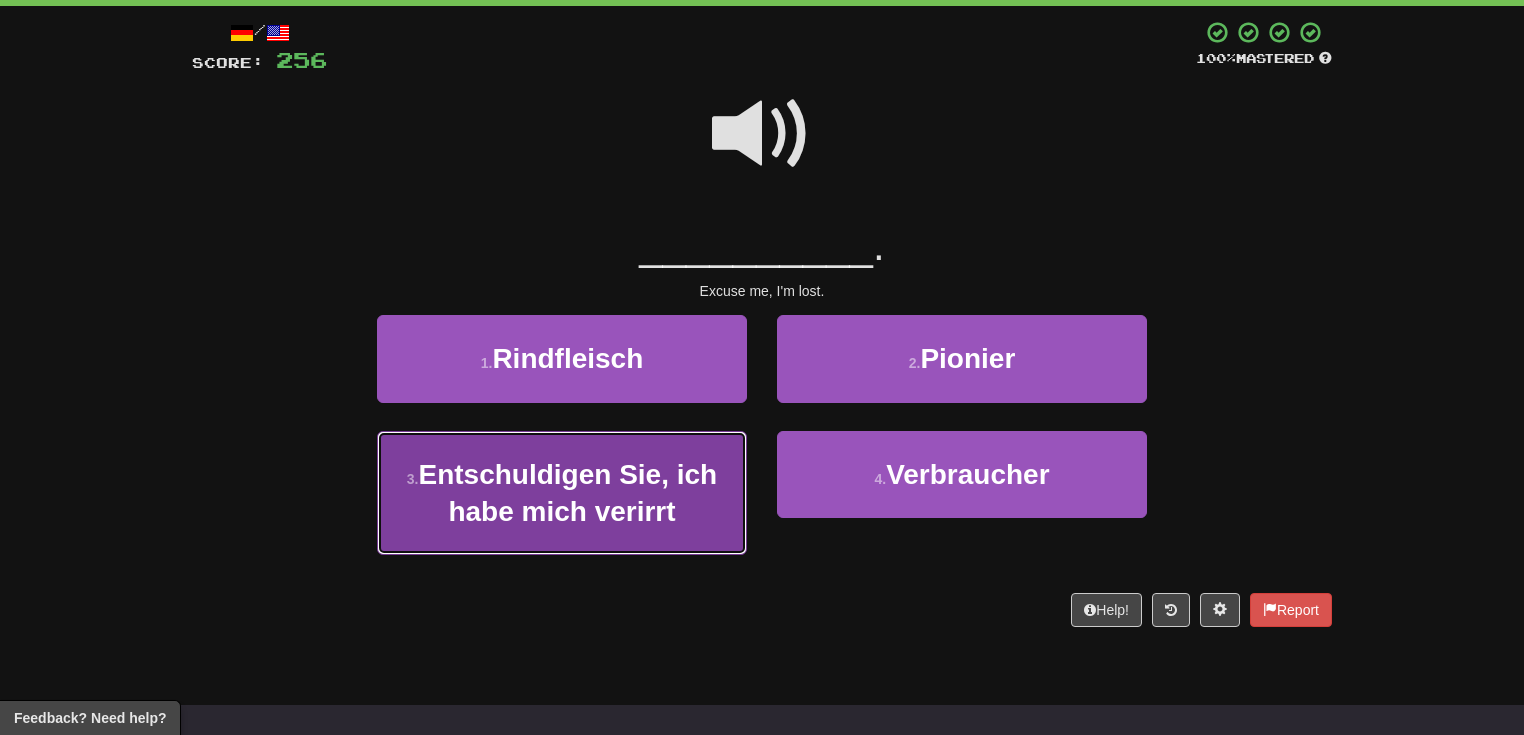 click on "3 .  Entschuldigen Sie, ich habe mich verirrt" at bounding box center [562, 493] 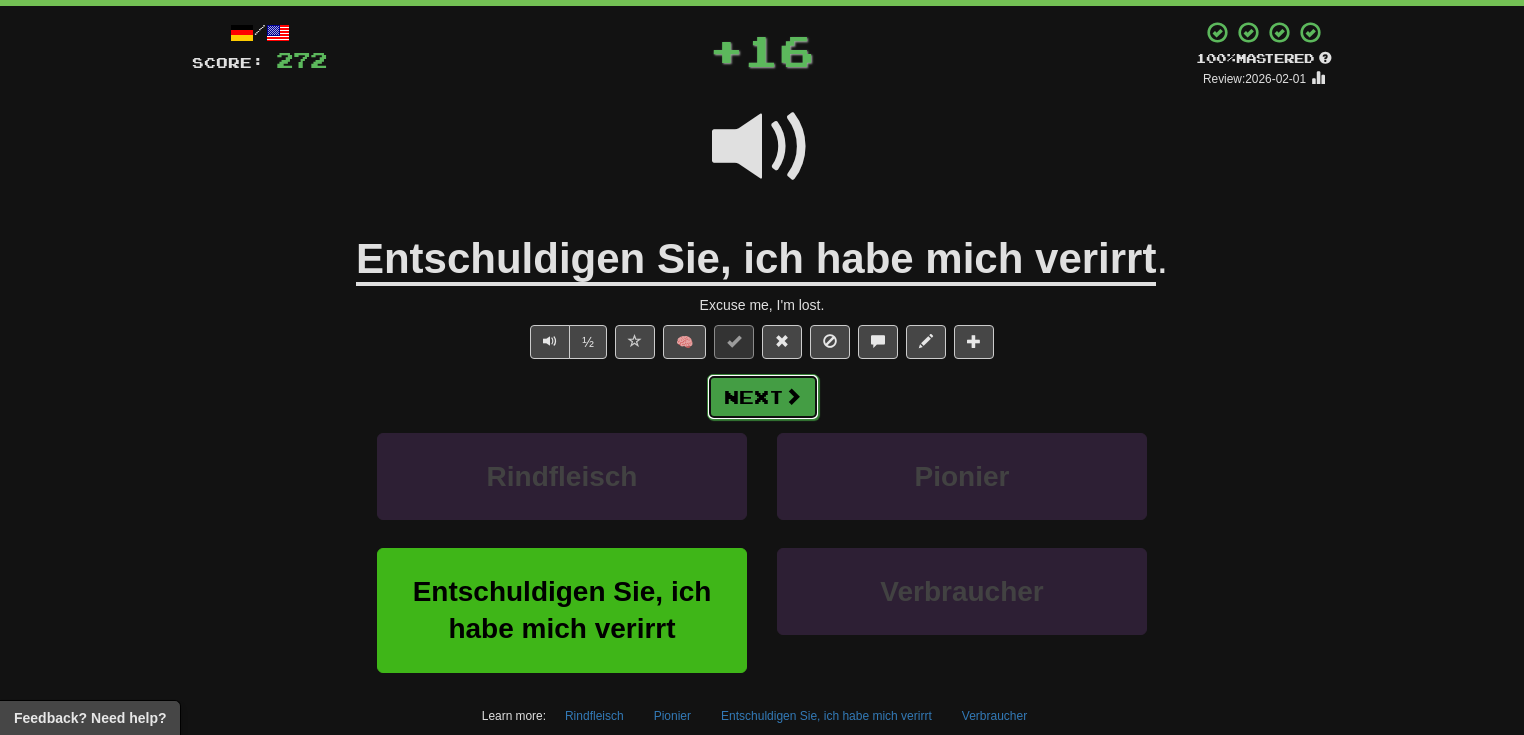 click at bounding box center [793, 396] 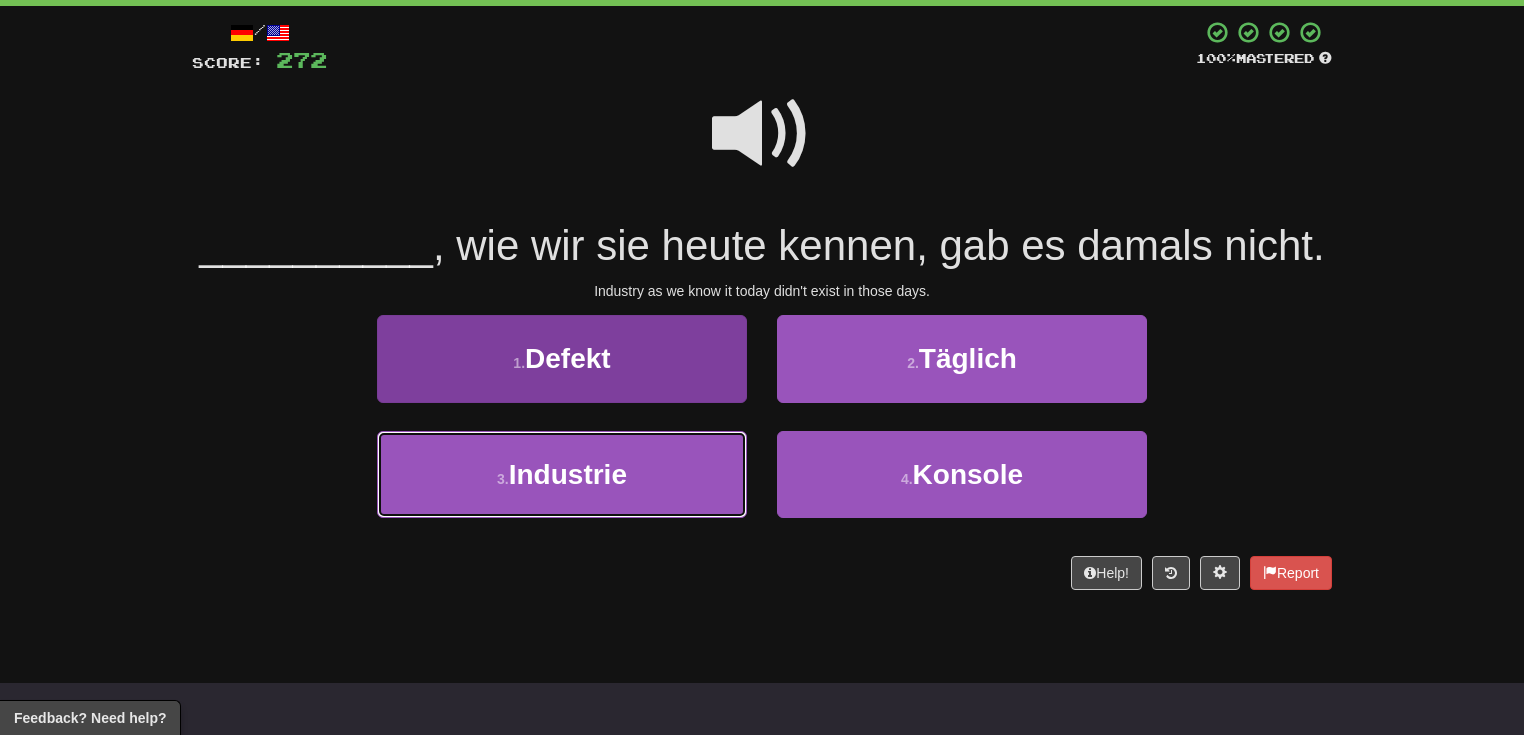 click on "3 .  Industrie" at bounding box center [562, 474] 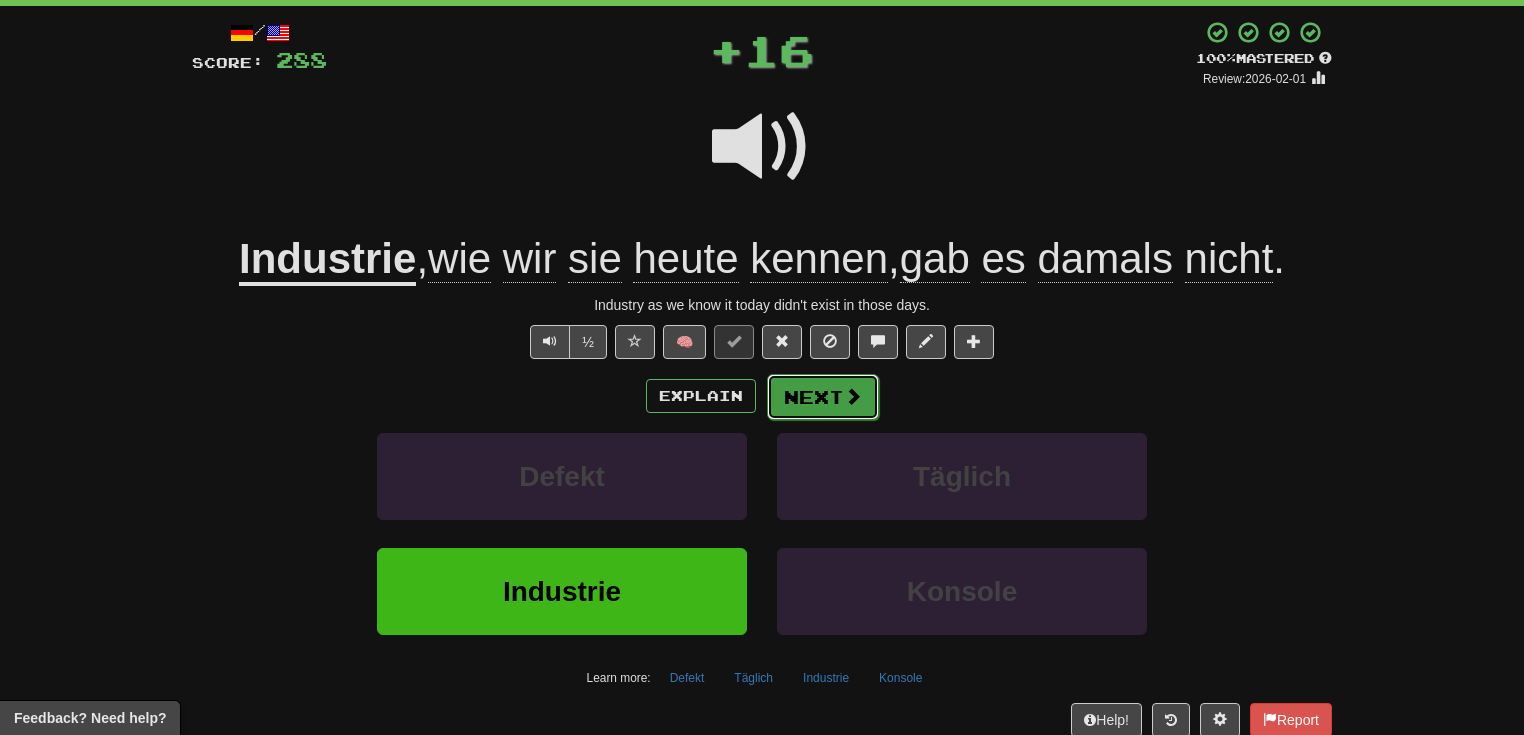 click on "Next" at bounding box center (823, 397) 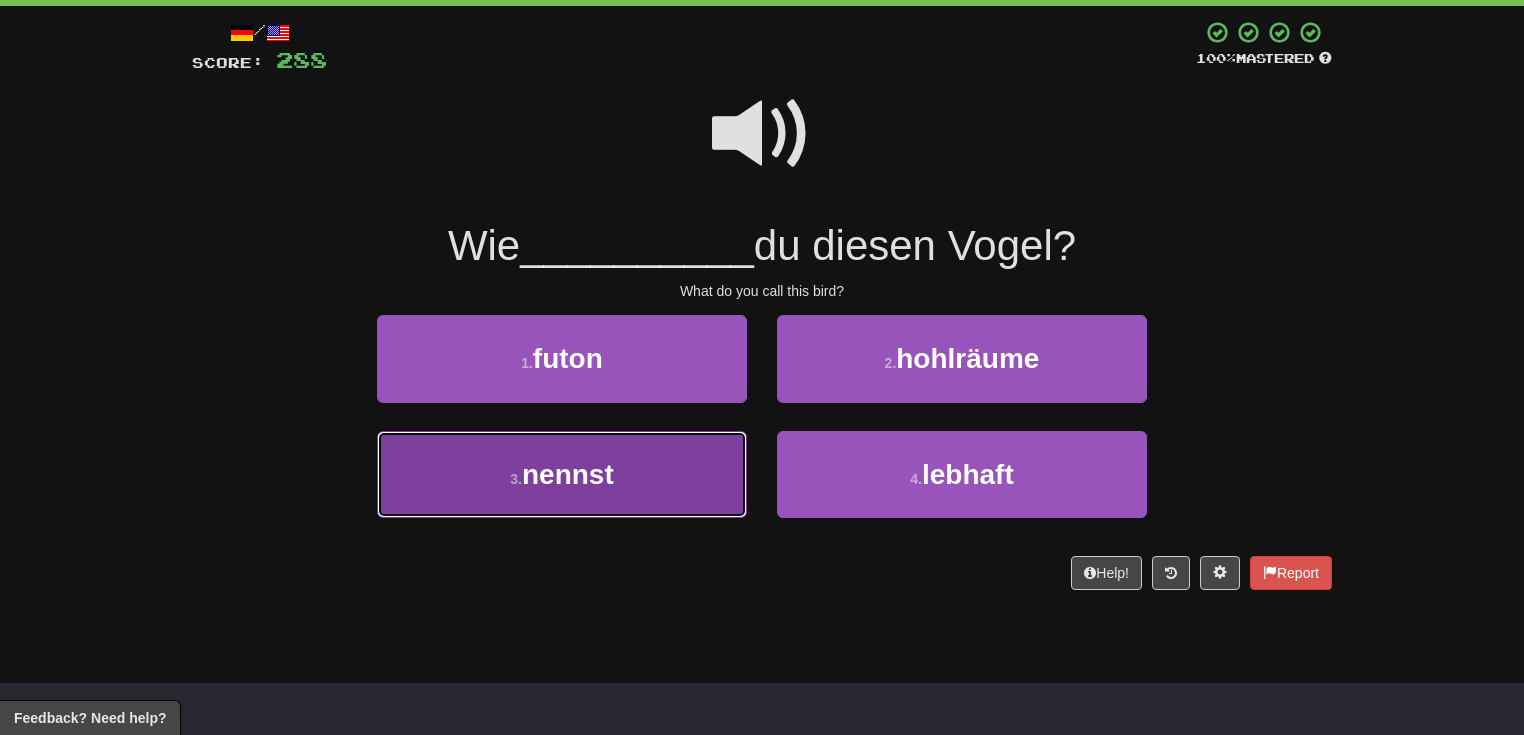 click on "3 .  nennst" at bounding box center [562, 474] 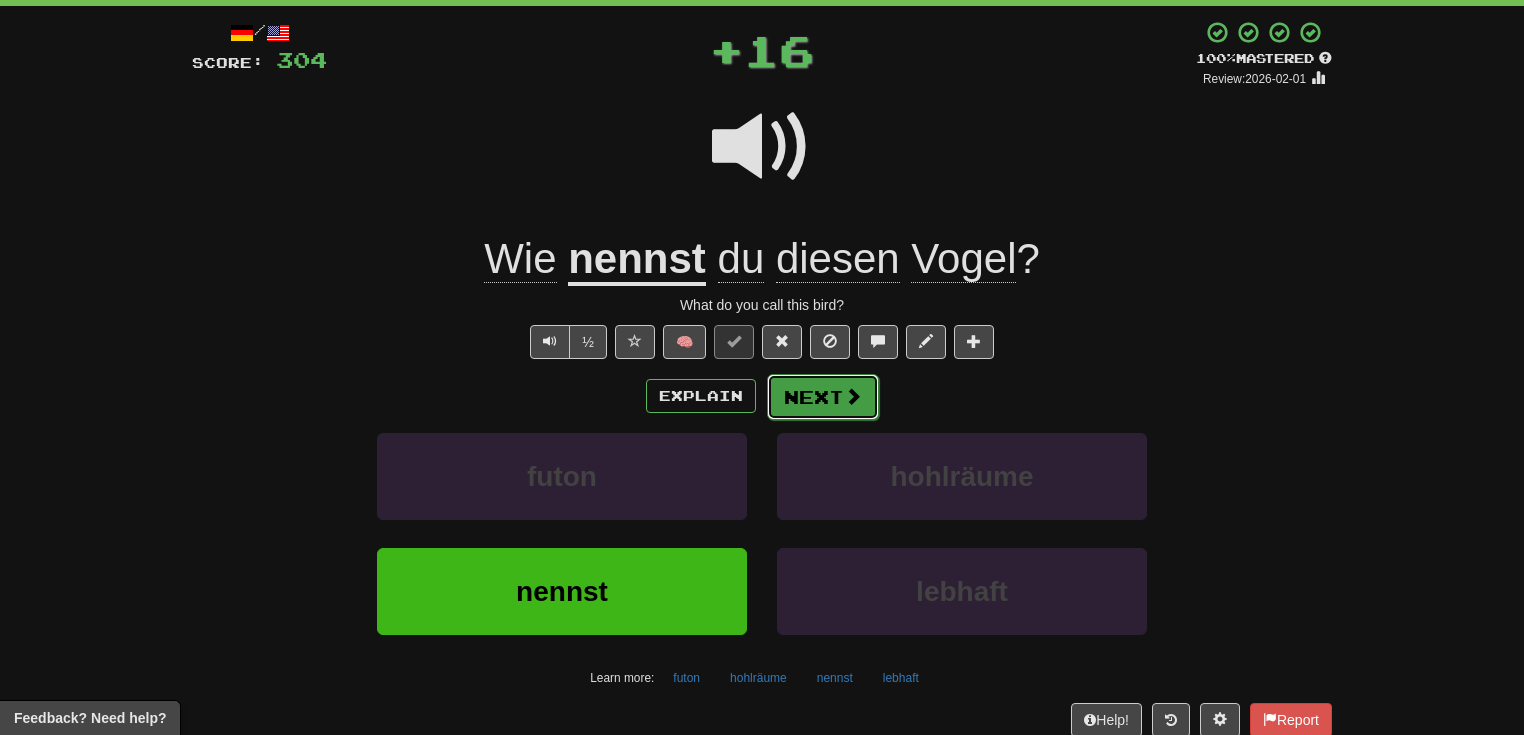 click on "Next" at bounding box center [823, 397] 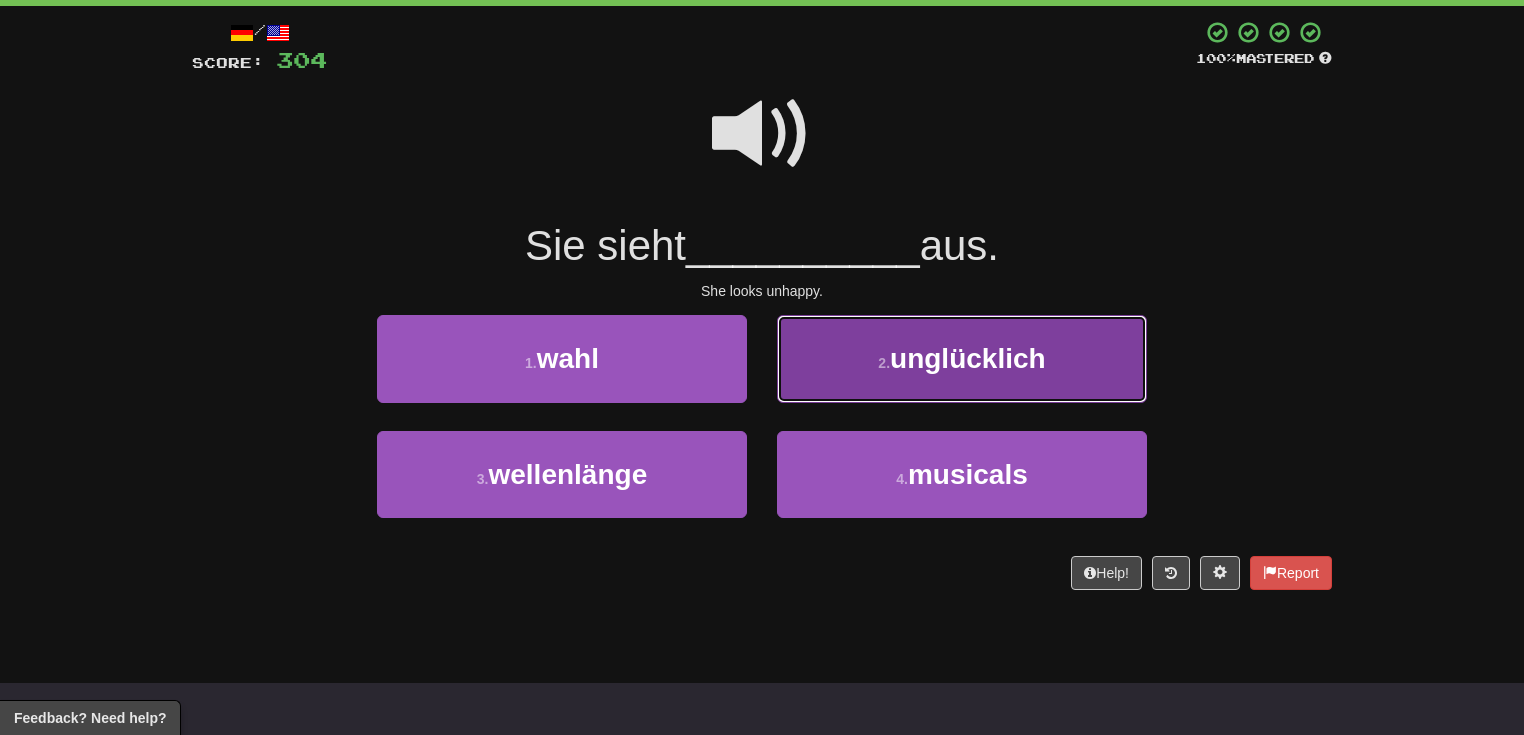 click on "unglücklich" at bounding box center (968, 358) 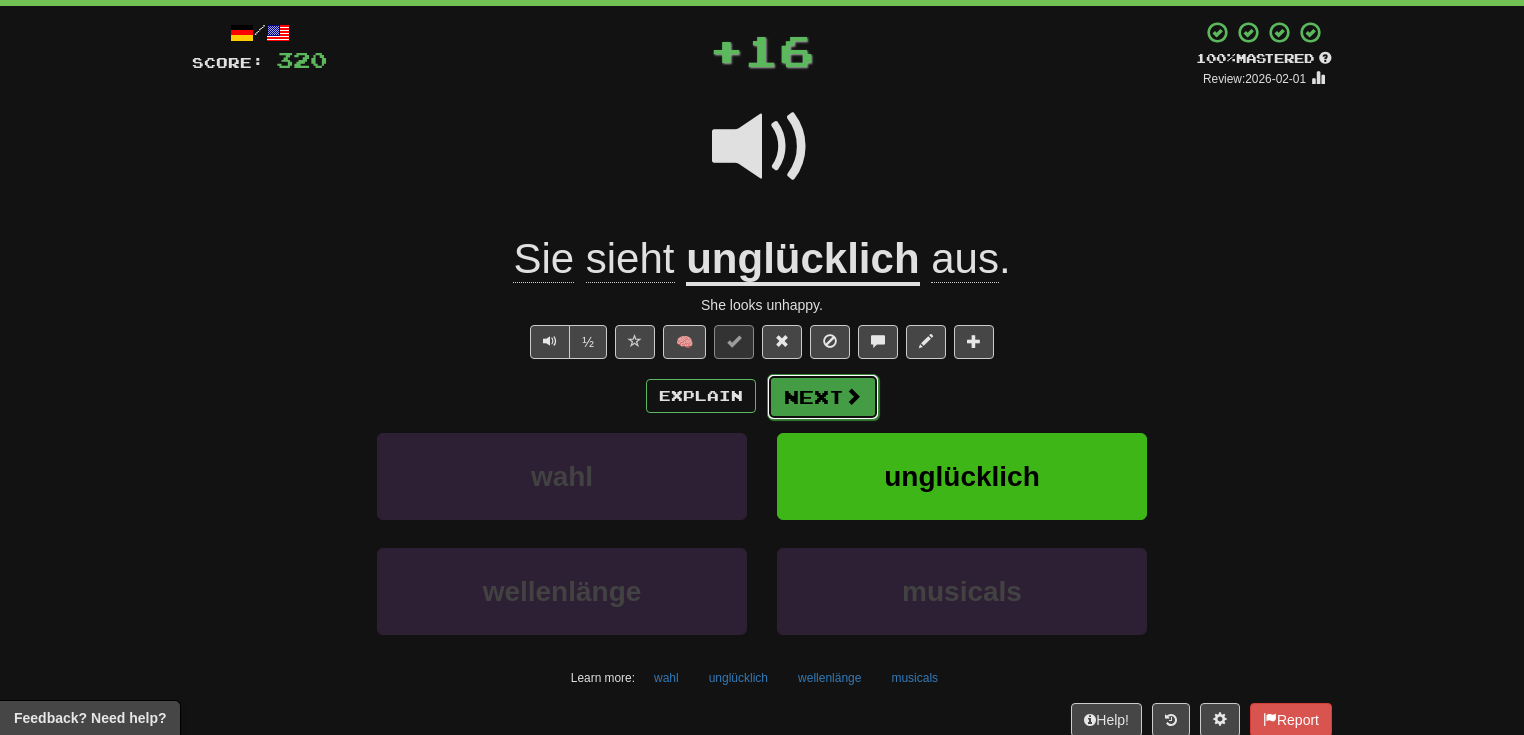 click at bounding box center (853, 396) 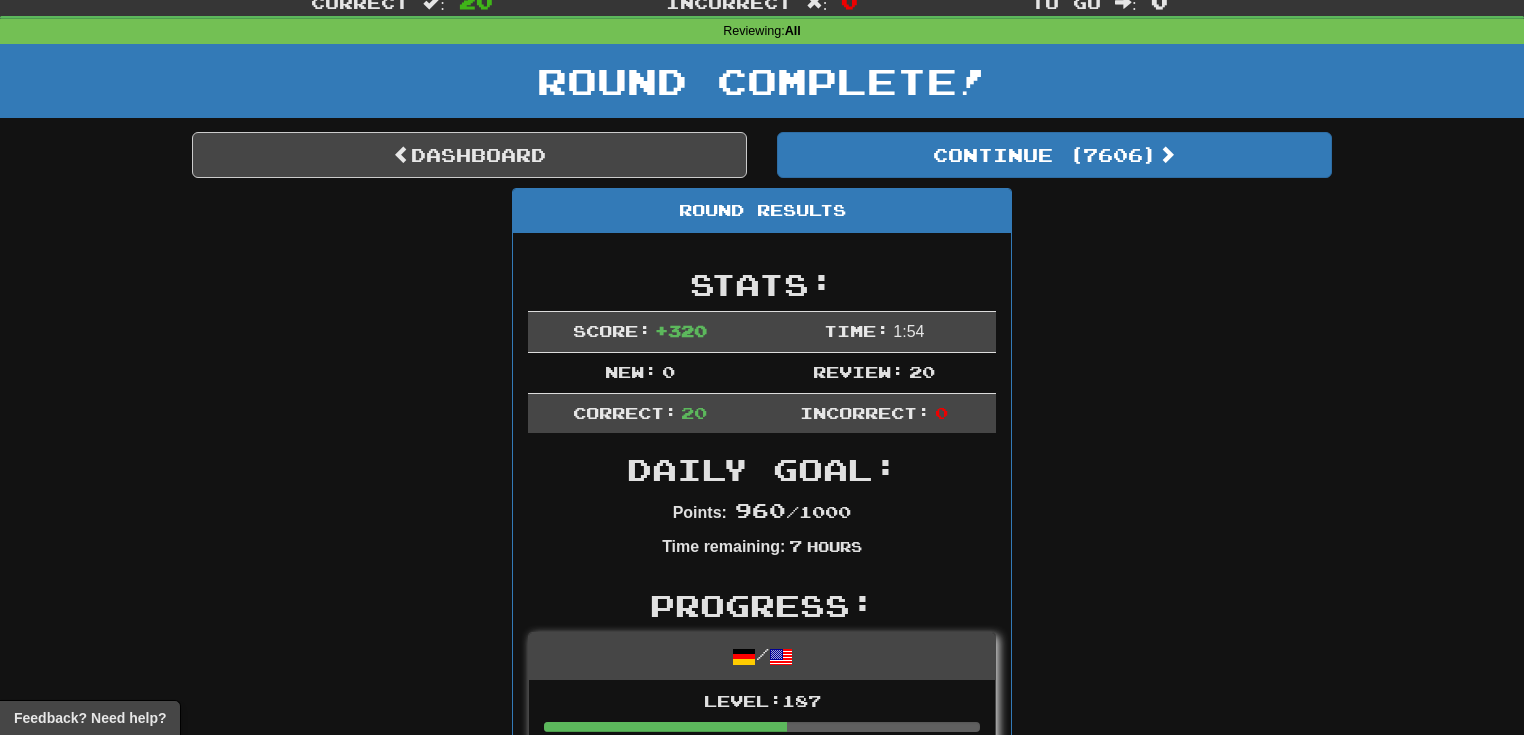 scroll, scrollTop: 0, scrollLeft: 0, axis: both 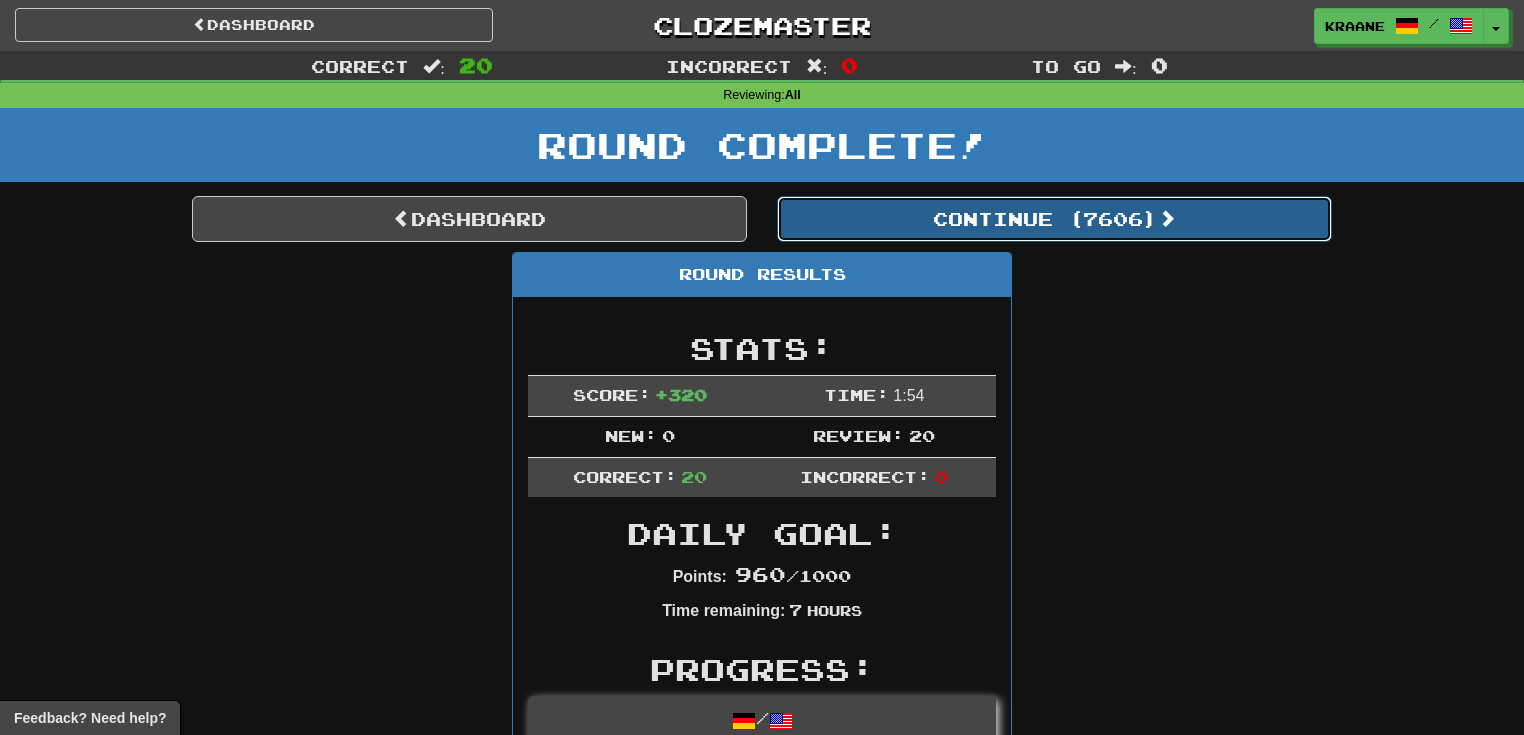 click on "Continue ( 7606 )" at bounding box center [1054, 219] 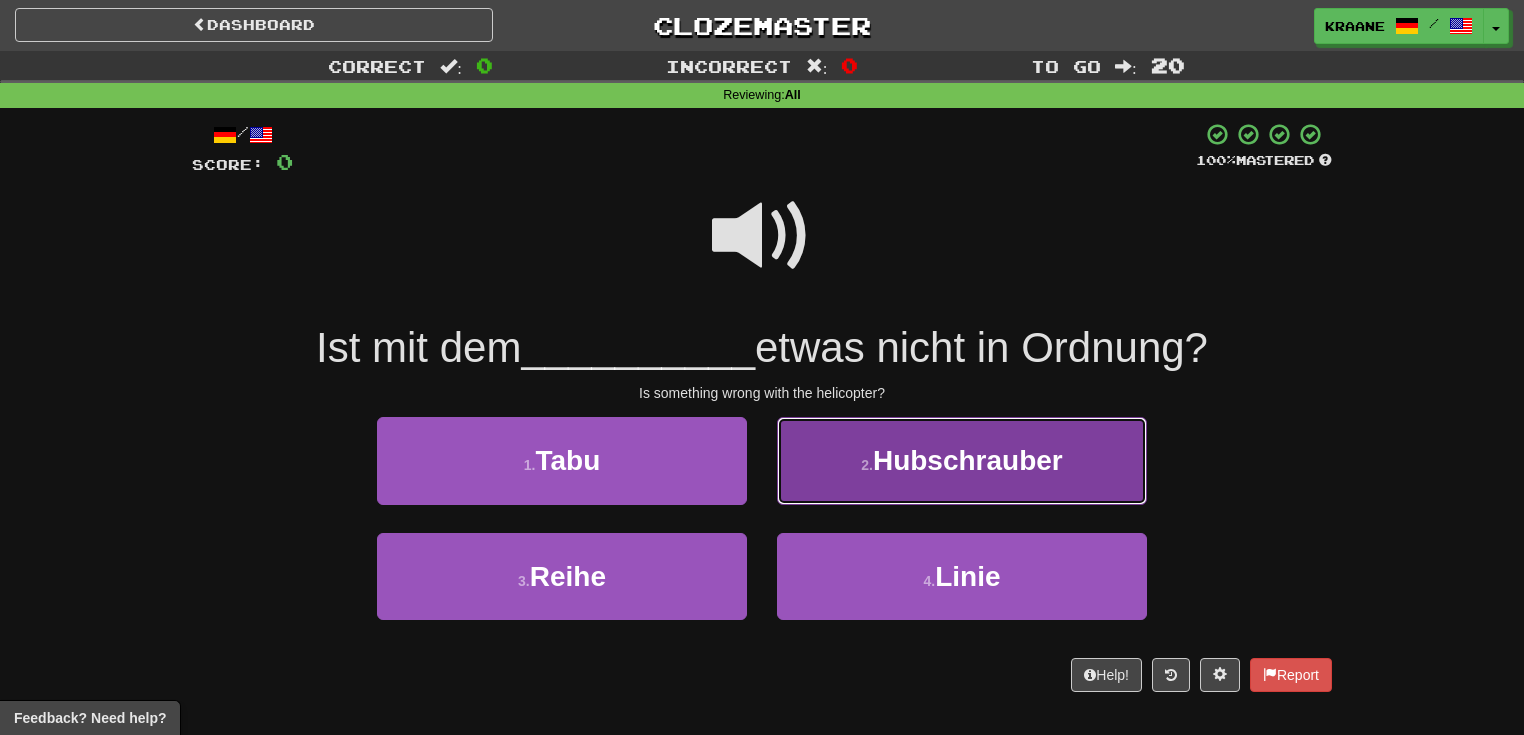 click on "Hubschrauber" at bounding box center (968, 460) 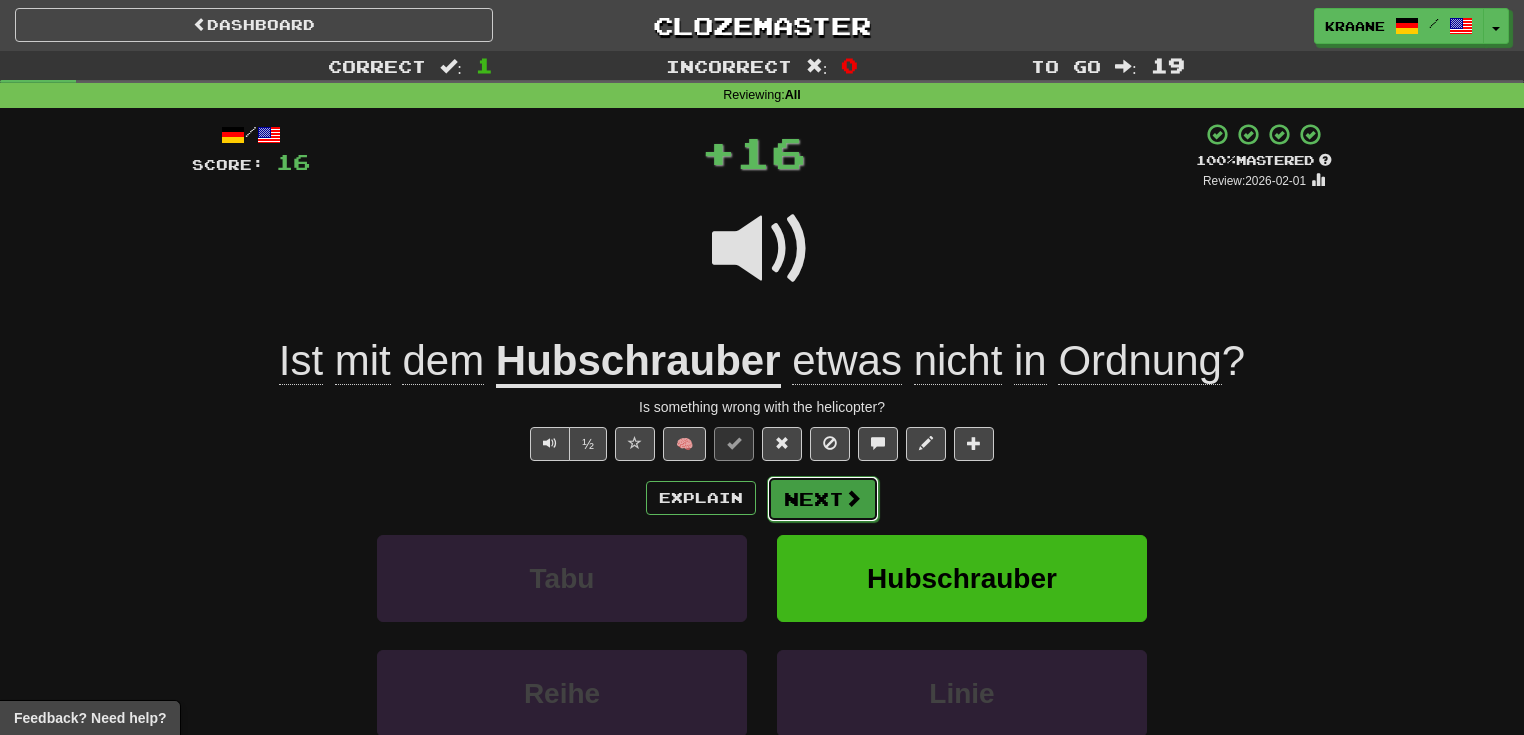 click at bounding box center [853, 498] 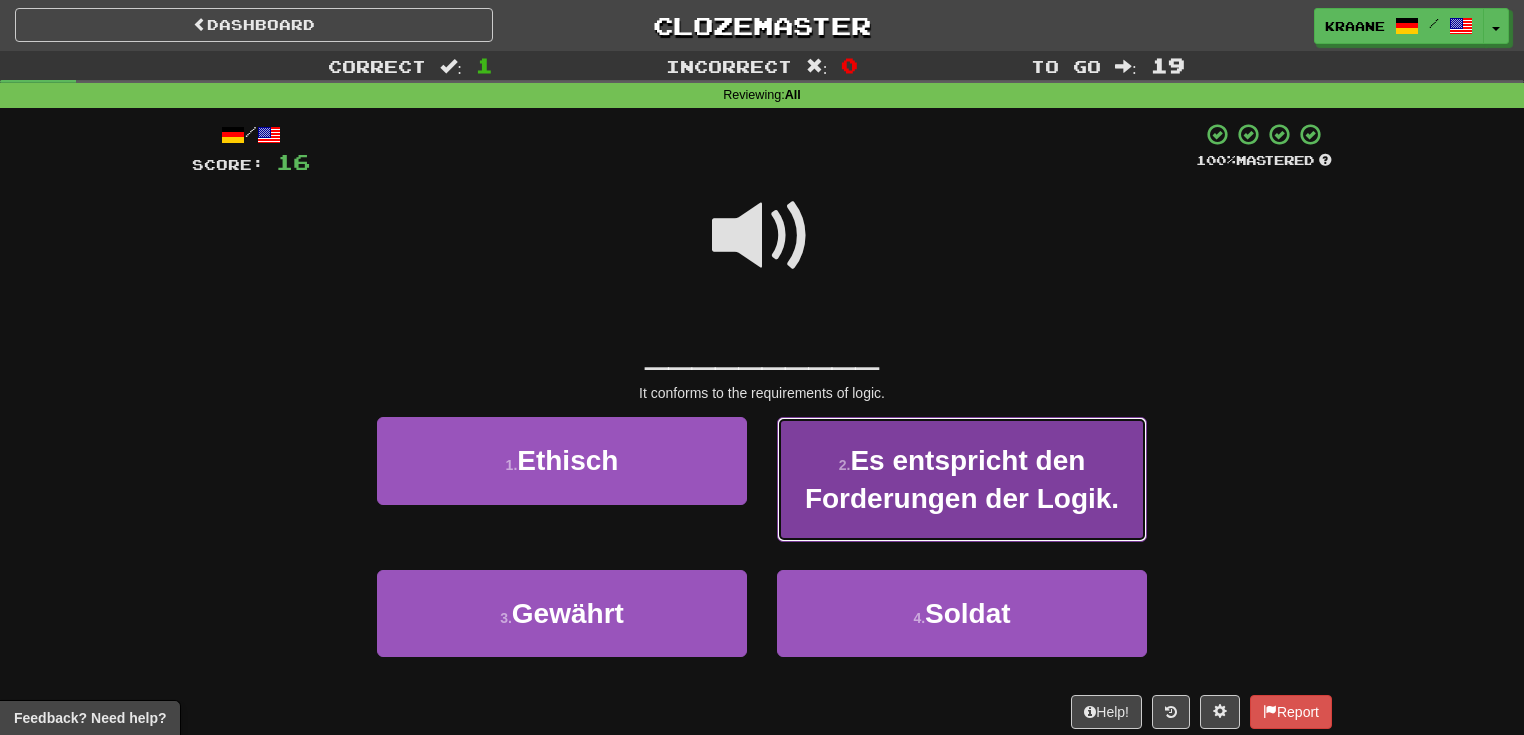 click on "Es entspricht den Forderungen der Logik." at bounding box center (962, 479) 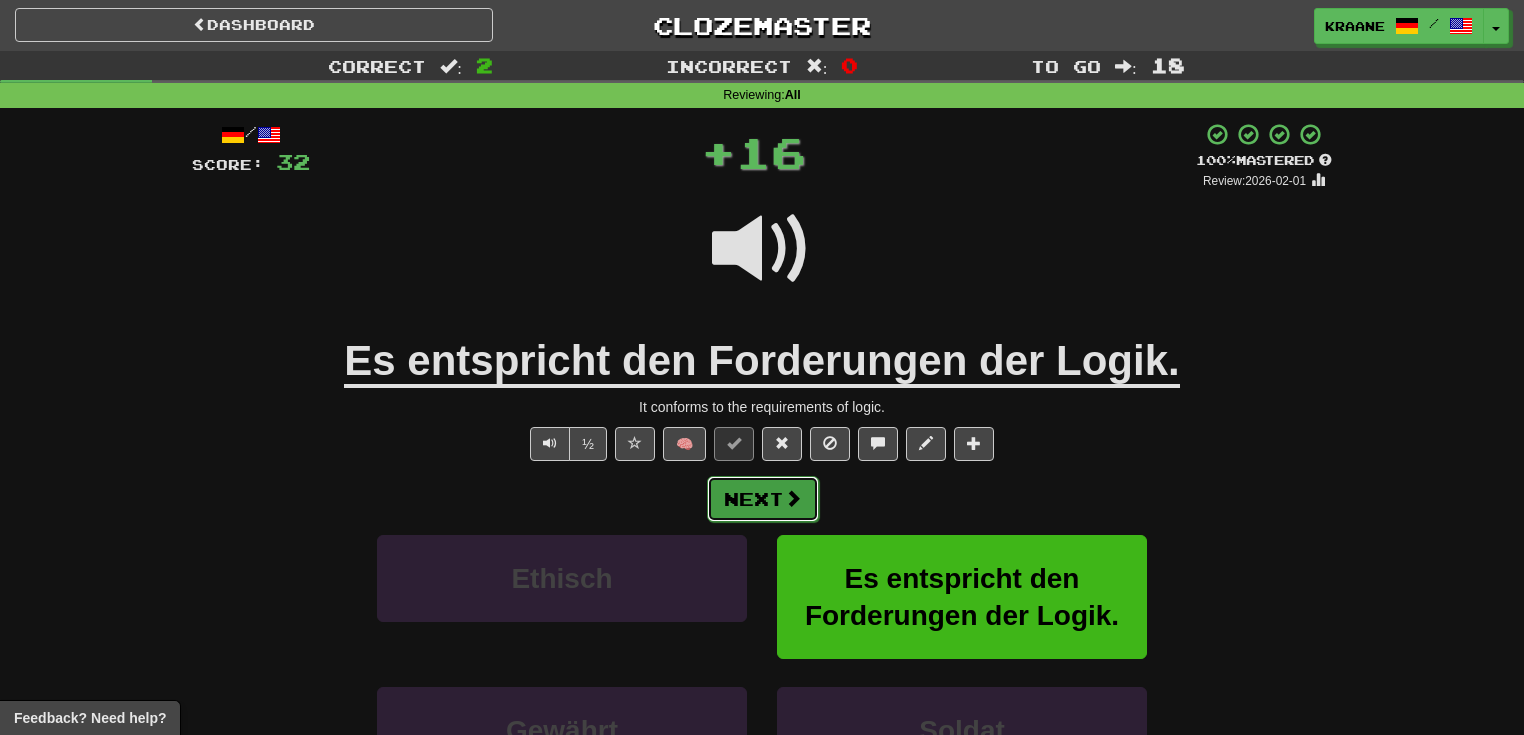click on "Next" at bounding box center (763, 499) 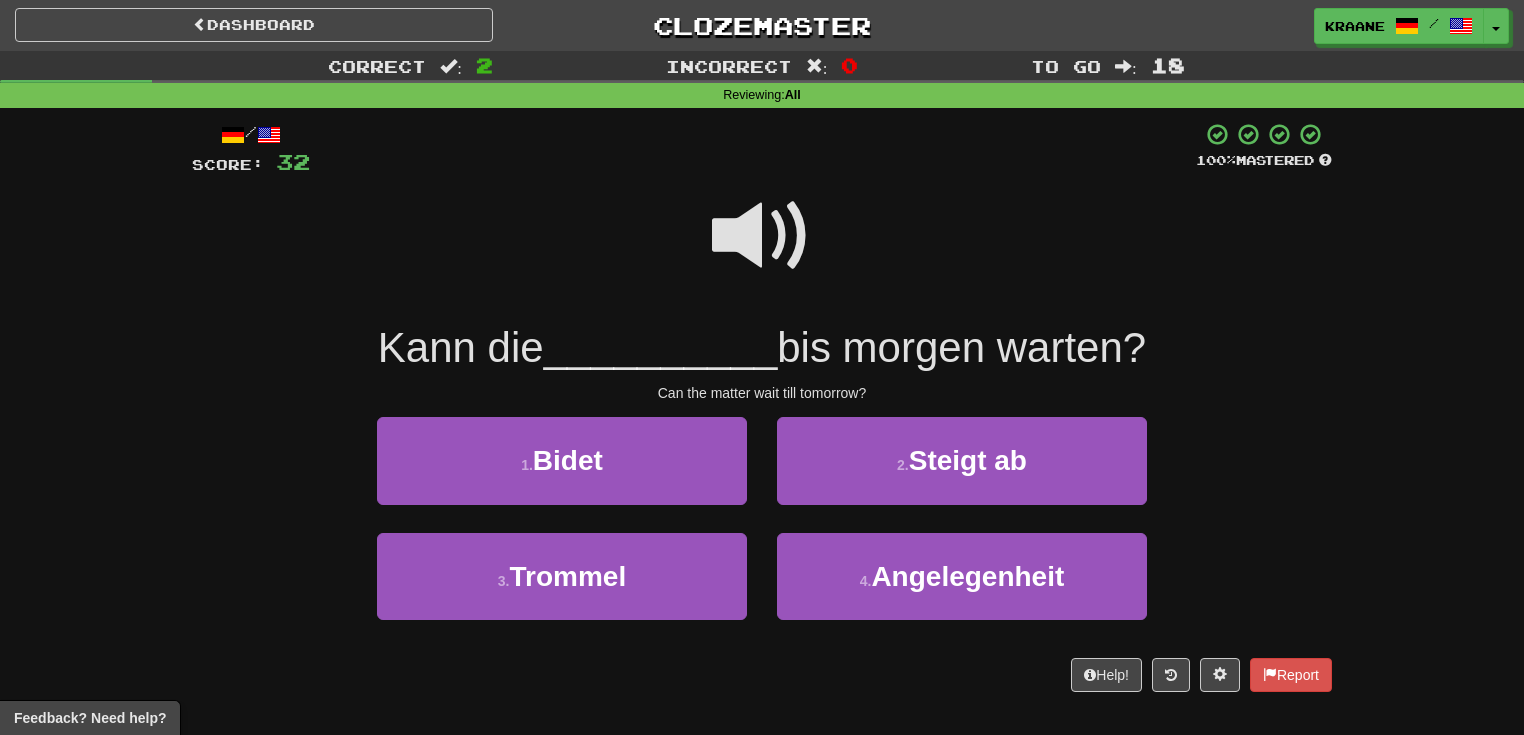 click at bounding box center (762, 236) 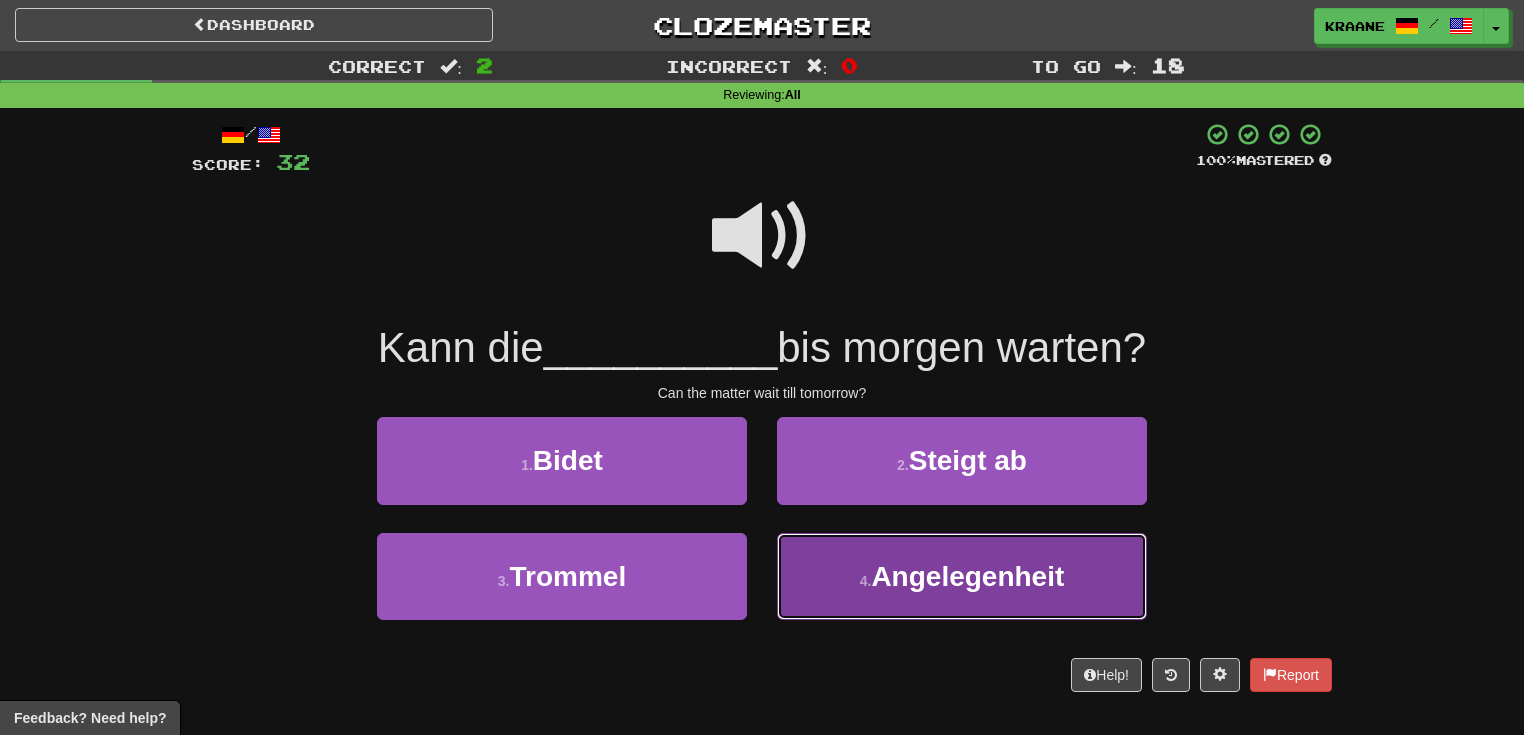 click on "Angelegenheit" at bounding box center [967, 576] 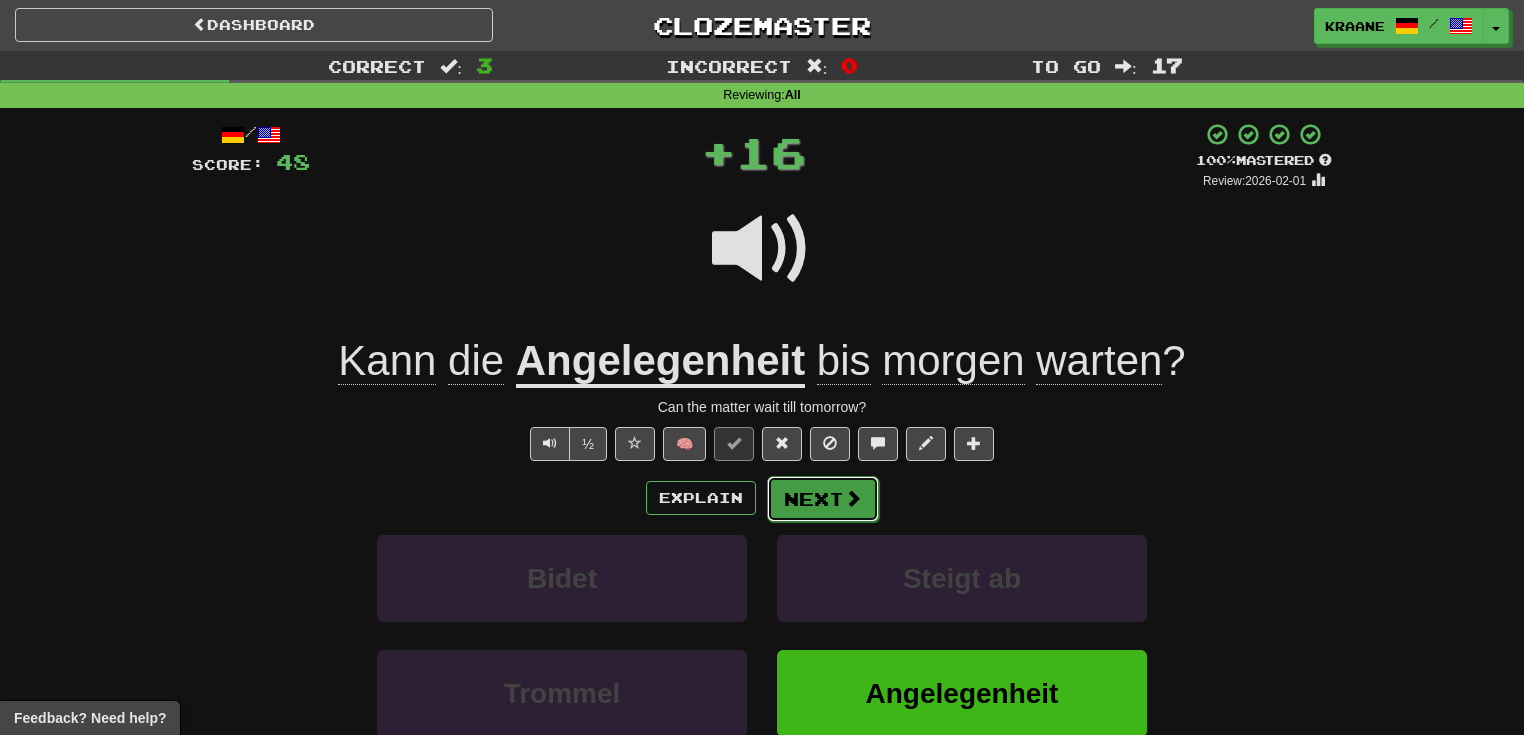 click at bounding box center [853, 498] 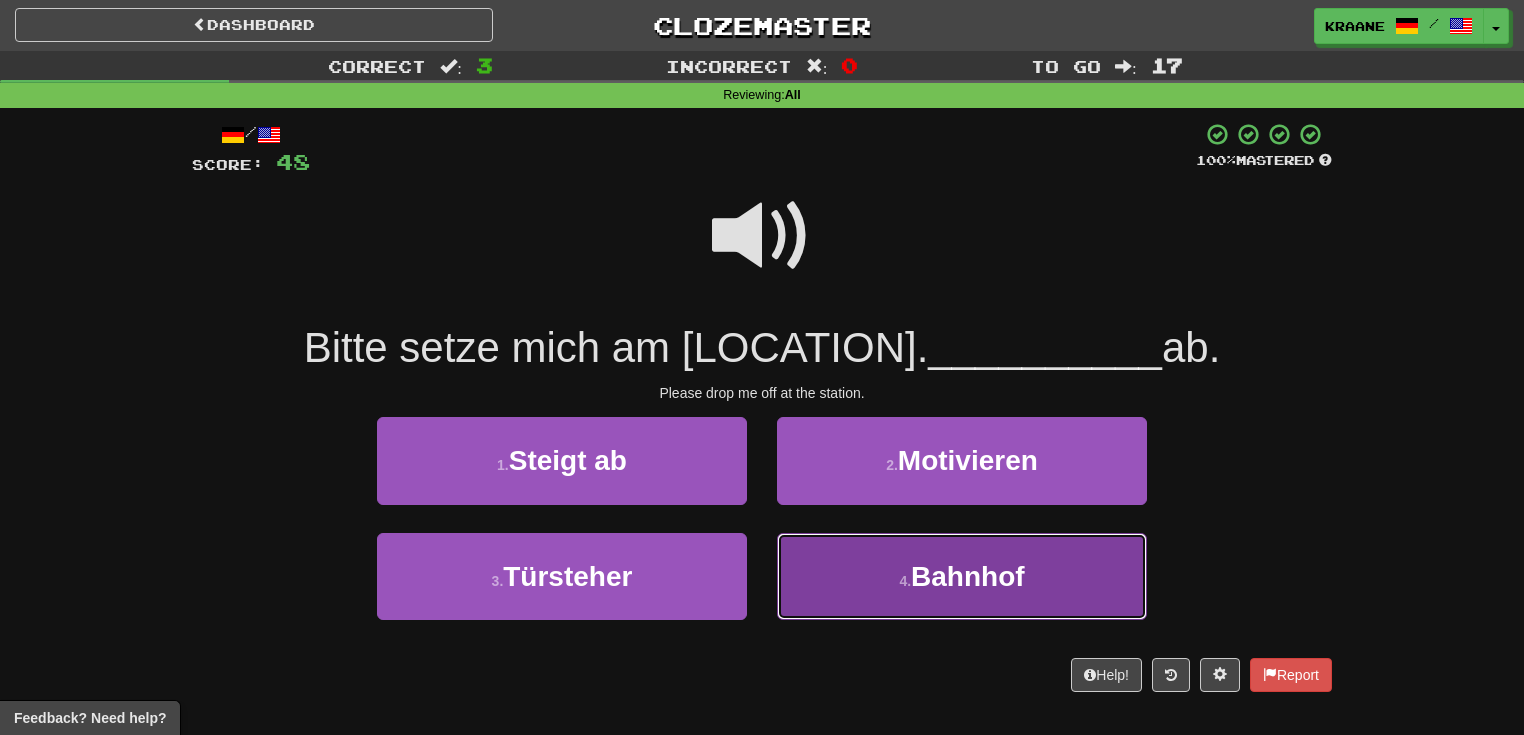 click on "4 .  Bahnhof" at bounding box center (962, 576) 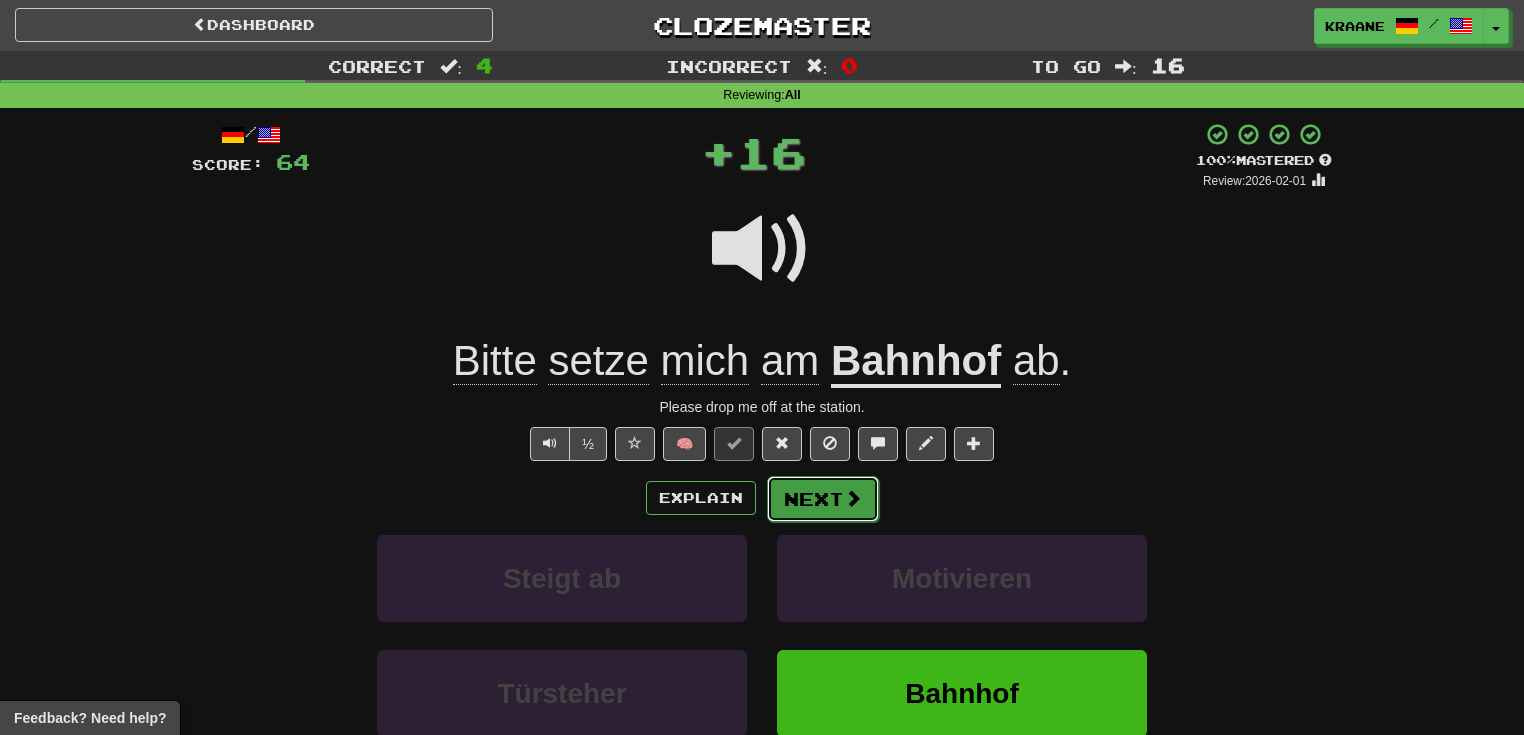 click on "Next" at bounding box center [823, 499] 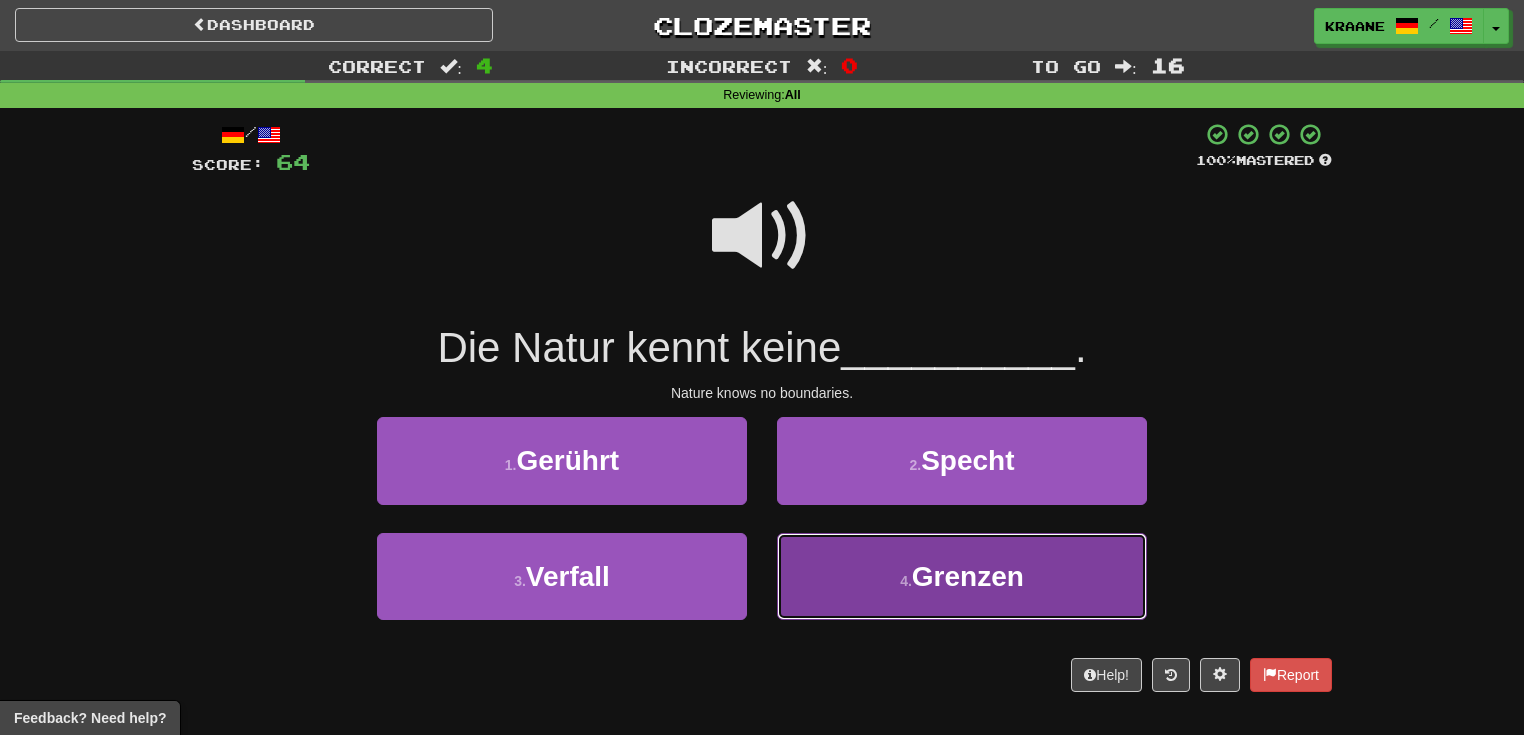 click on "4 .  Grenzen" at bounding box center [962, 576] 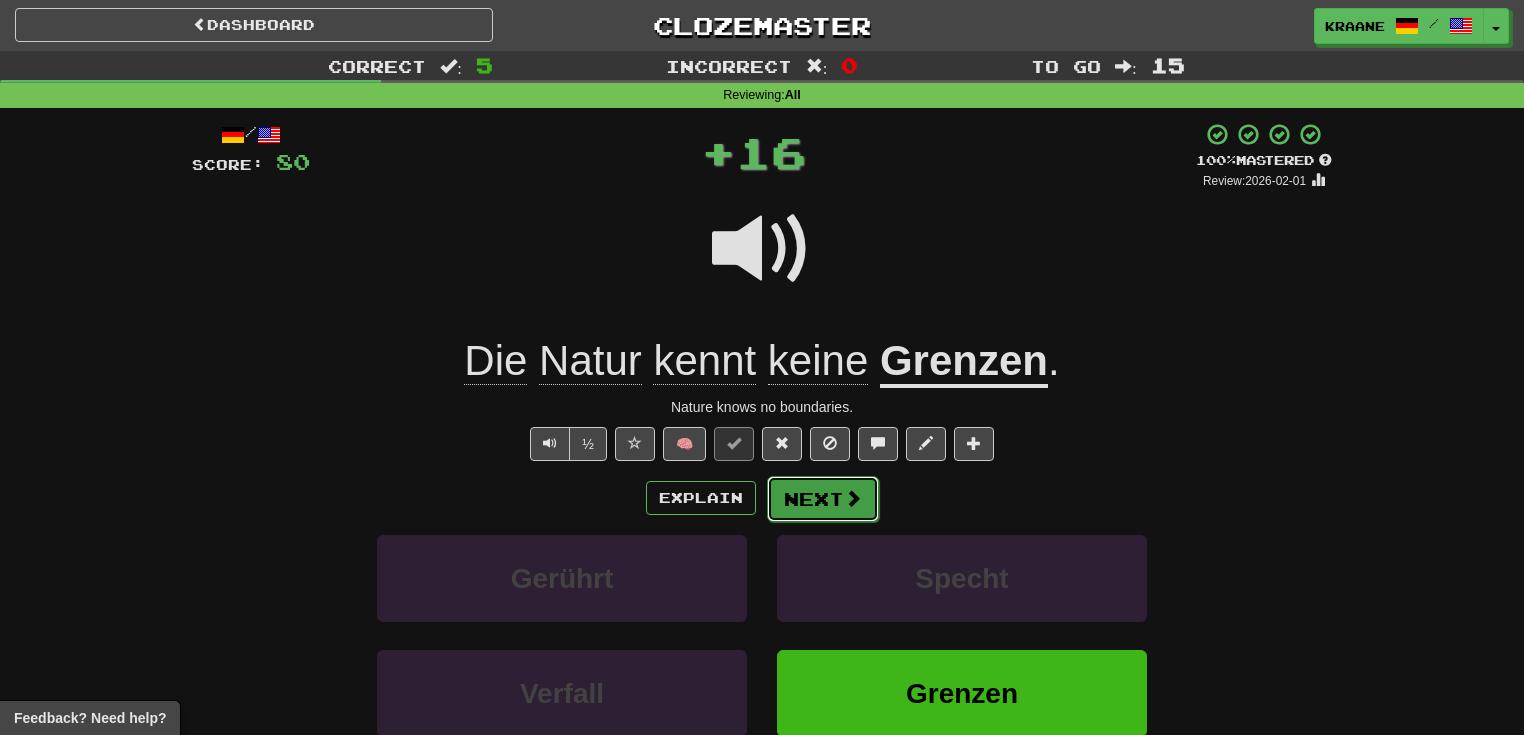 click on "Next" at bounding box center (823, 499) 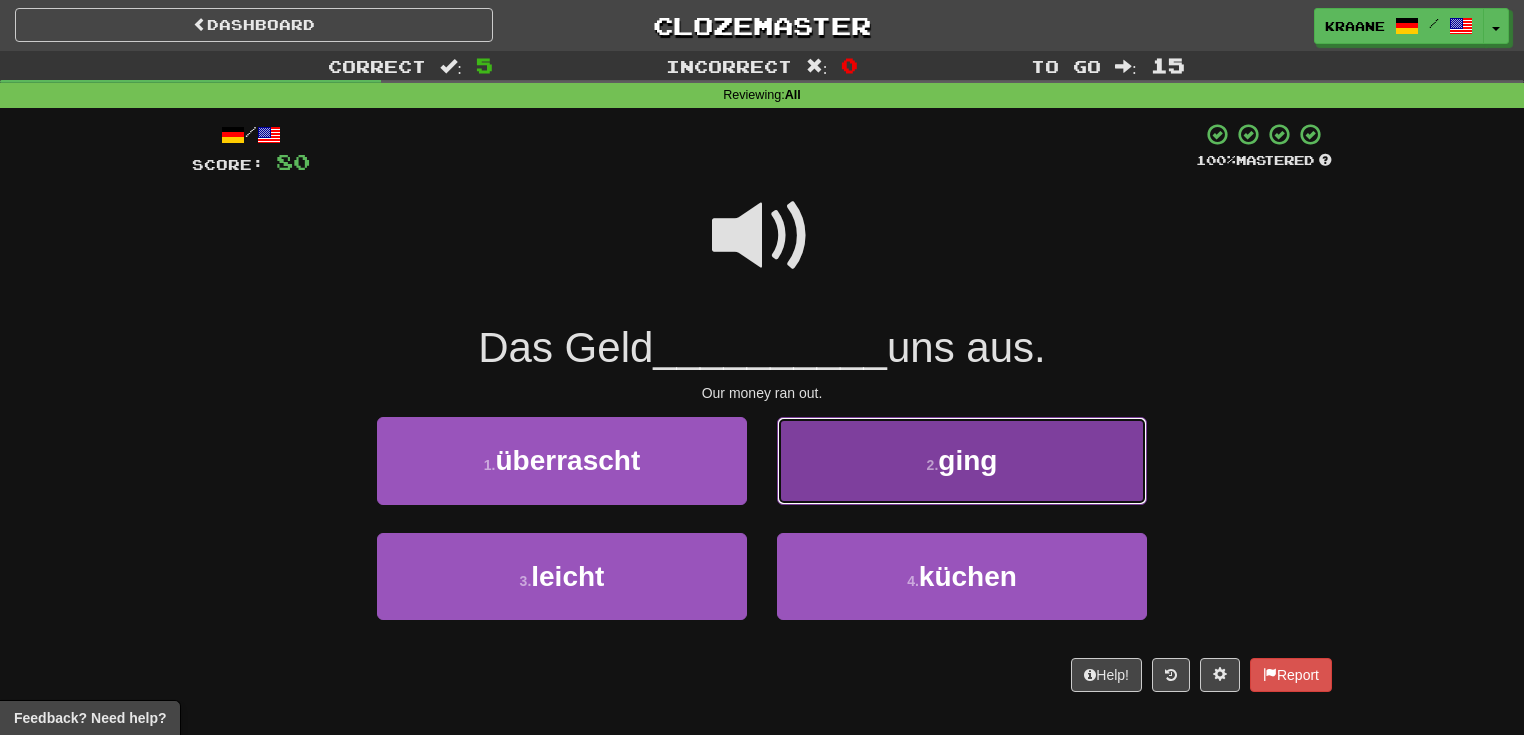 click on "2 .  ging" at bounding box center (962, 460) 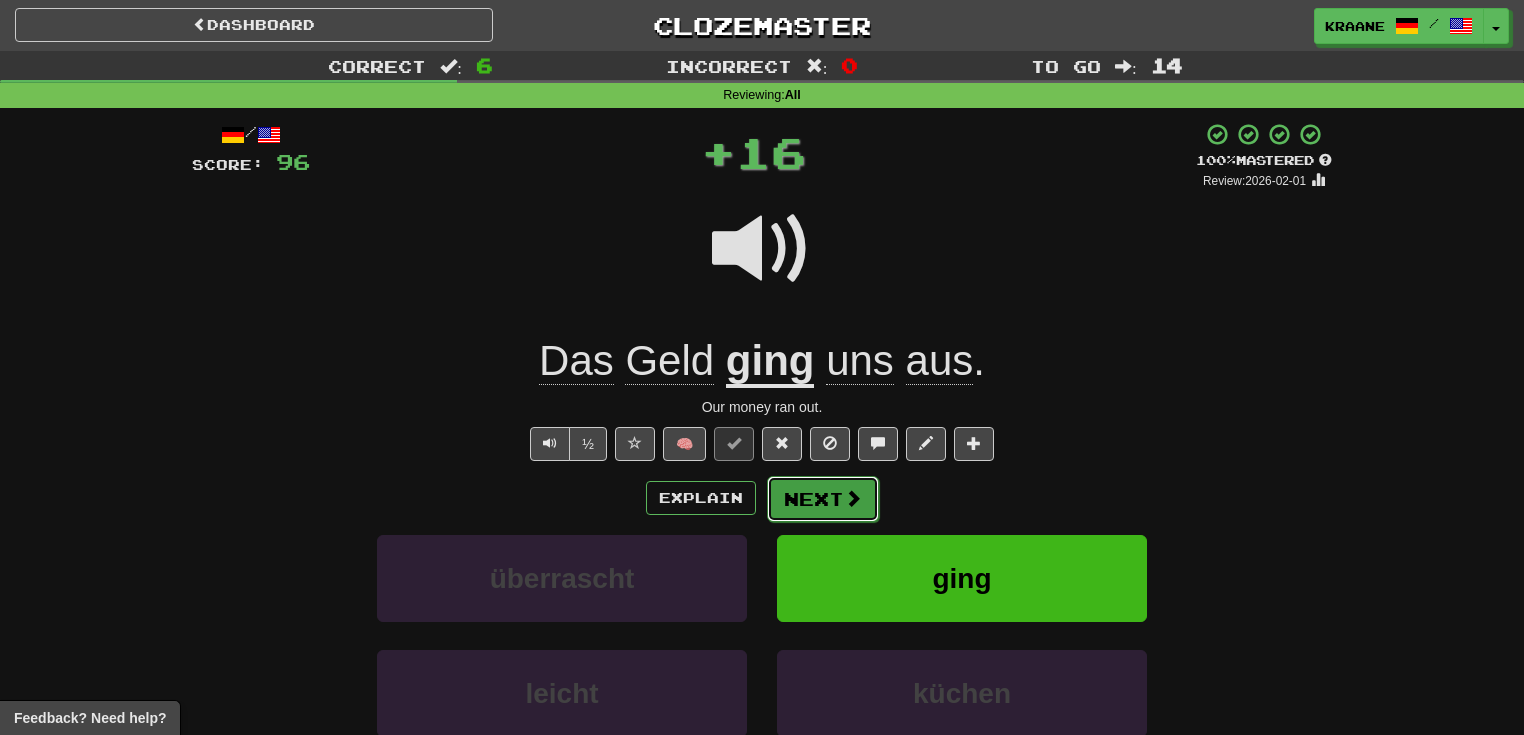 click on "Next" at bounding box center (823, 499) 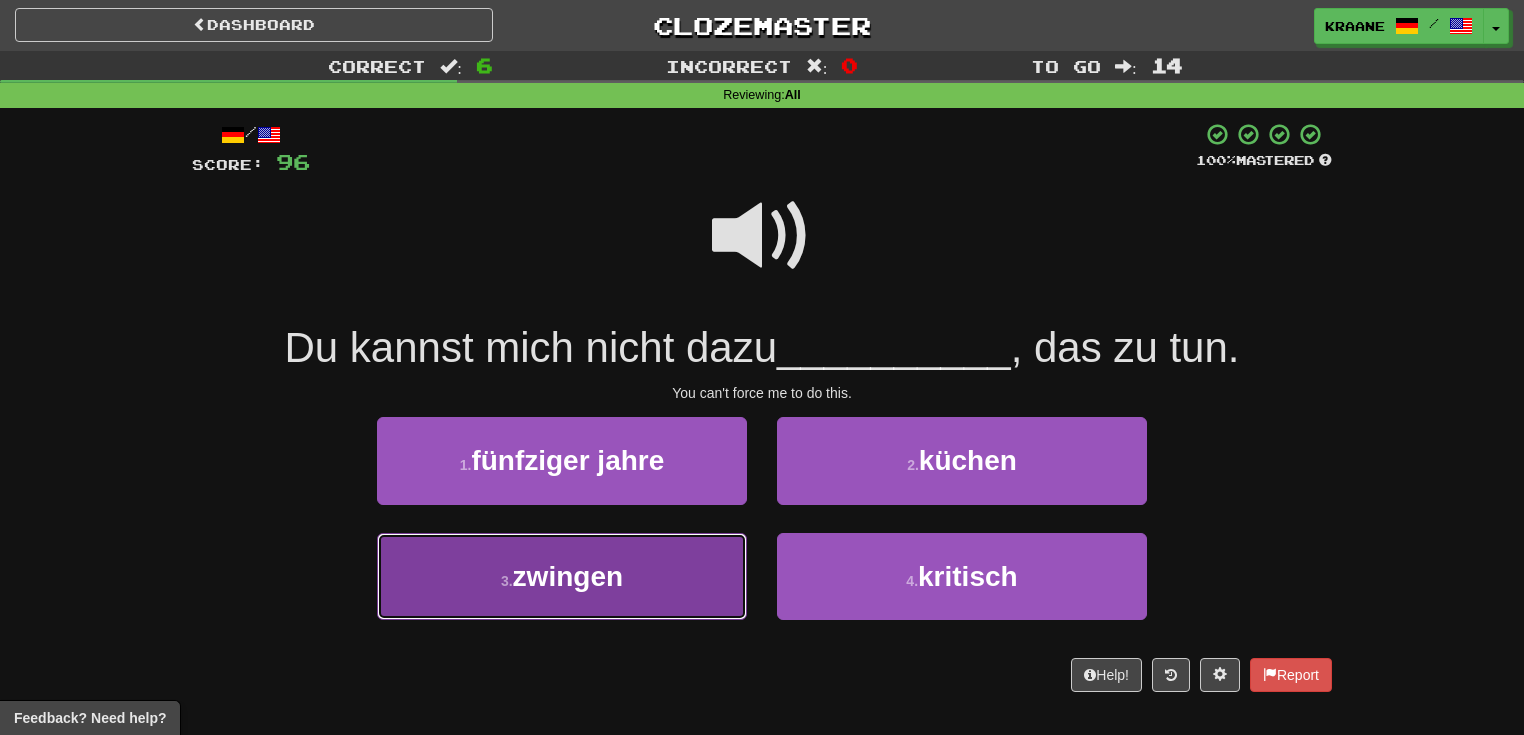 click on "3 .  zwingen" at bounding box center [562, 576] 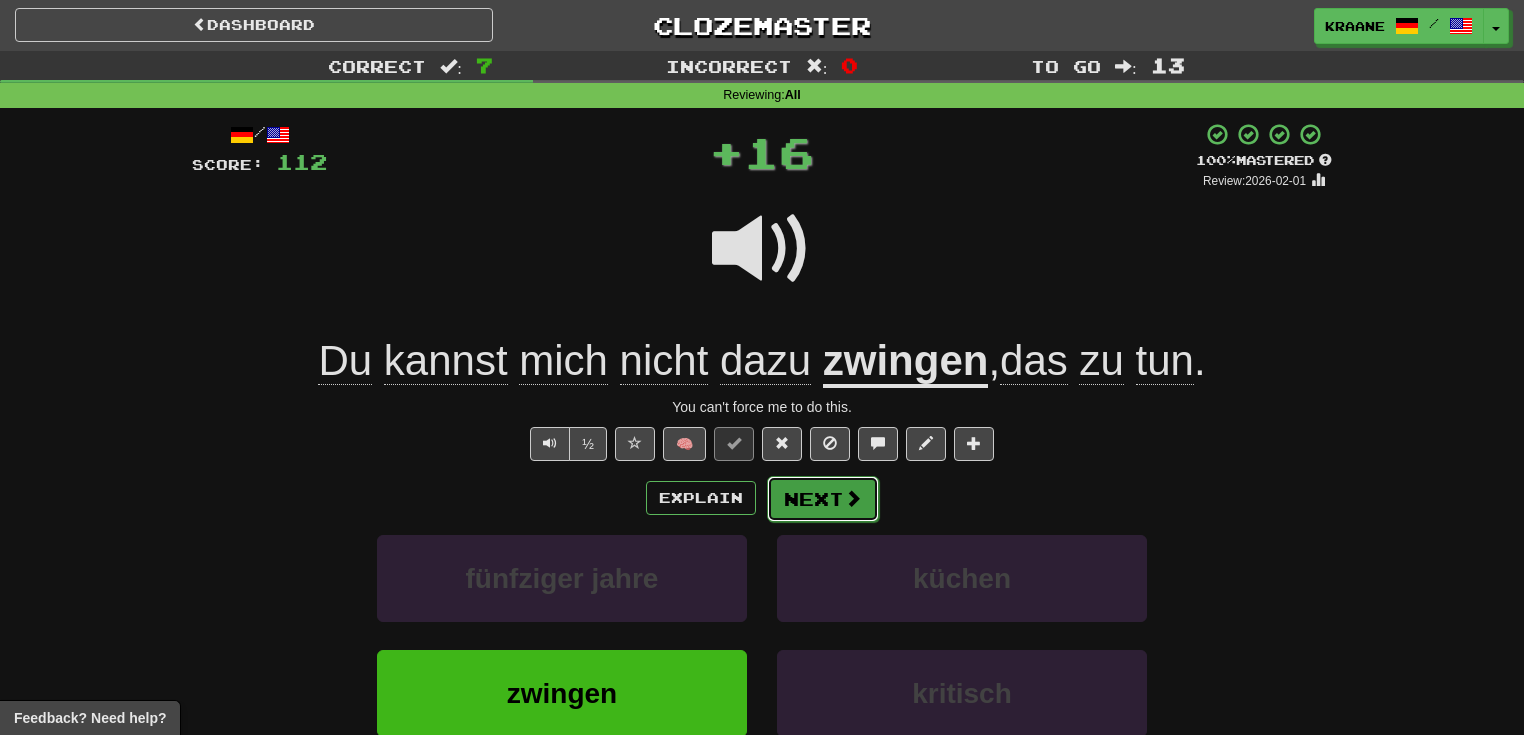 click at bounding box center (853, 498) 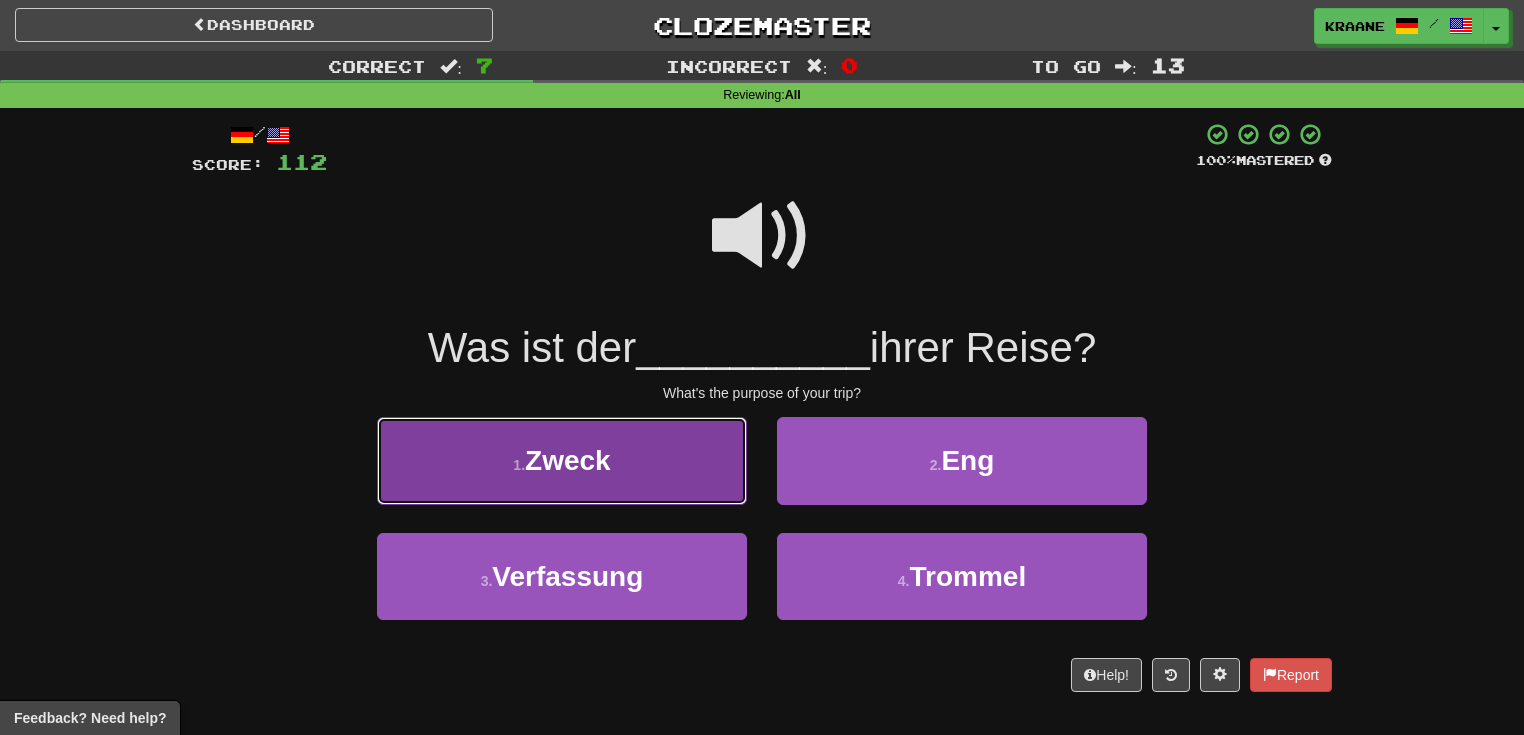 click on "1 .  Zweck" at bounding box center (562, 460) 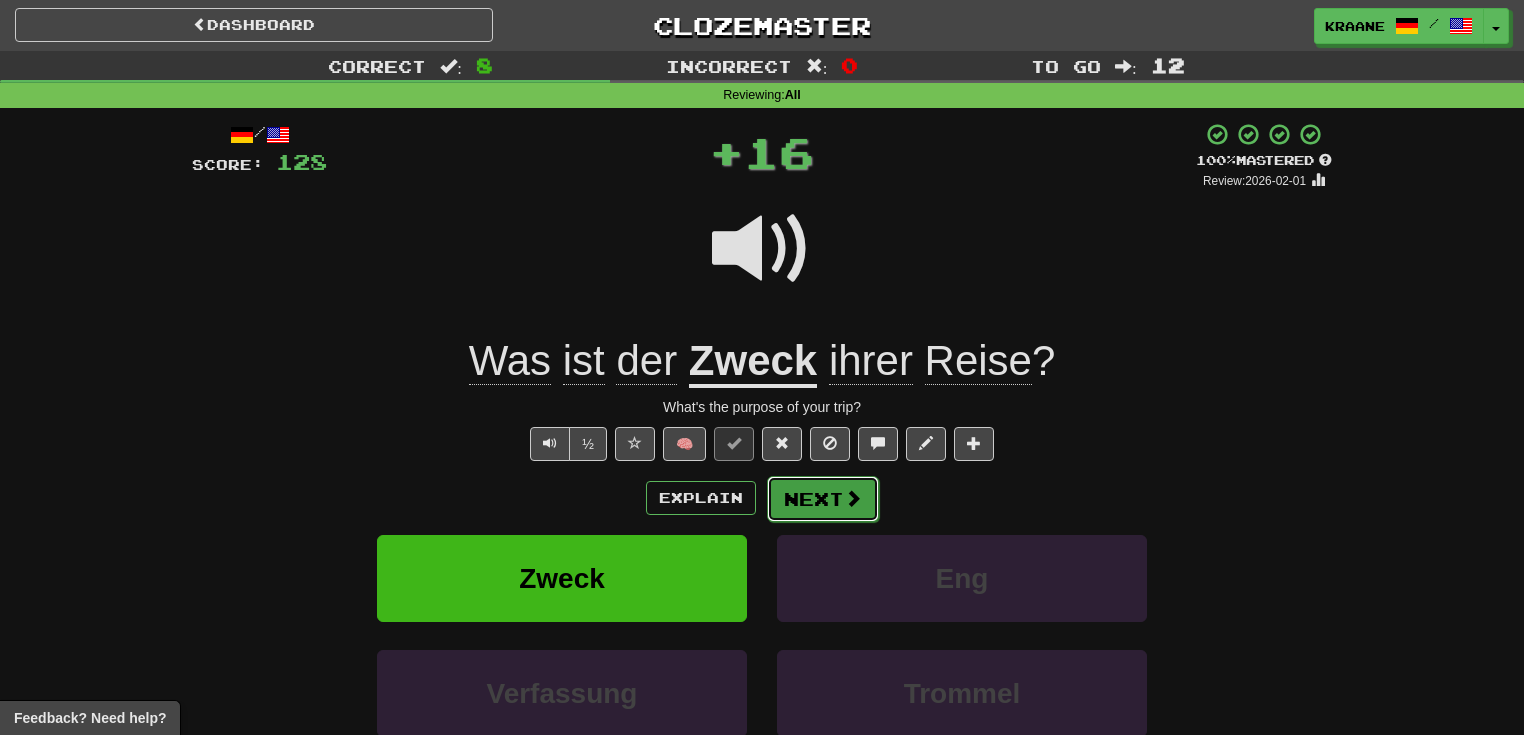 click at bounding box center (853, 498) 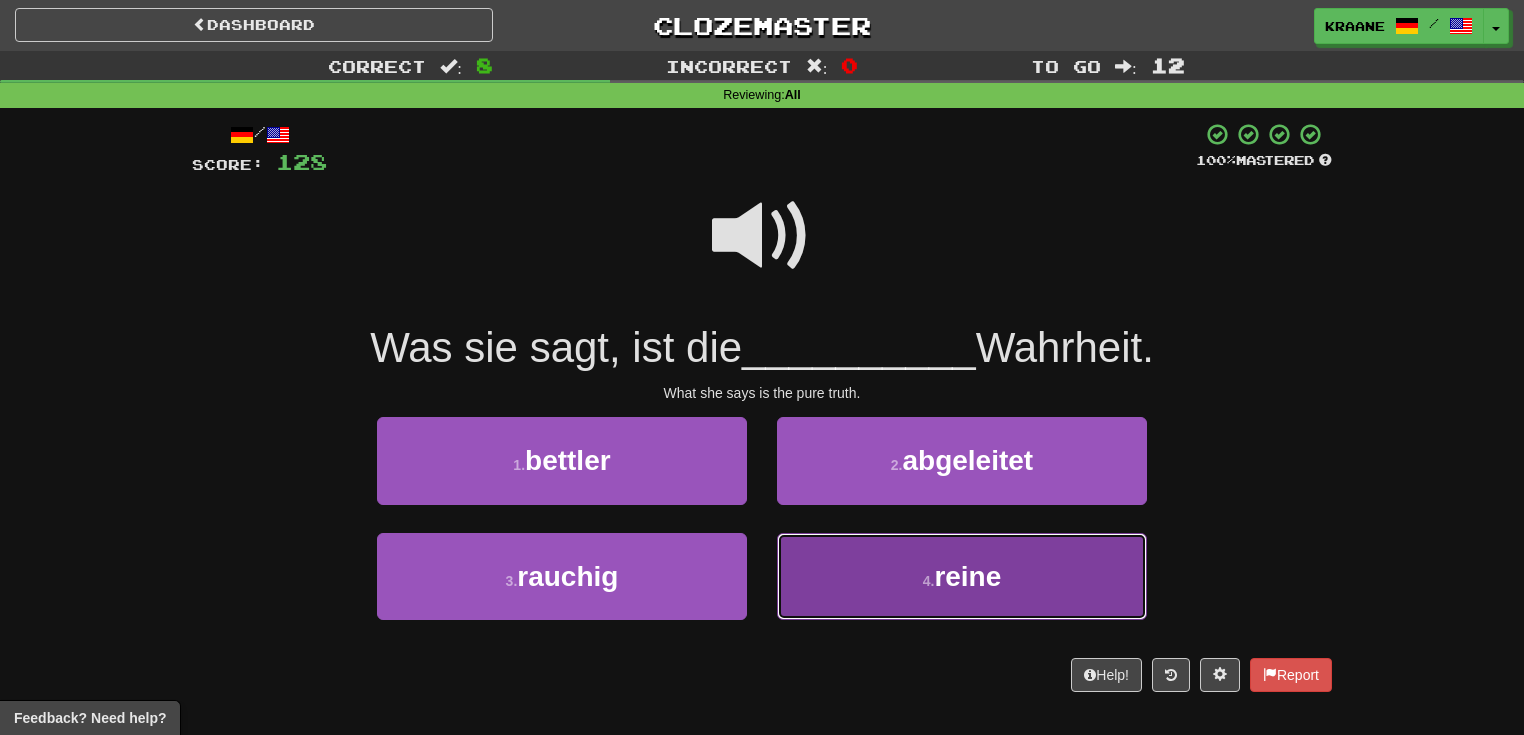 click on "4 .  reine" at bounding box center (962, 576) 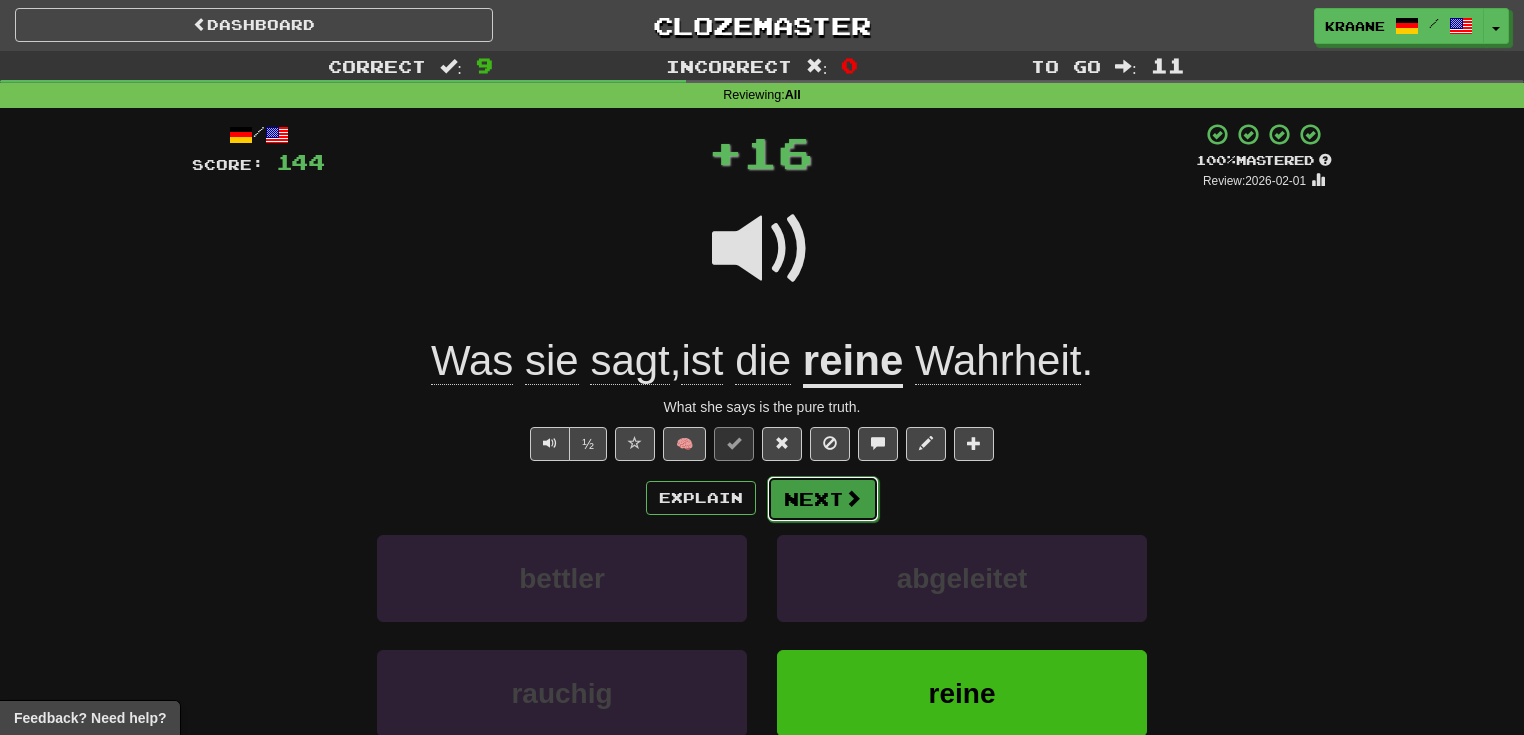 click on "Next" at bounding box center (823, 499) 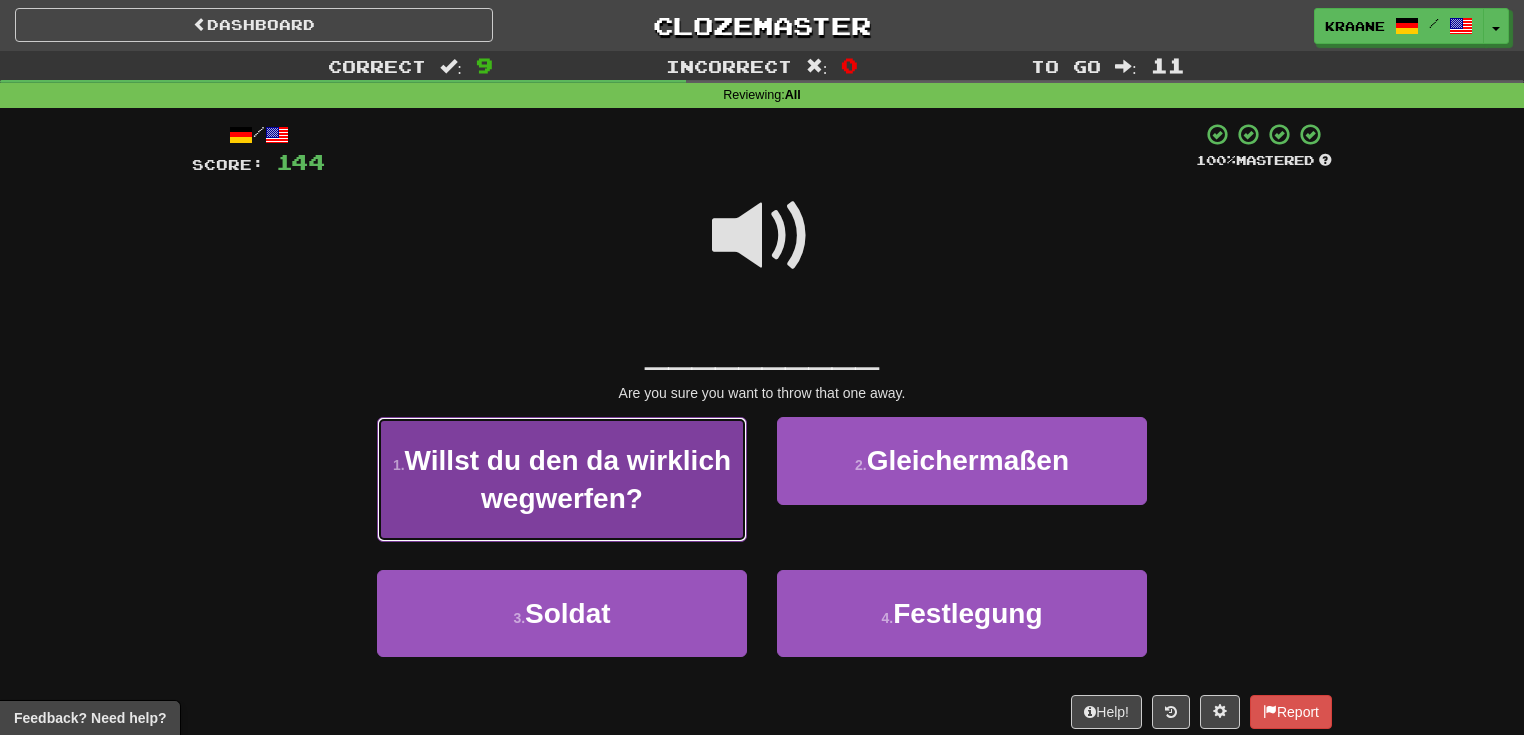 click on "1 .  Willst du den da wirklich wegwerfen?" at bounding box center [562, 479] 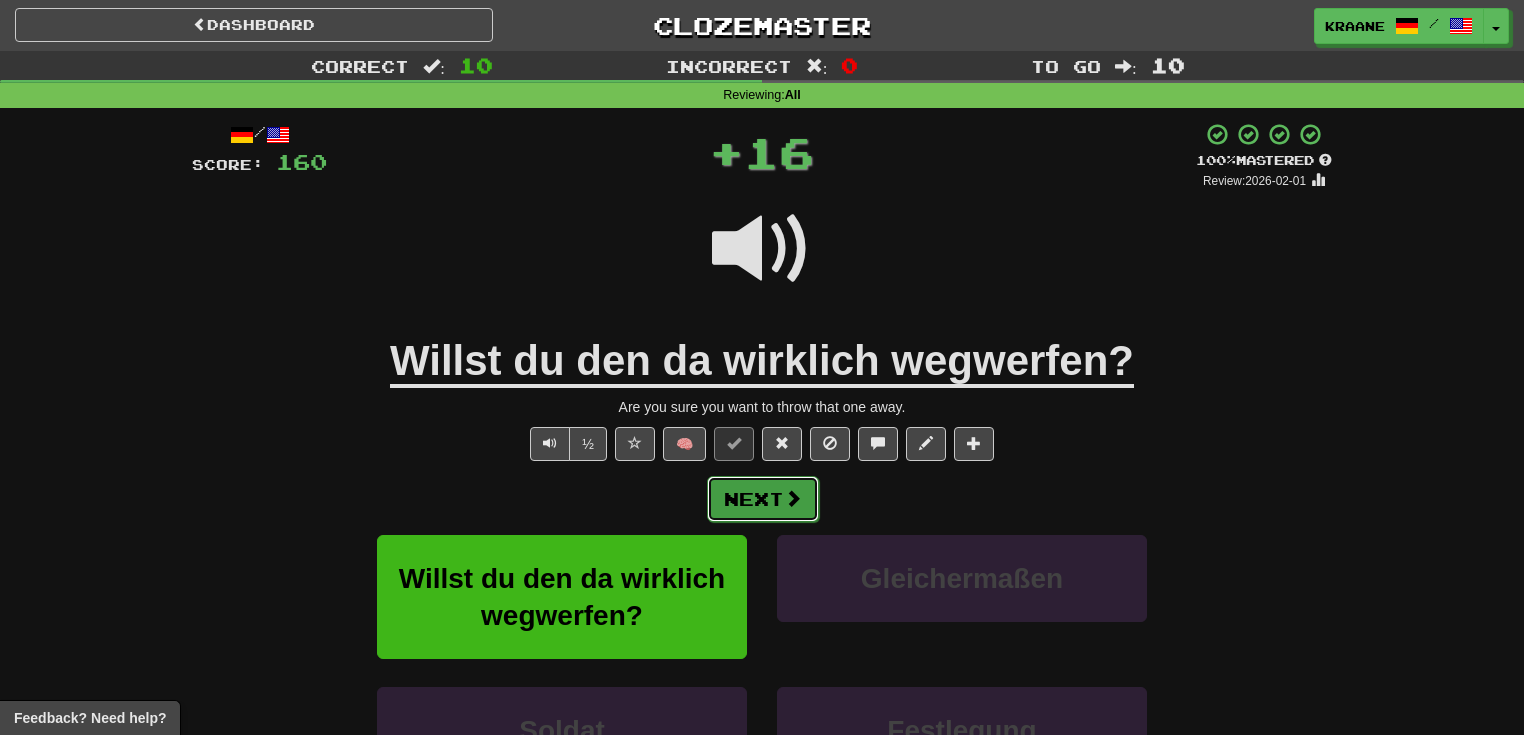 click on "Next" at bounding box center (763, 499) 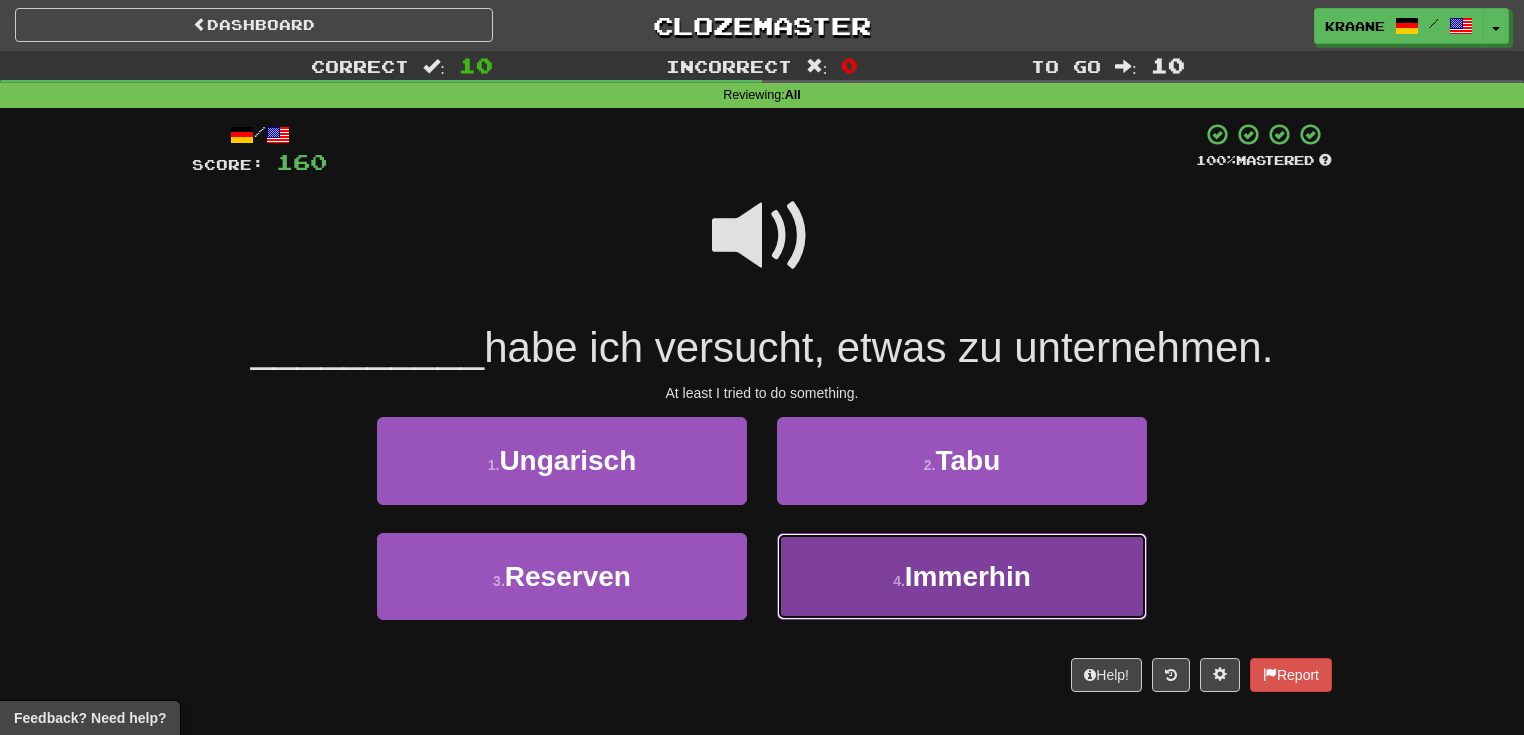 click on "4 .  Immerhin" at bounding box center [962, 576] 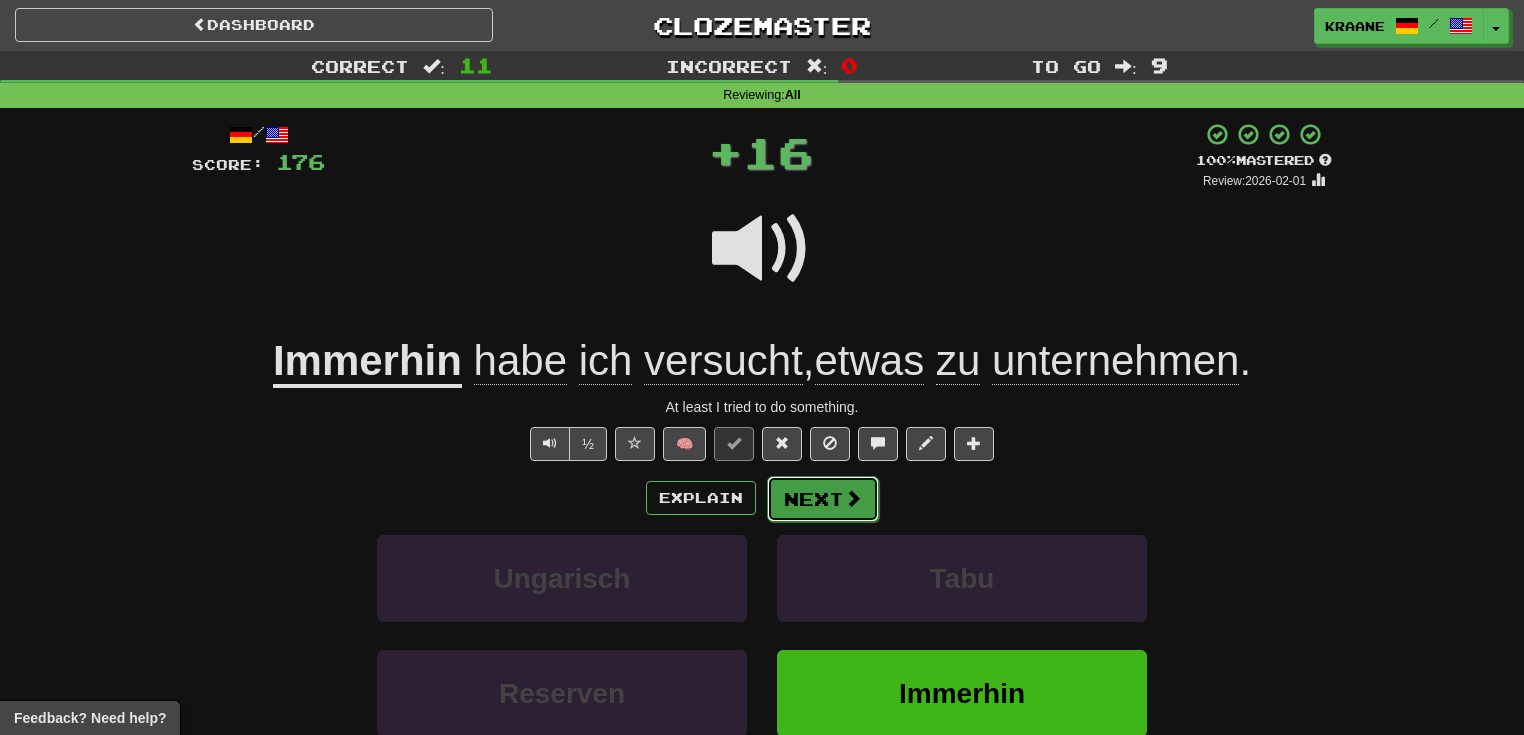 click on "Next" at bounding box center [823, 499] 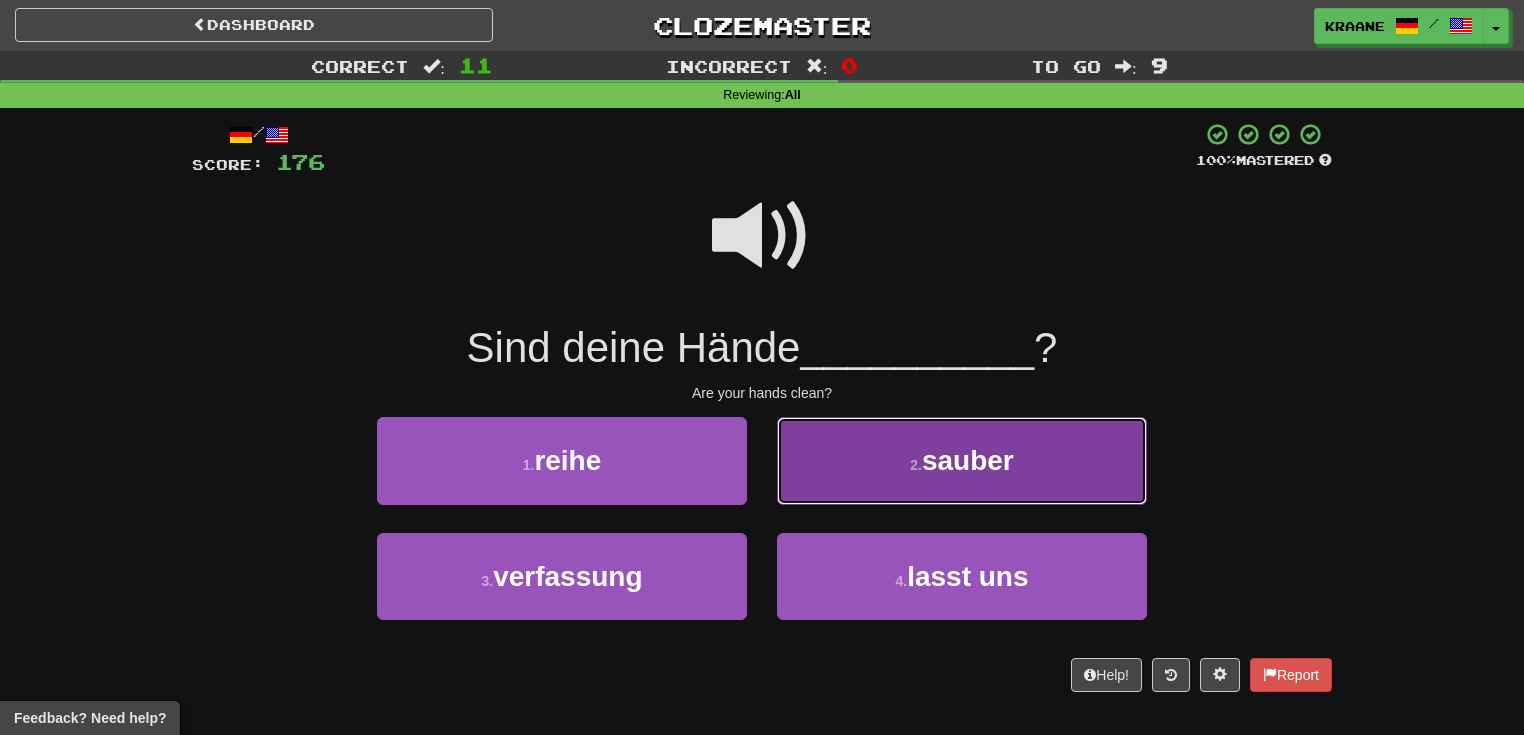 click on "2 .  sauber" at bounding box center [962, 460] 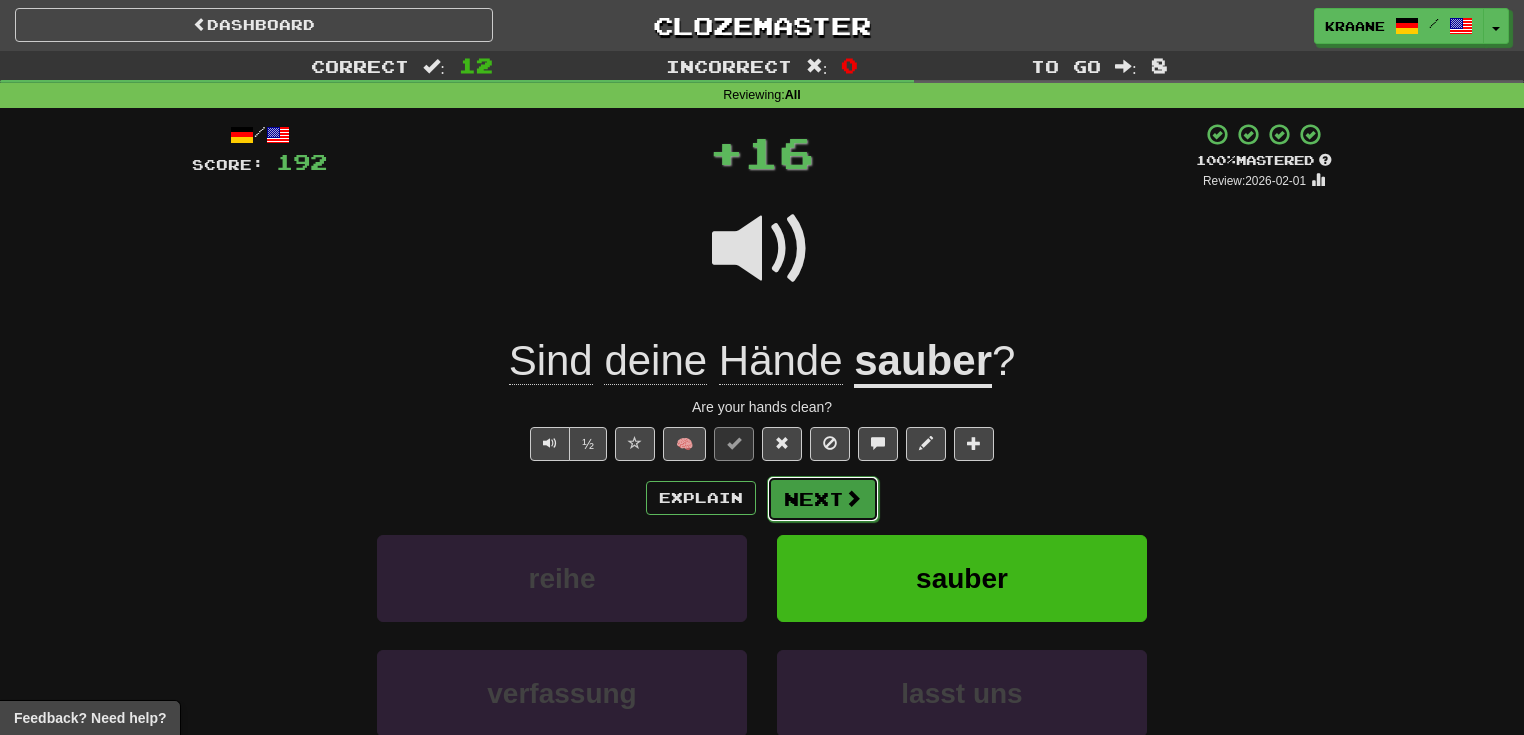 click on "Next" at bounding box center (823, 499) 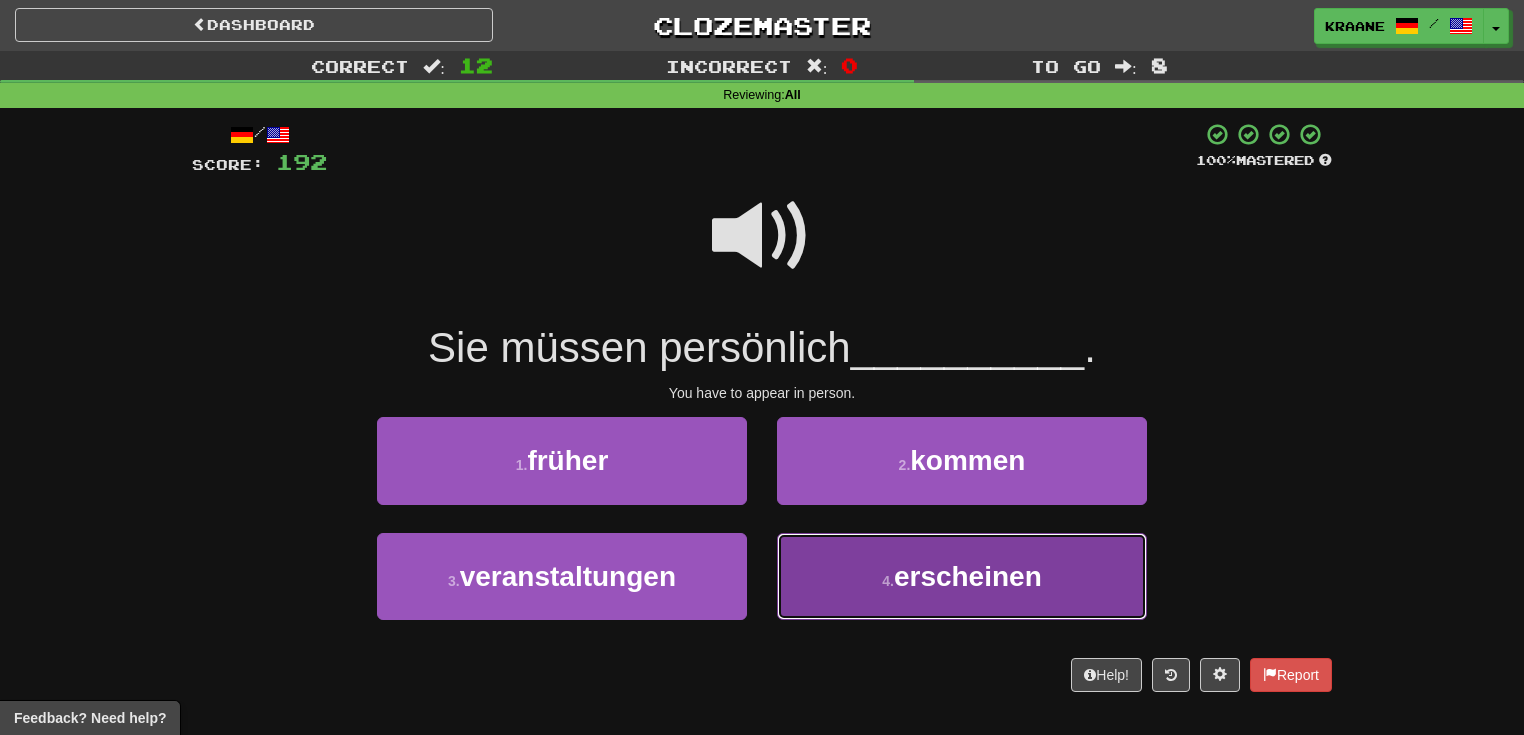click on "4 .  erscheinen" at bounding box center [962, 576] 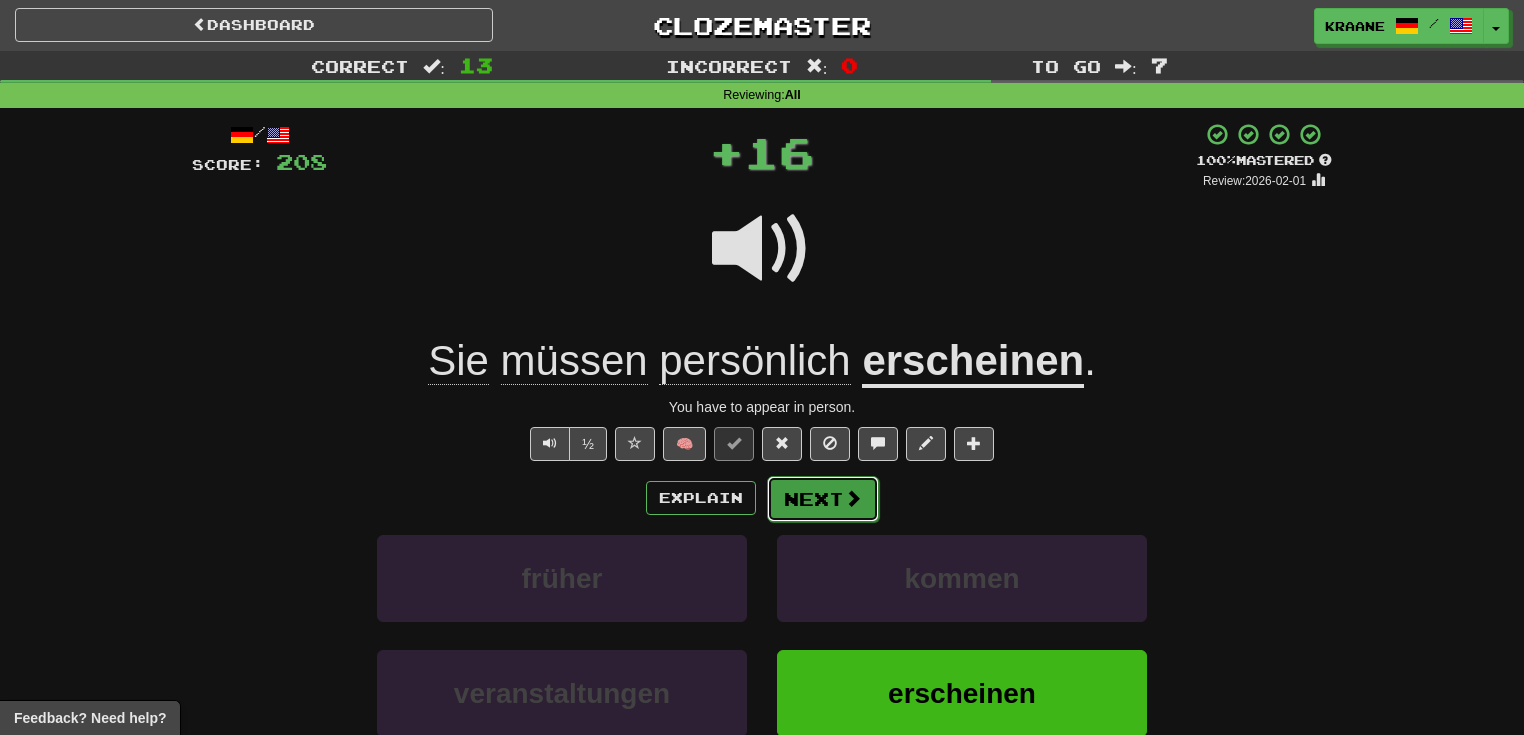 click on "Next" at bounding box center [823, 499] 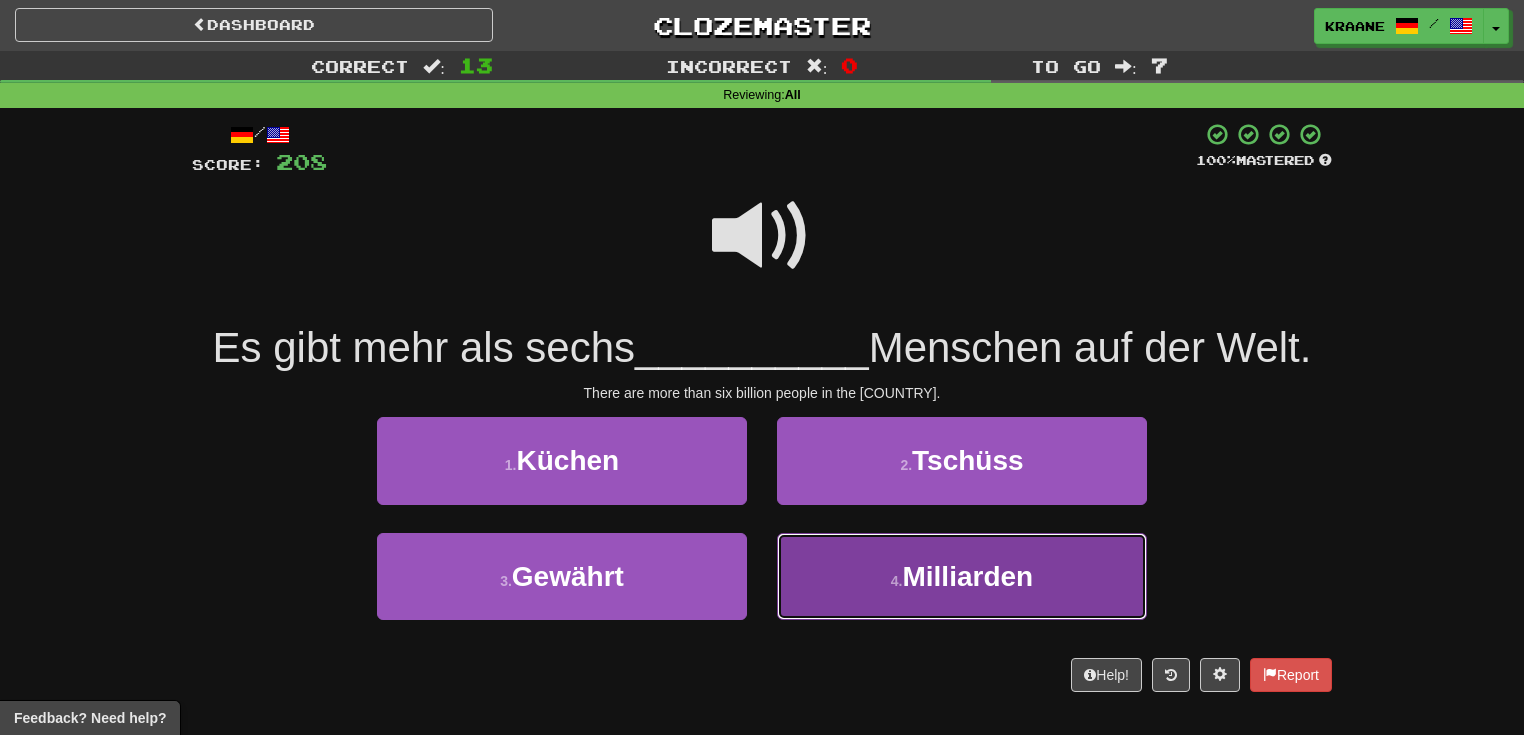 click on "4 .  Milliarden" at bounding box center [962, 576] 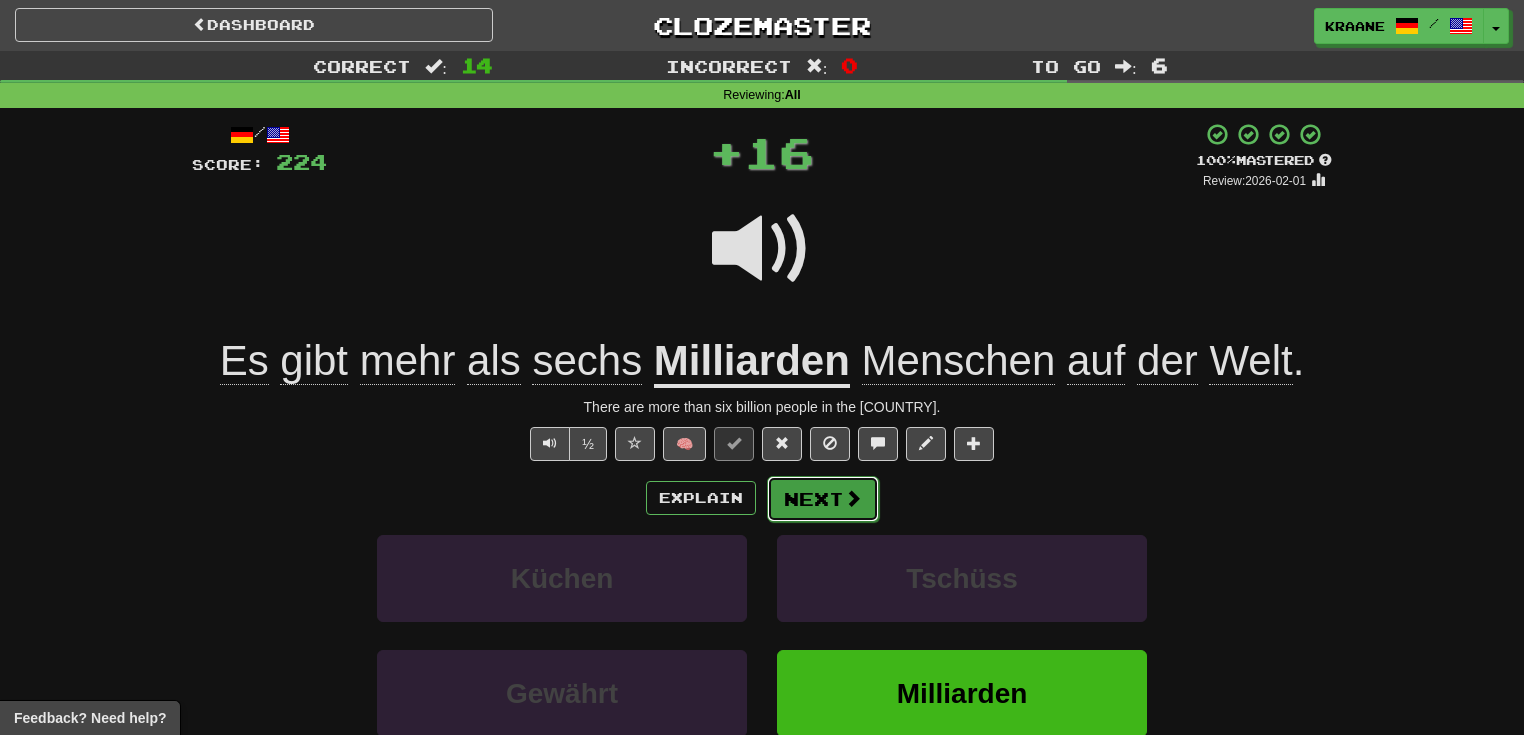 click on "Next" at bounding box center [823, 499] 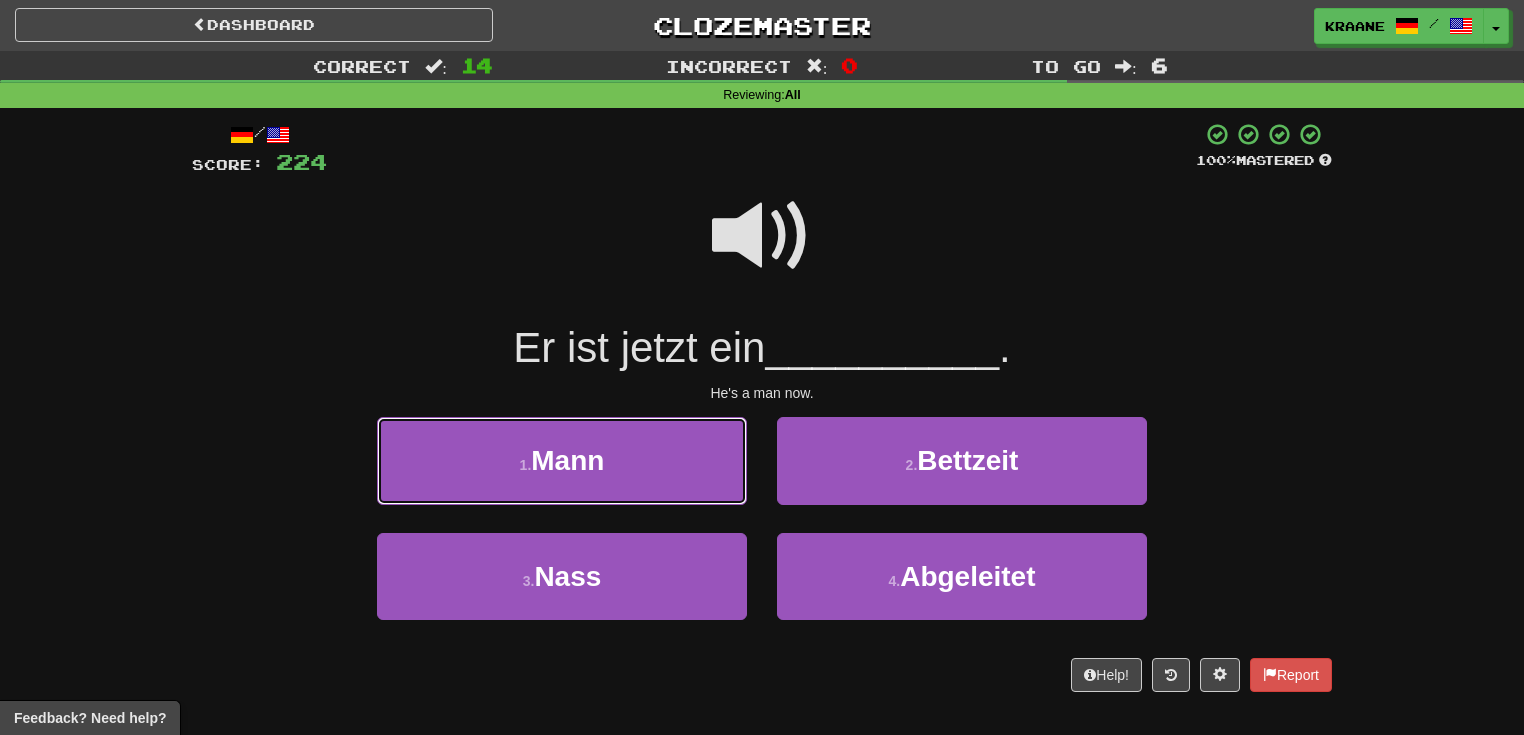 click on "1 .  Mann" at bounding box center (562, 460) 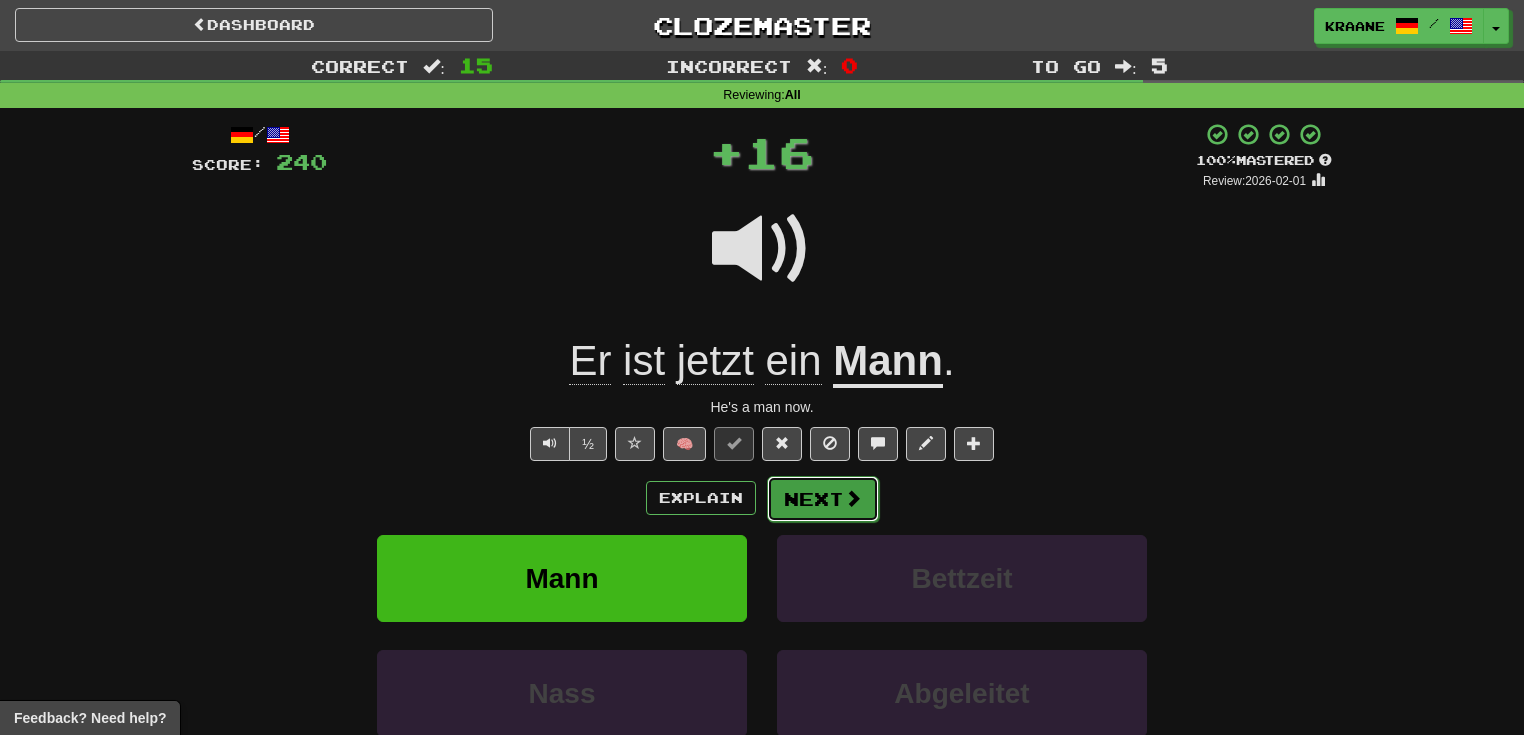 click on "Next" at bounding box center (823, 499) 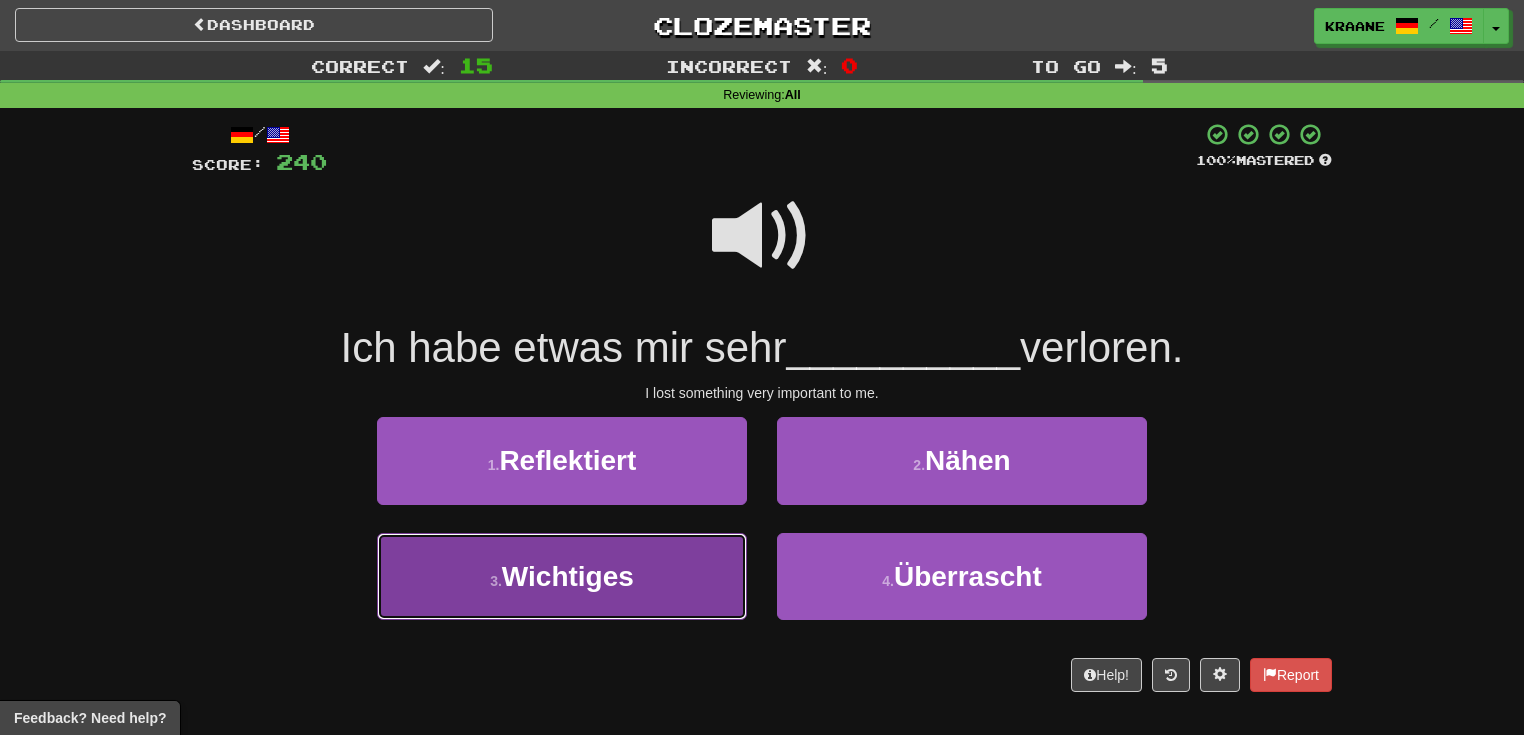 click on "3 .  Wichtiges" at bounding box center (562, 576) 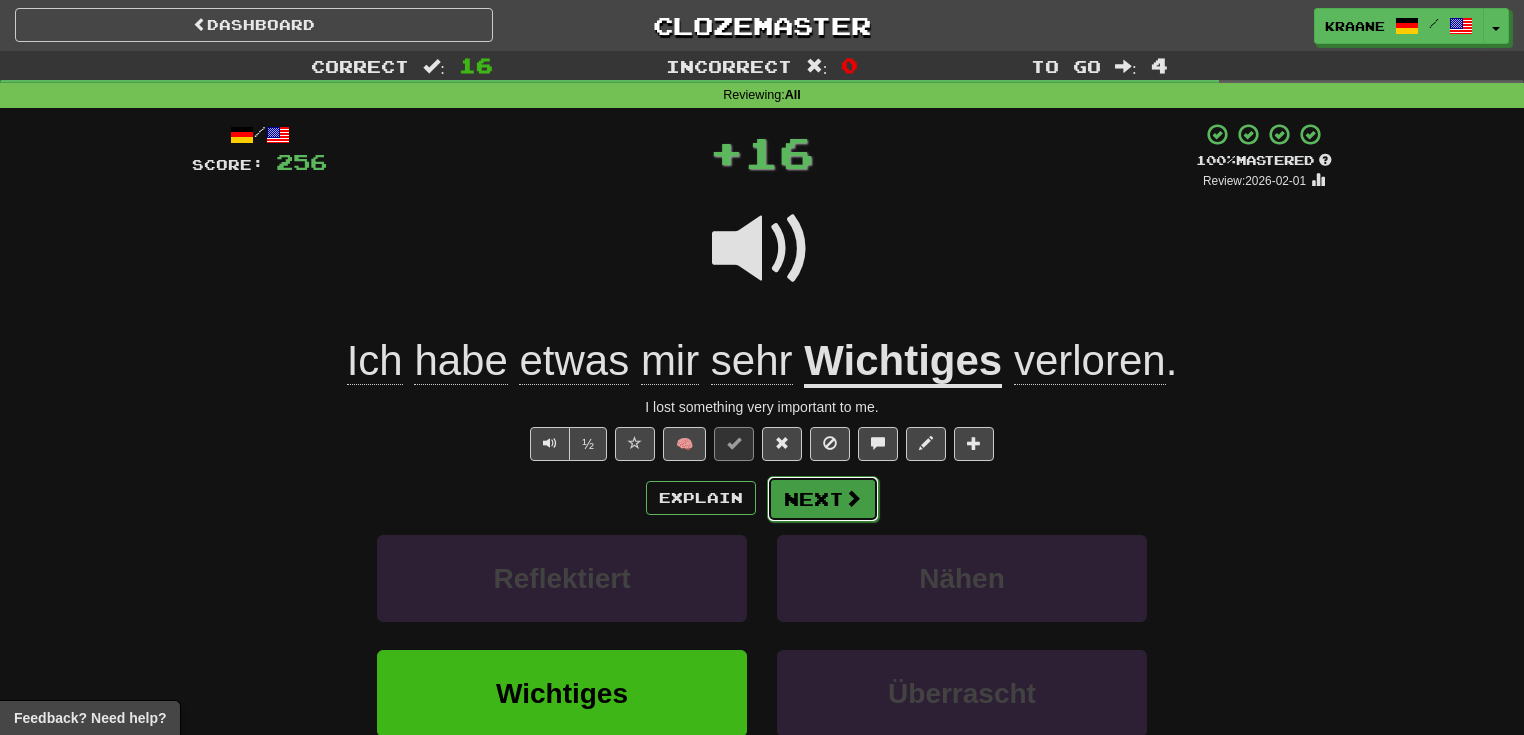 click at bounding box center (853, 498) 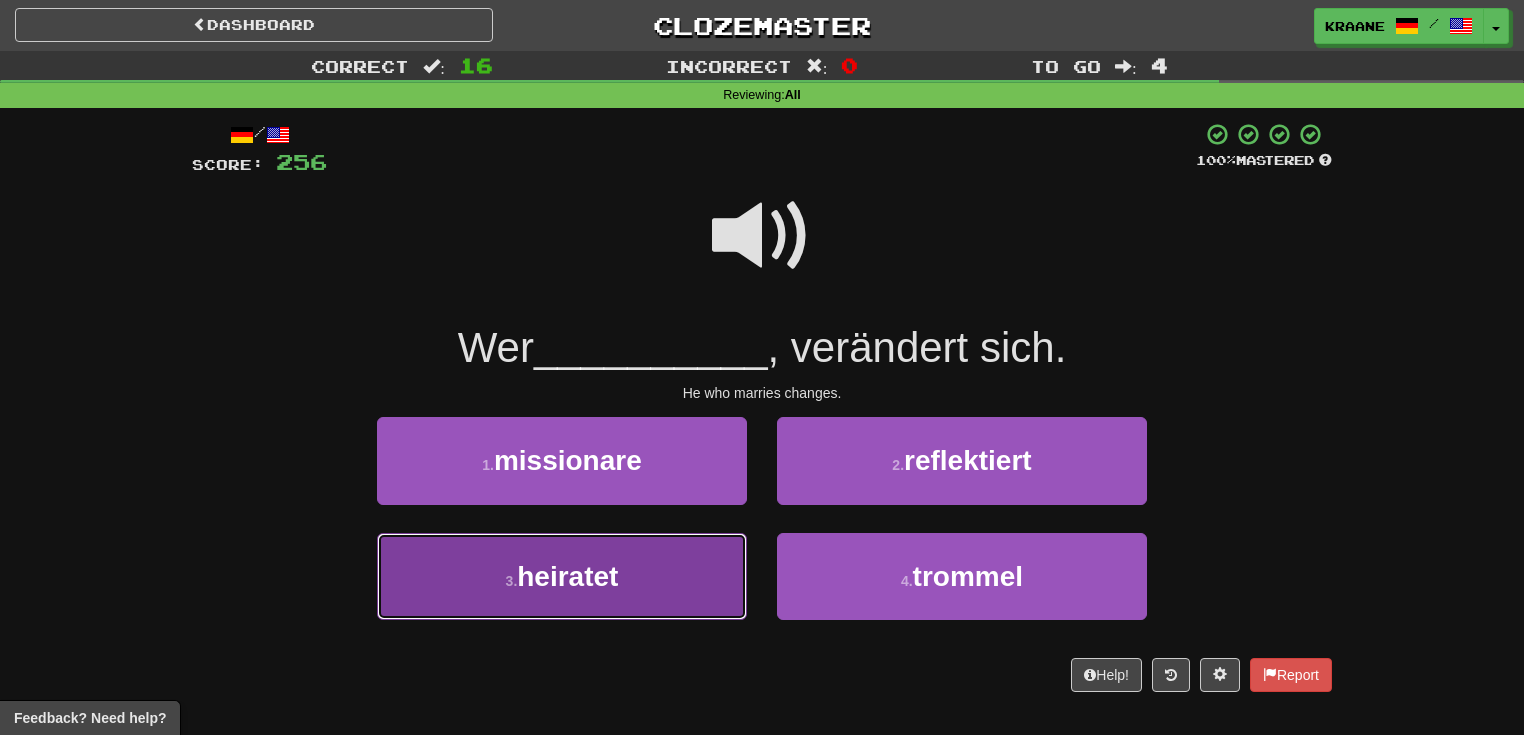 click on "3 .  heiratet" at bounding box center [562, 576] 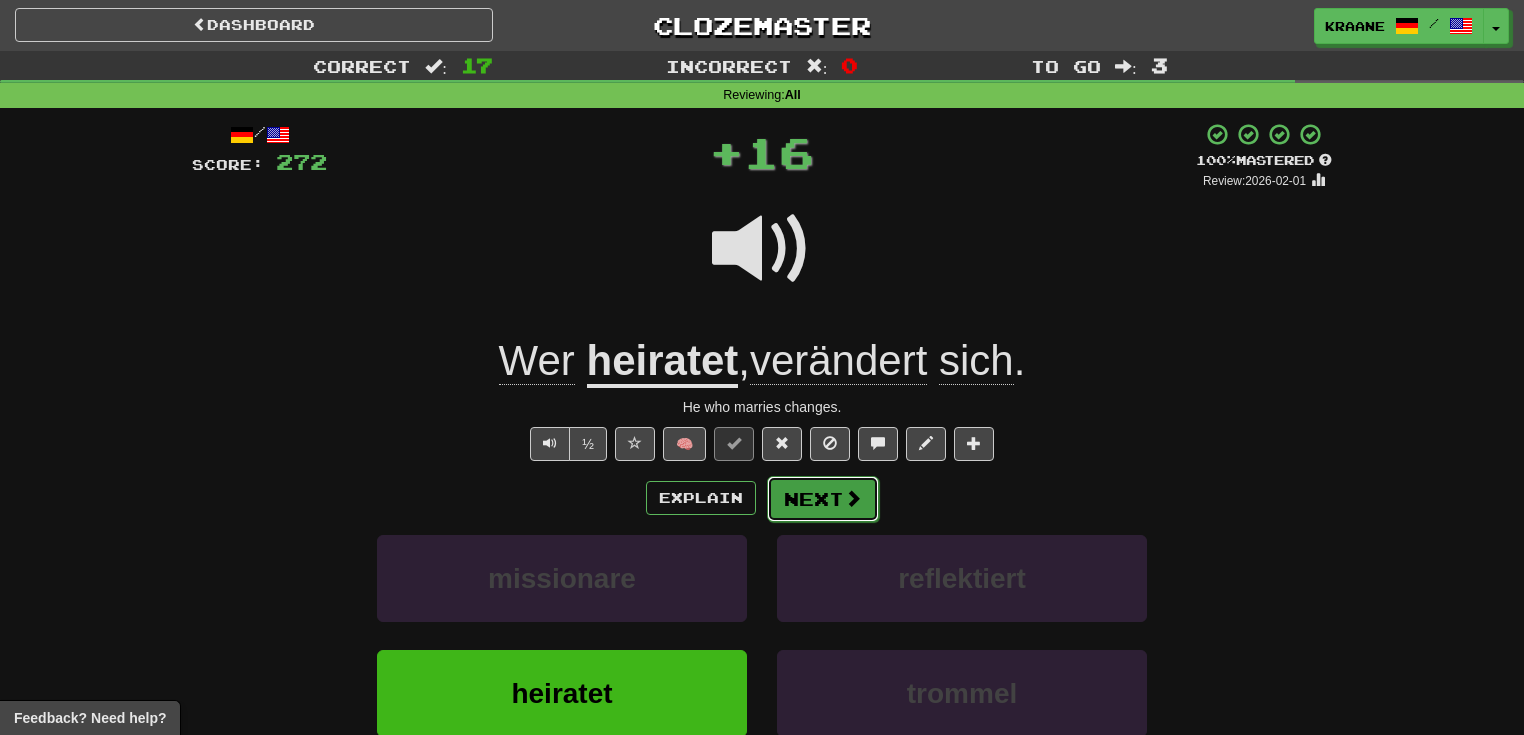click on "Next" at bounding box center (823, 499) 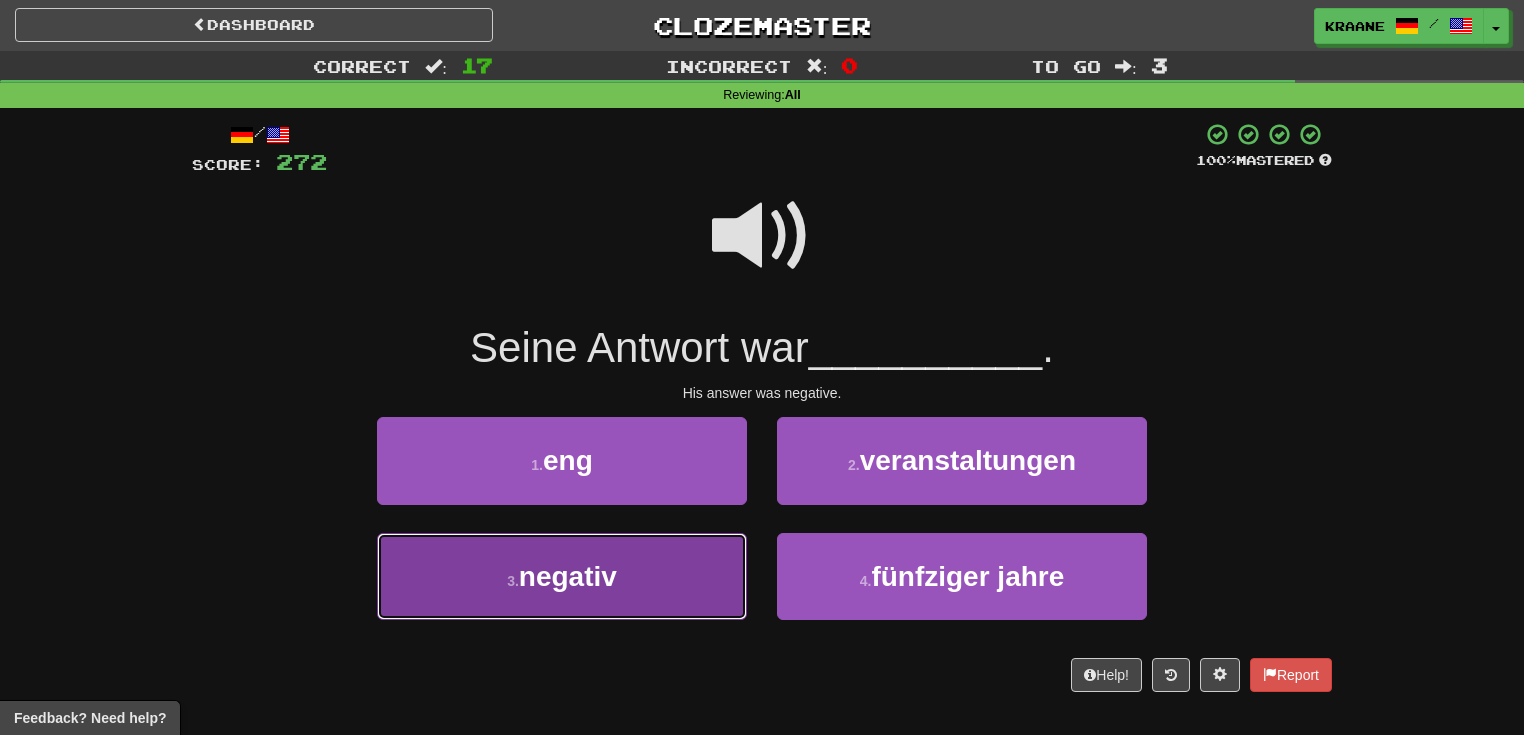 click on "3 .  negativ" at bounding box center (562, 576) 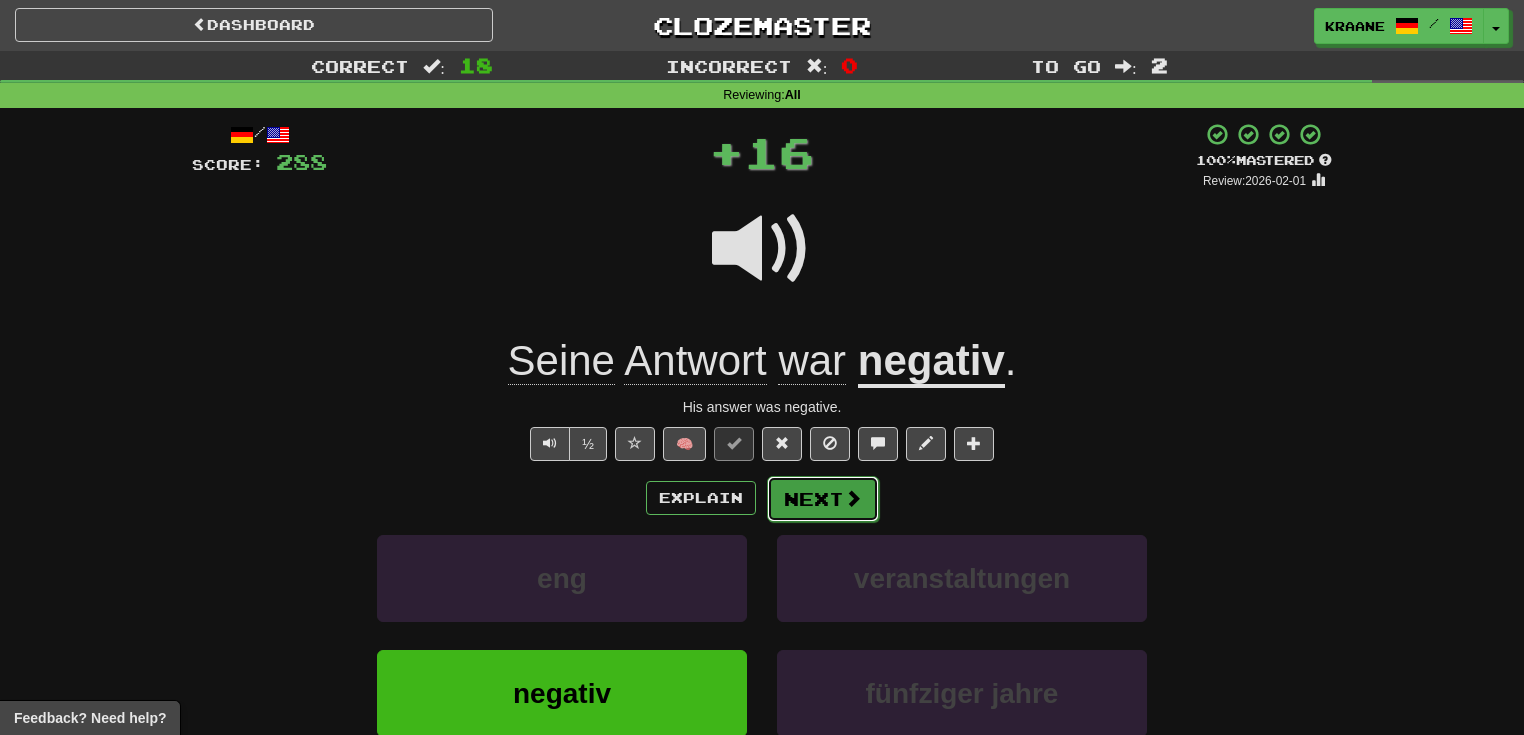 click at bounding box center (853, 498) 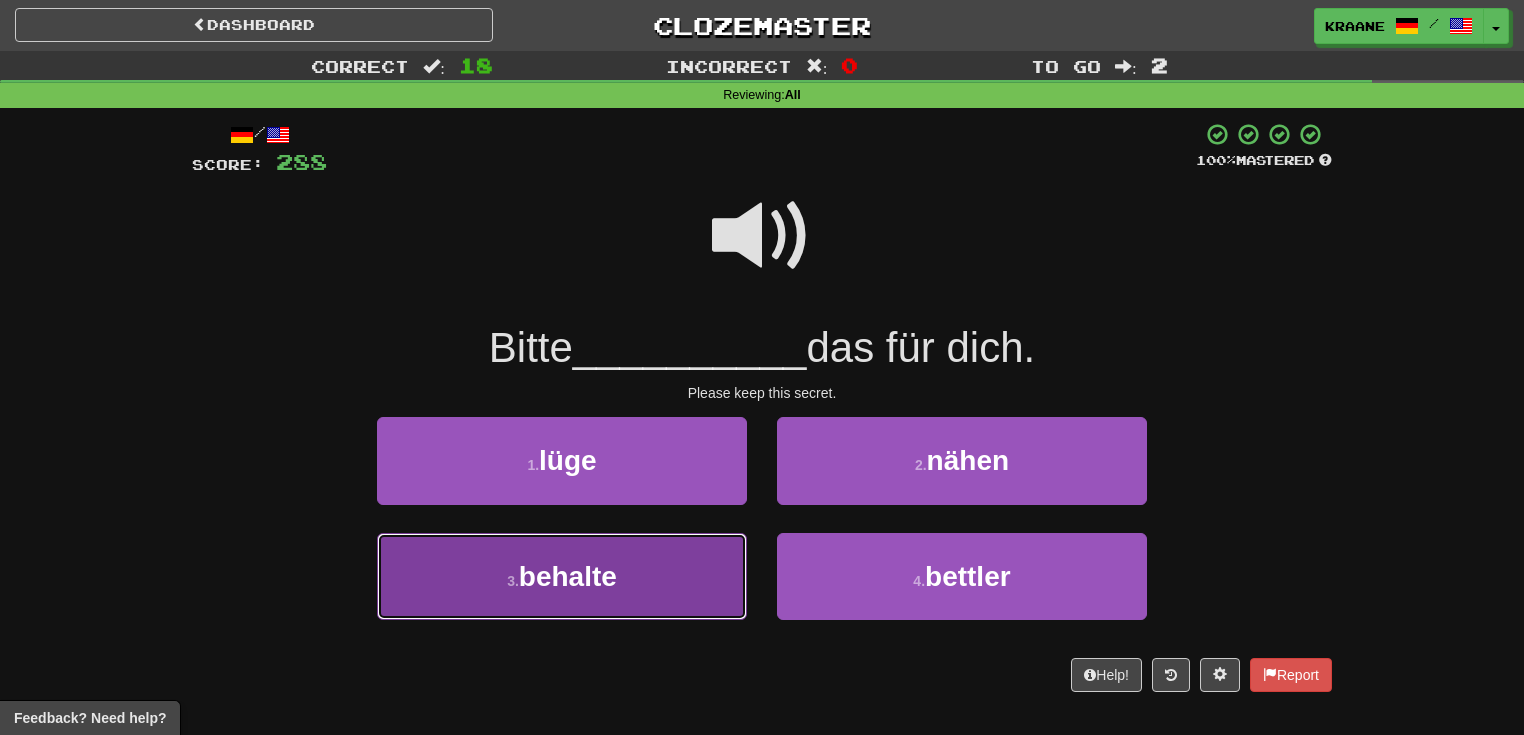 click on "3 .  behalte" at bounding box center (562, 576) 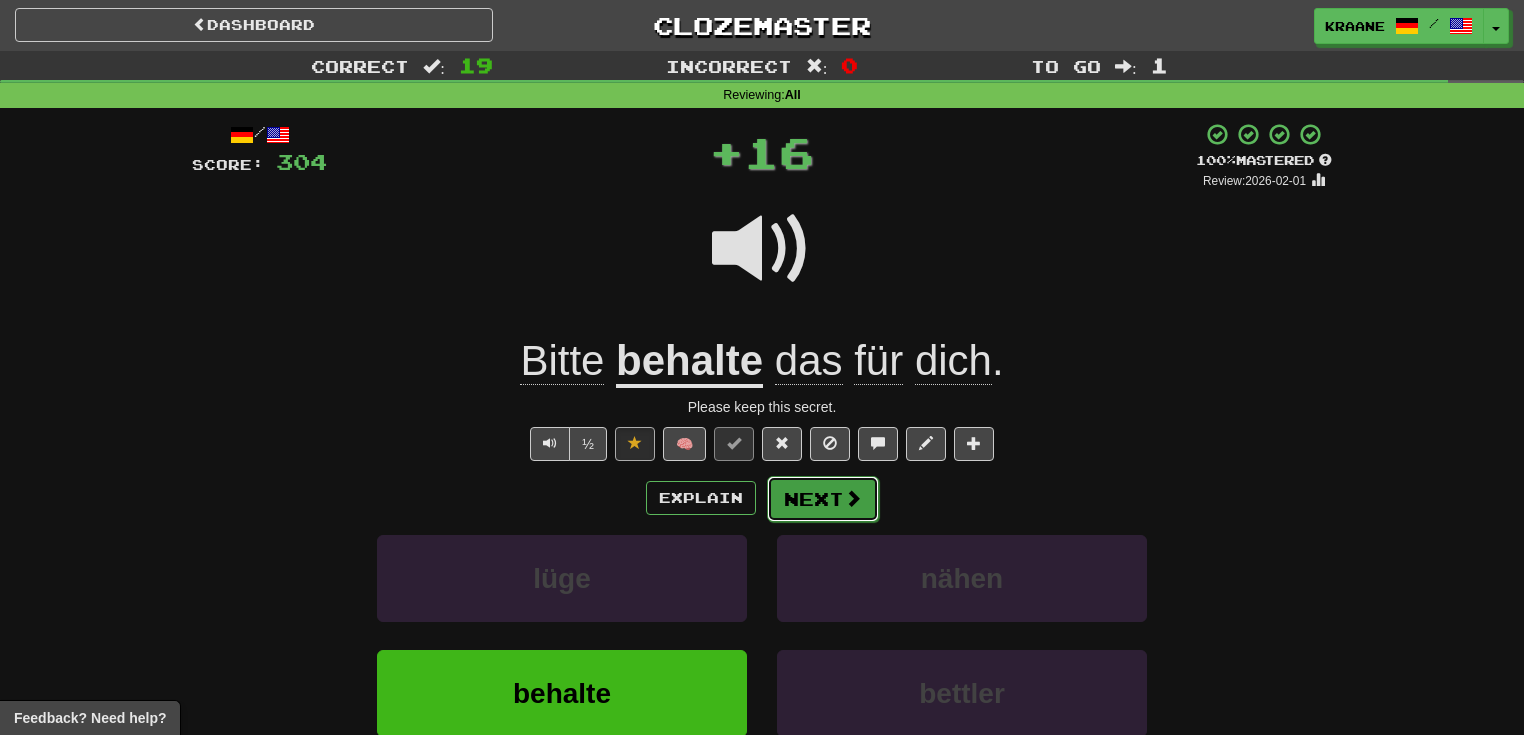 click on "Next" at bounding box center [823, 499] 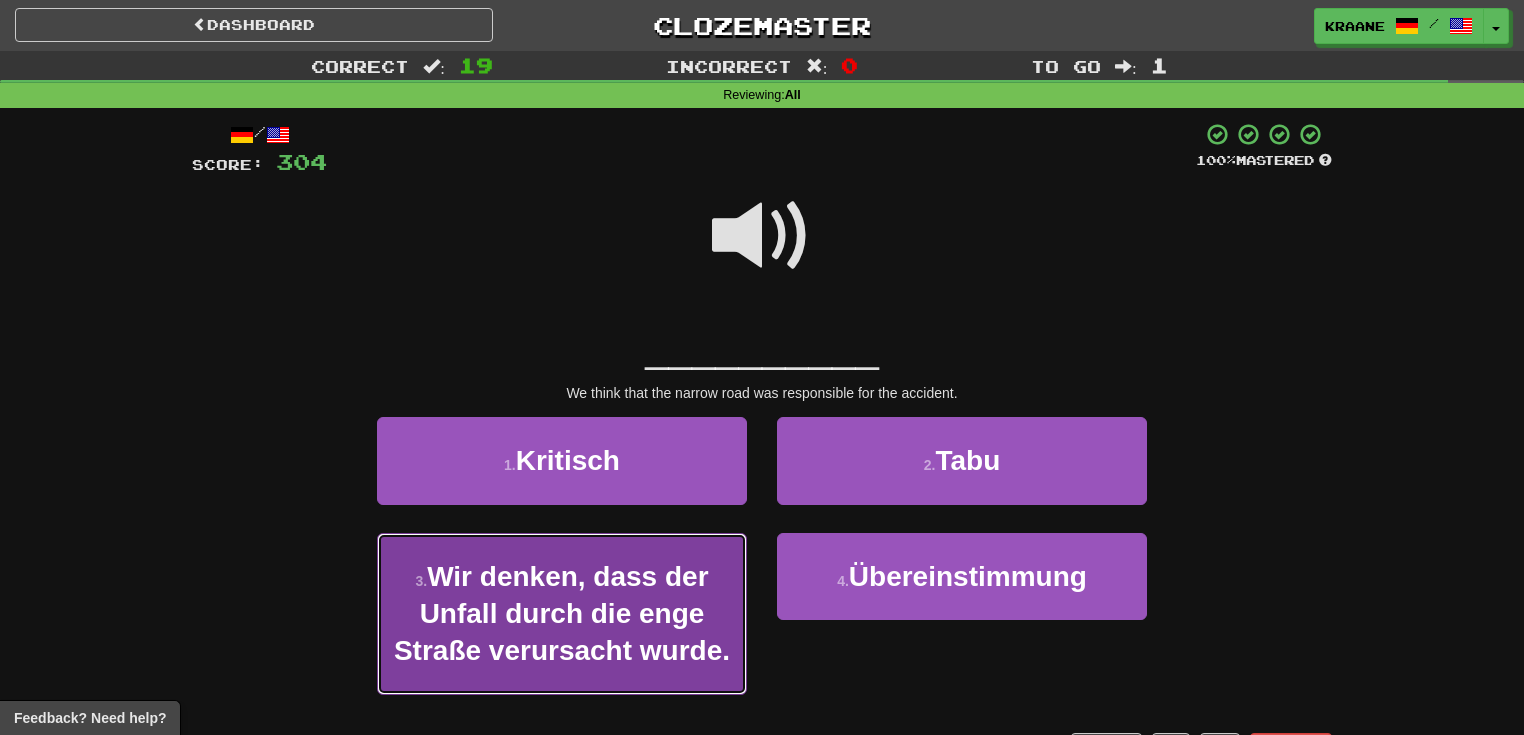 click on "Wir denken, dass der Unfall durch die enge Straße verursacht wurde." at bounding box center (562, 614) 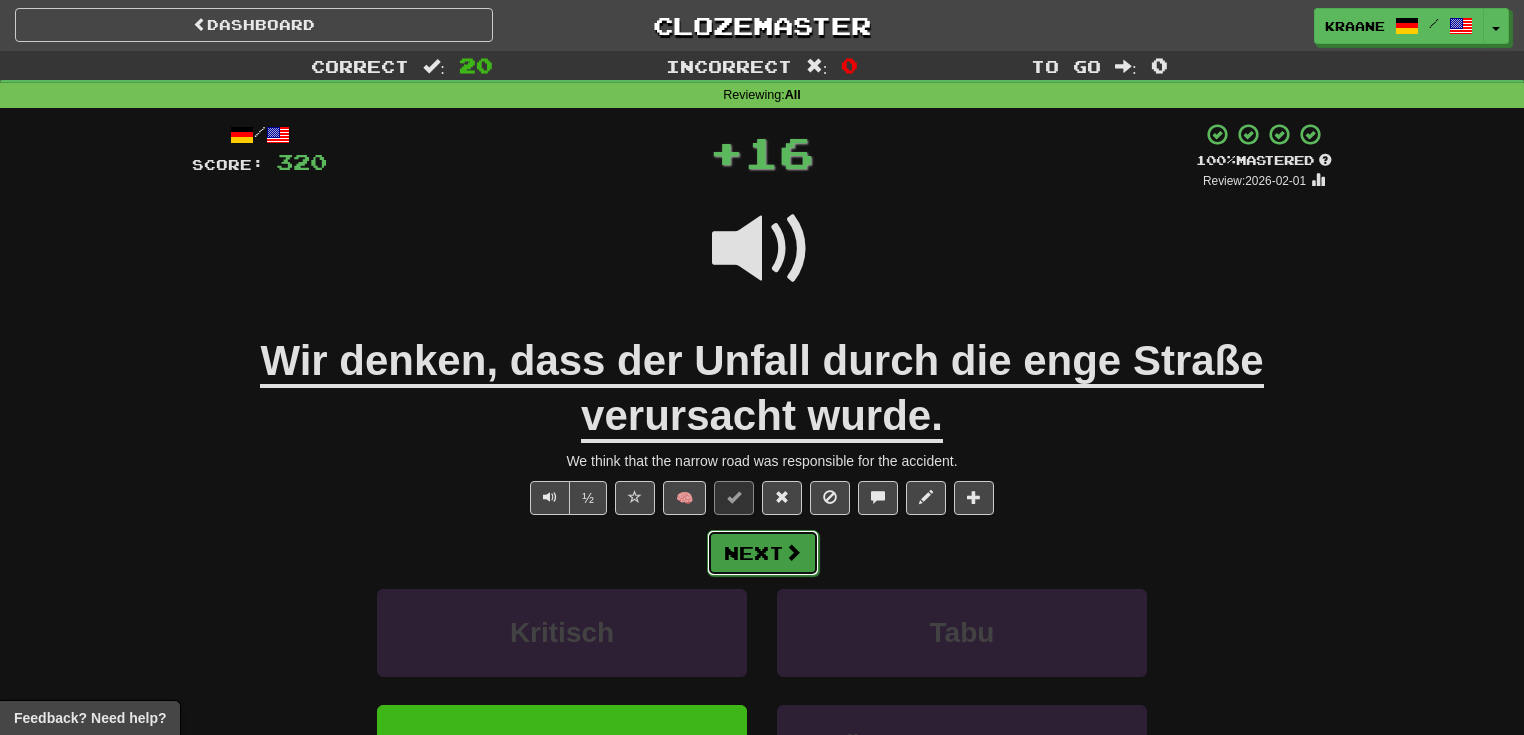 click on "Next" at bounding box center [763, 553] 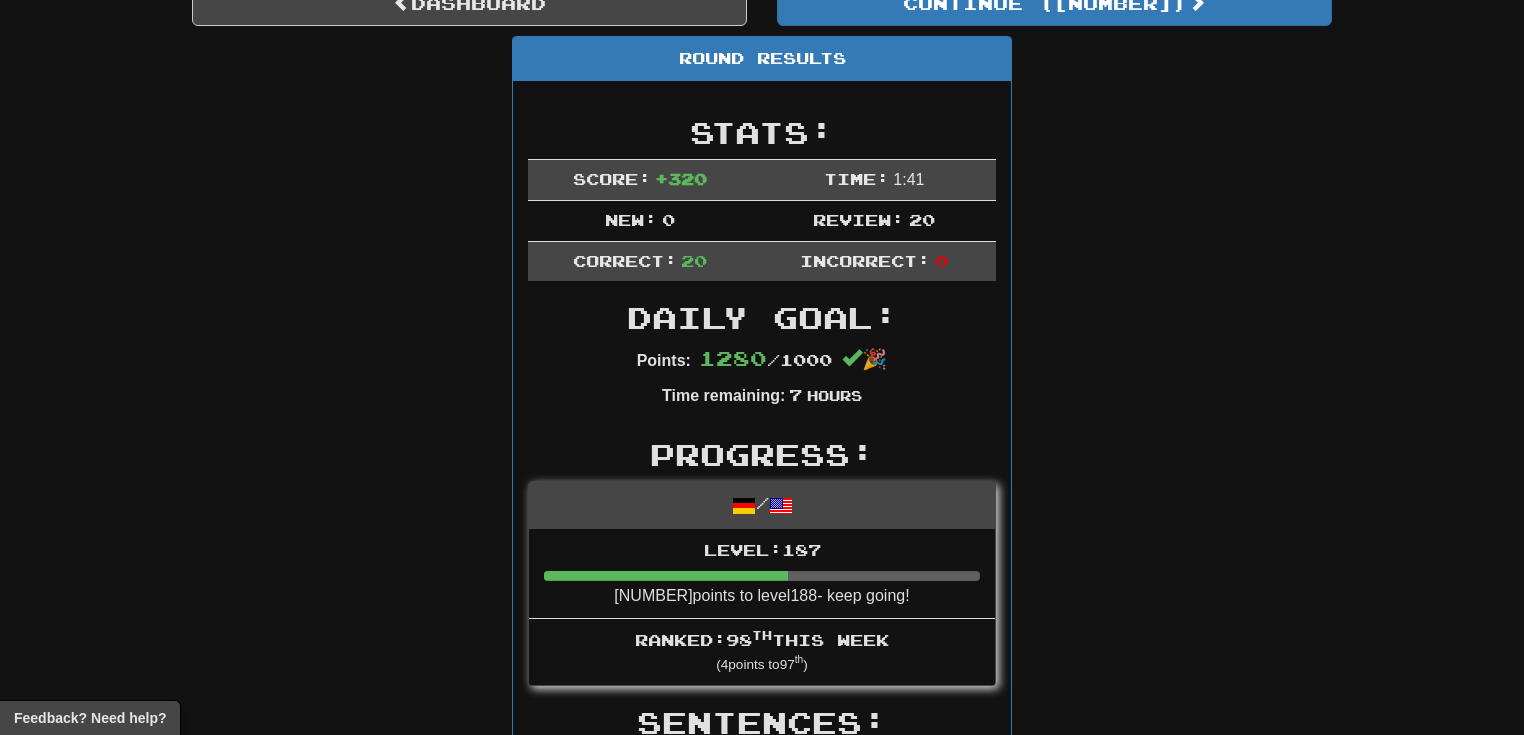 scroll, scrollTop: 0, scrollLeft: 0, axis: both 